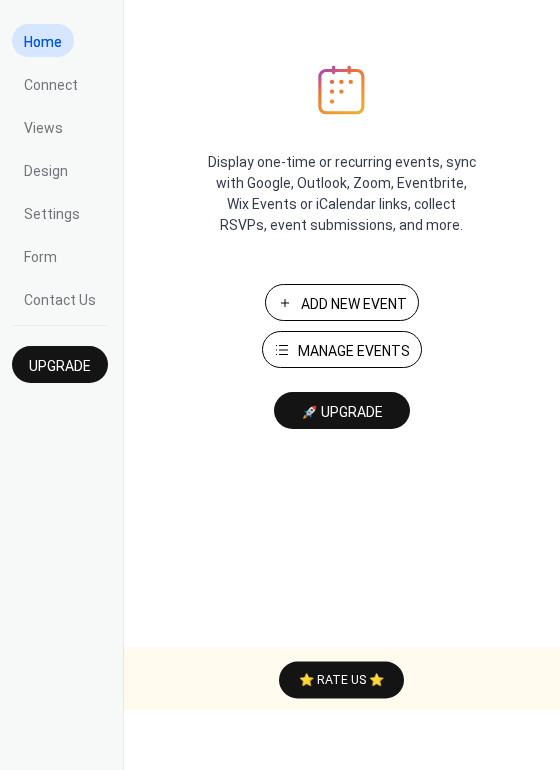 scroll, scrollTop: 0, scrollLeft: 0, axis: both 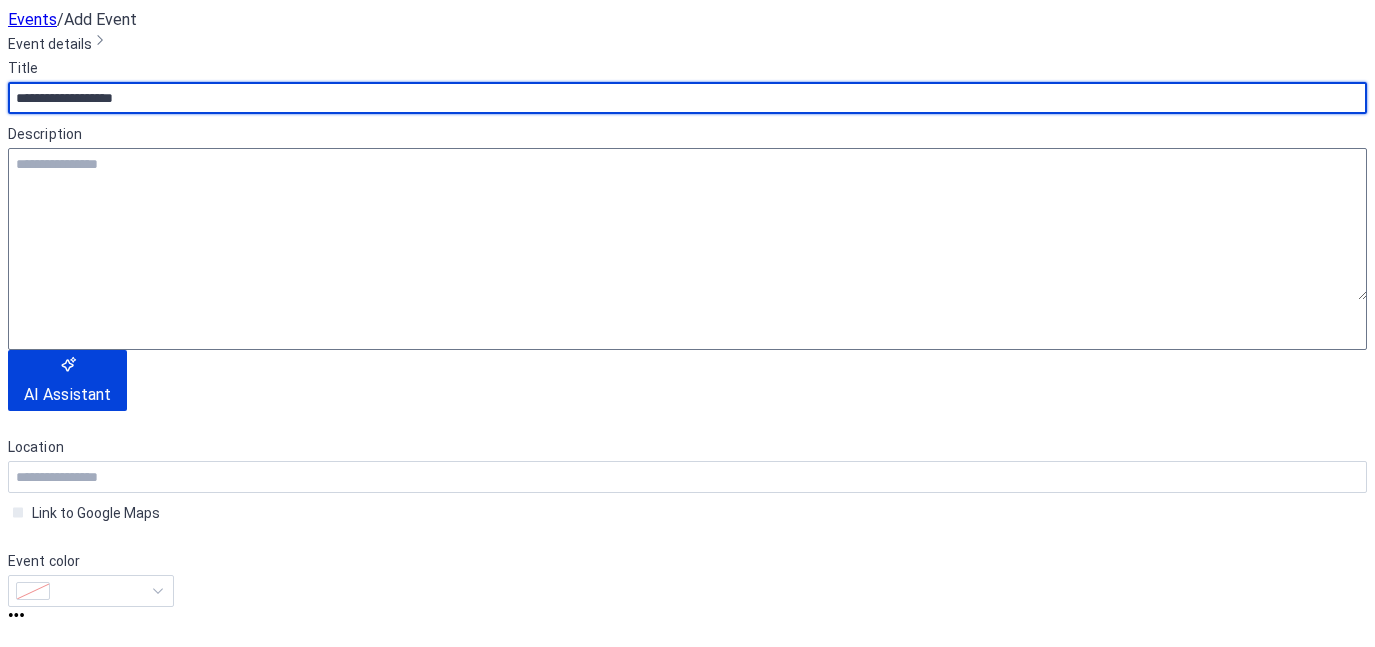 type on "**********" 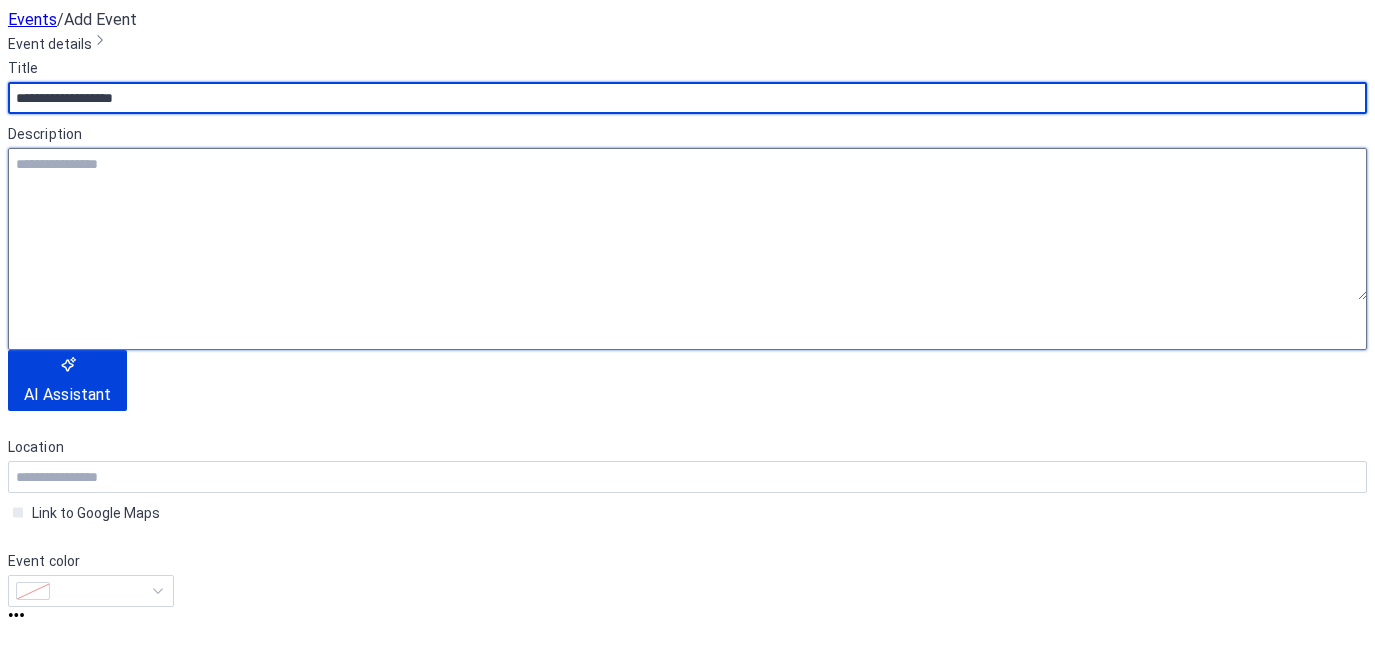click at bounding box center (687, 224) 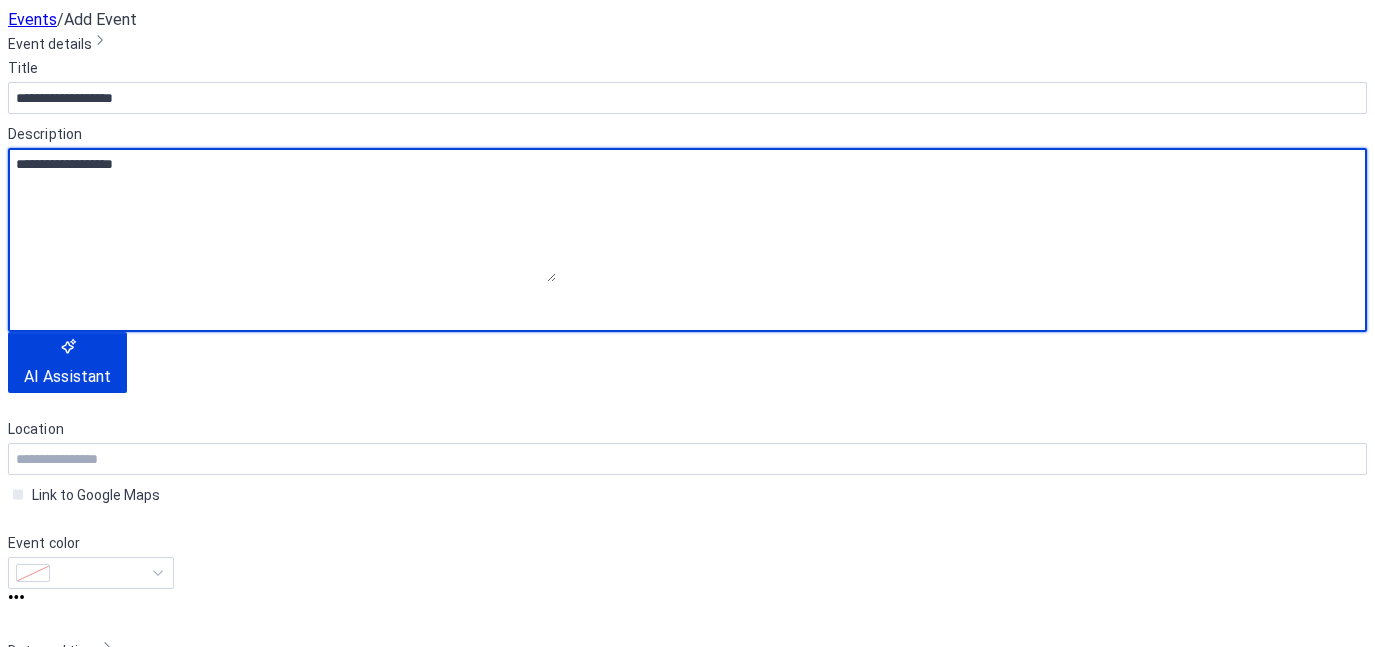 scroll, scrollTop: 523, scrollLeft: 0, axis: vertical 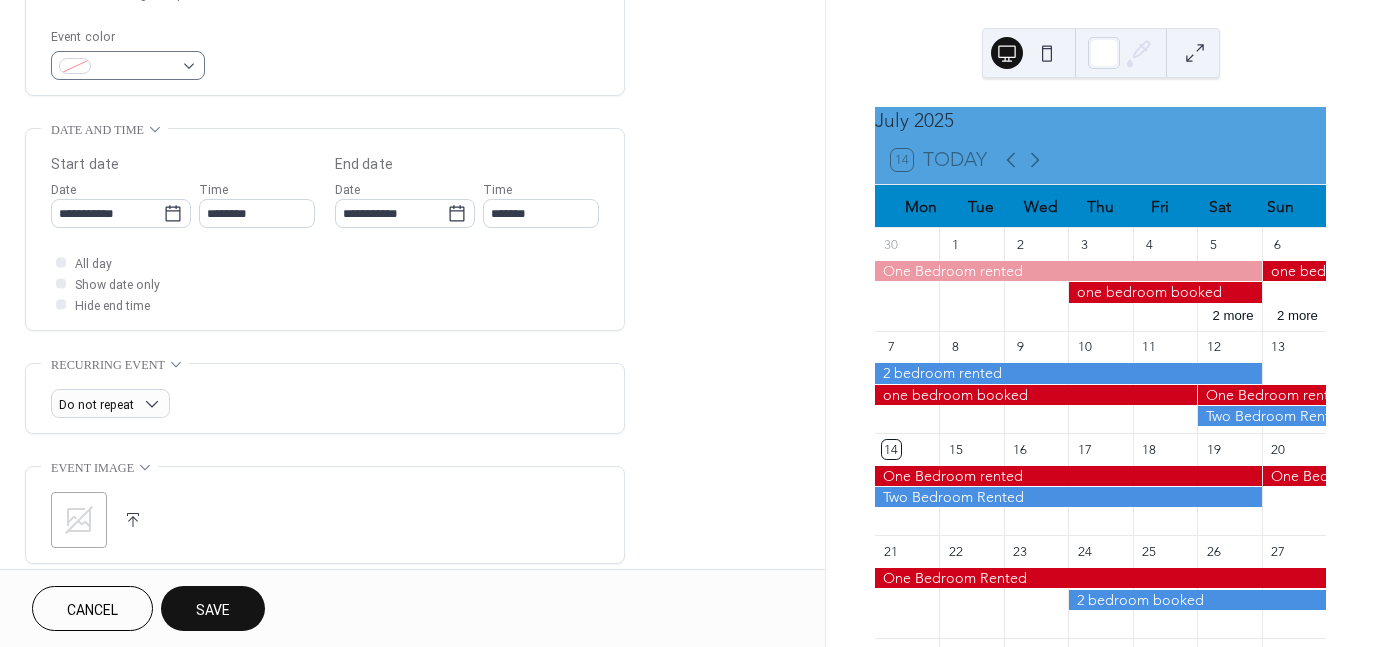 type on "**********" 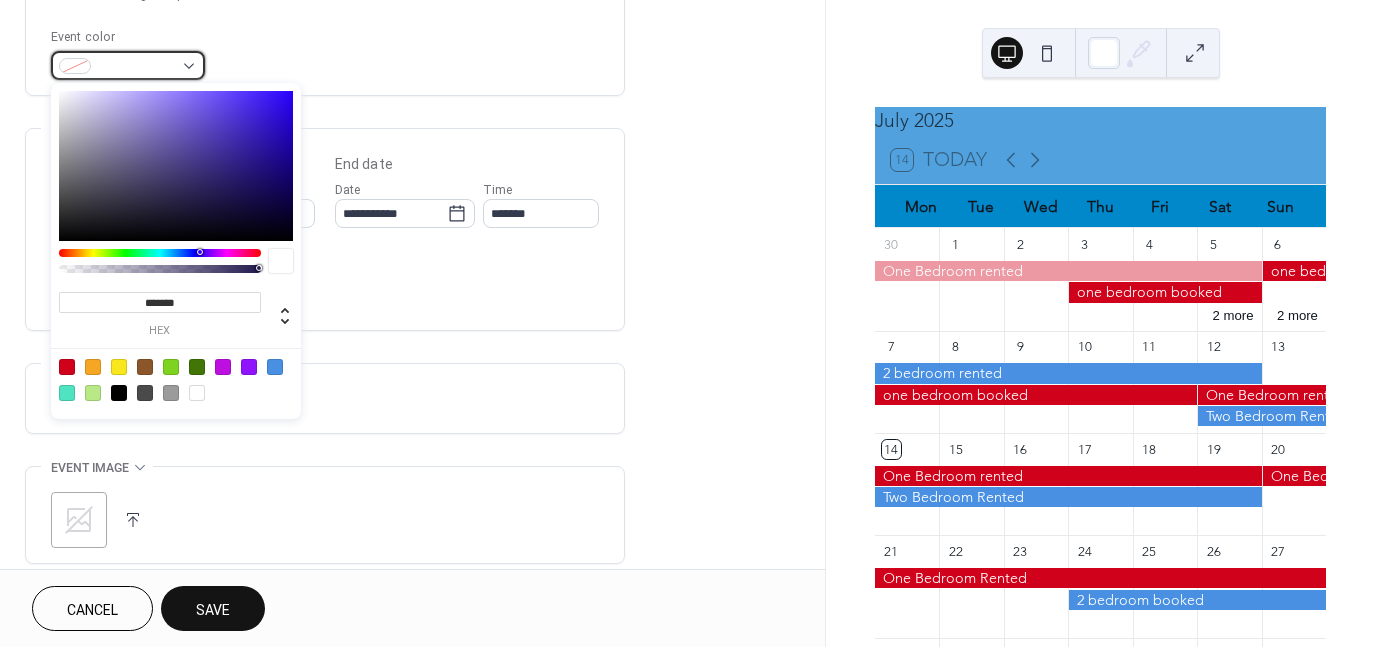 click at bounding box center [136, 67] 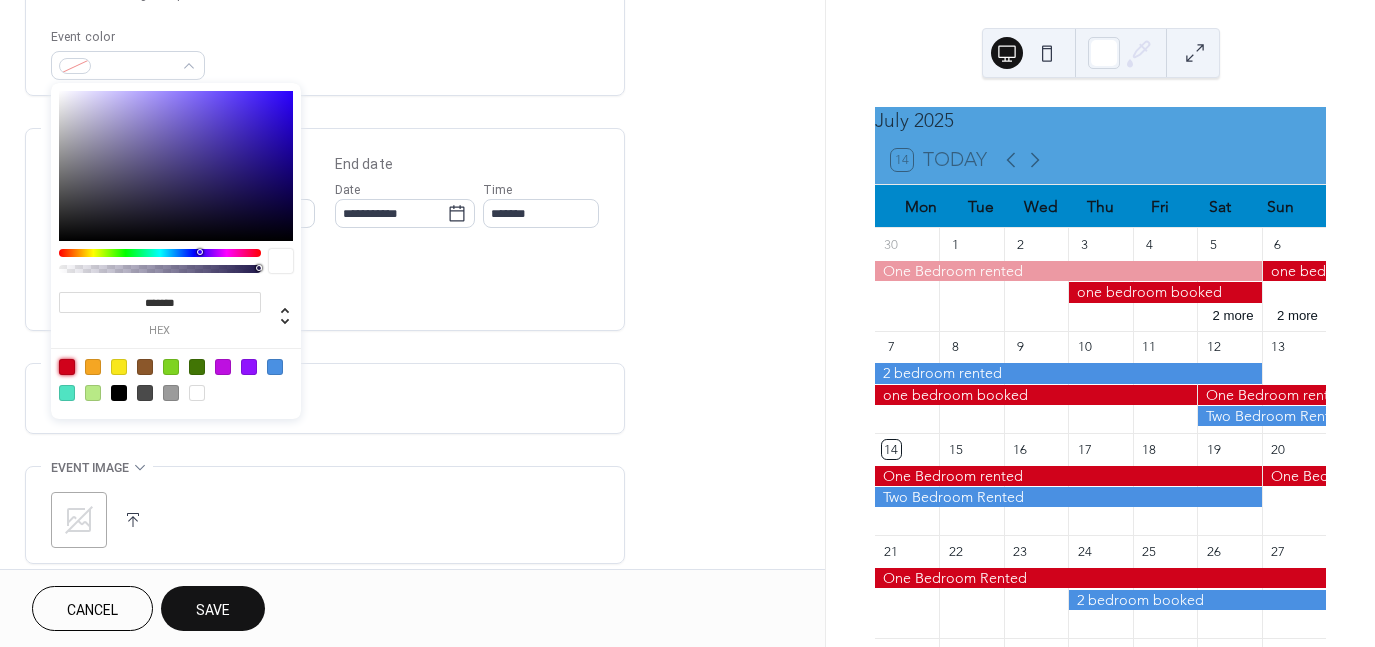 click at bounding box center [67, 367] 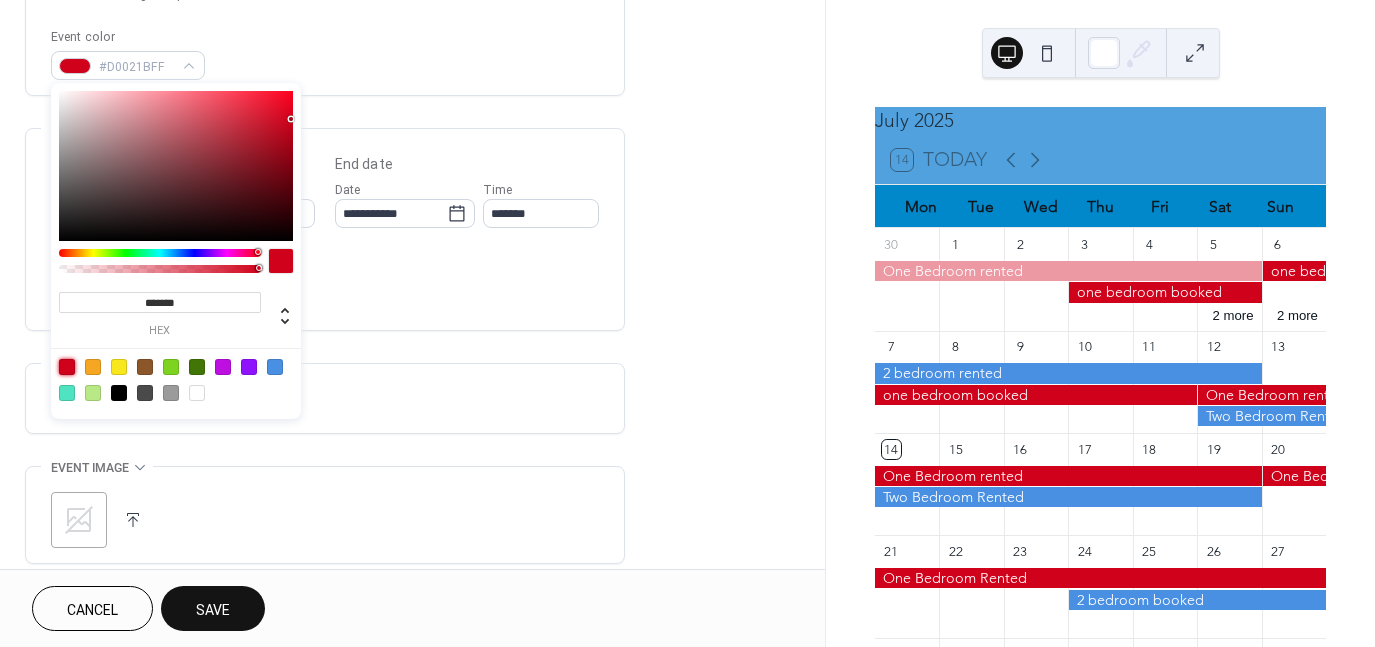 click at bounding box center (67, 367) 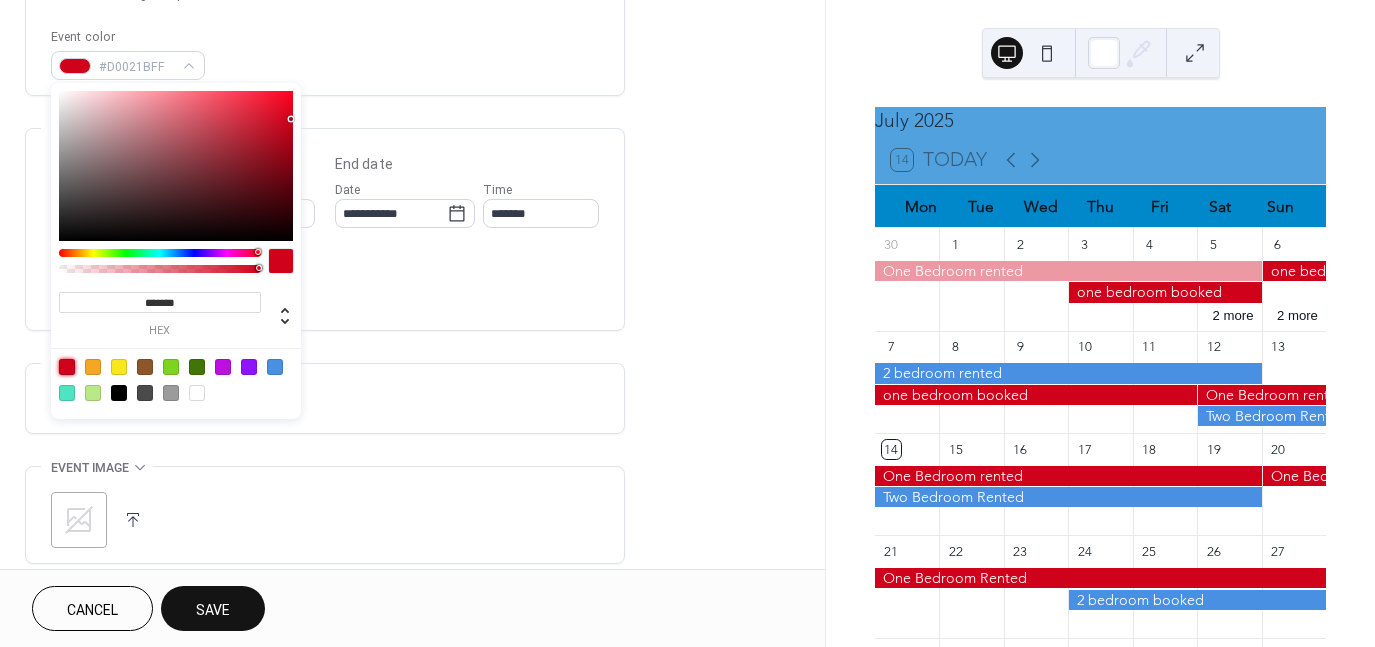 click on "All day Show date only Hide end time" at bounding box center (325, 283) 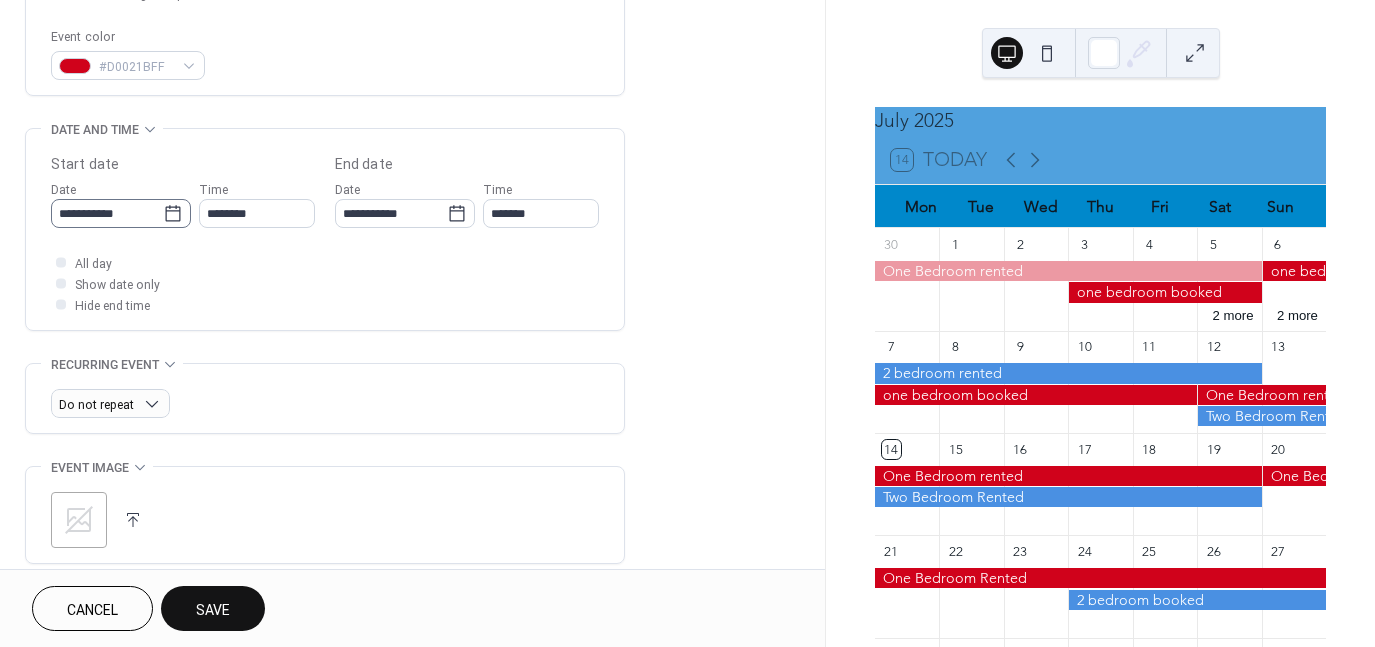 click 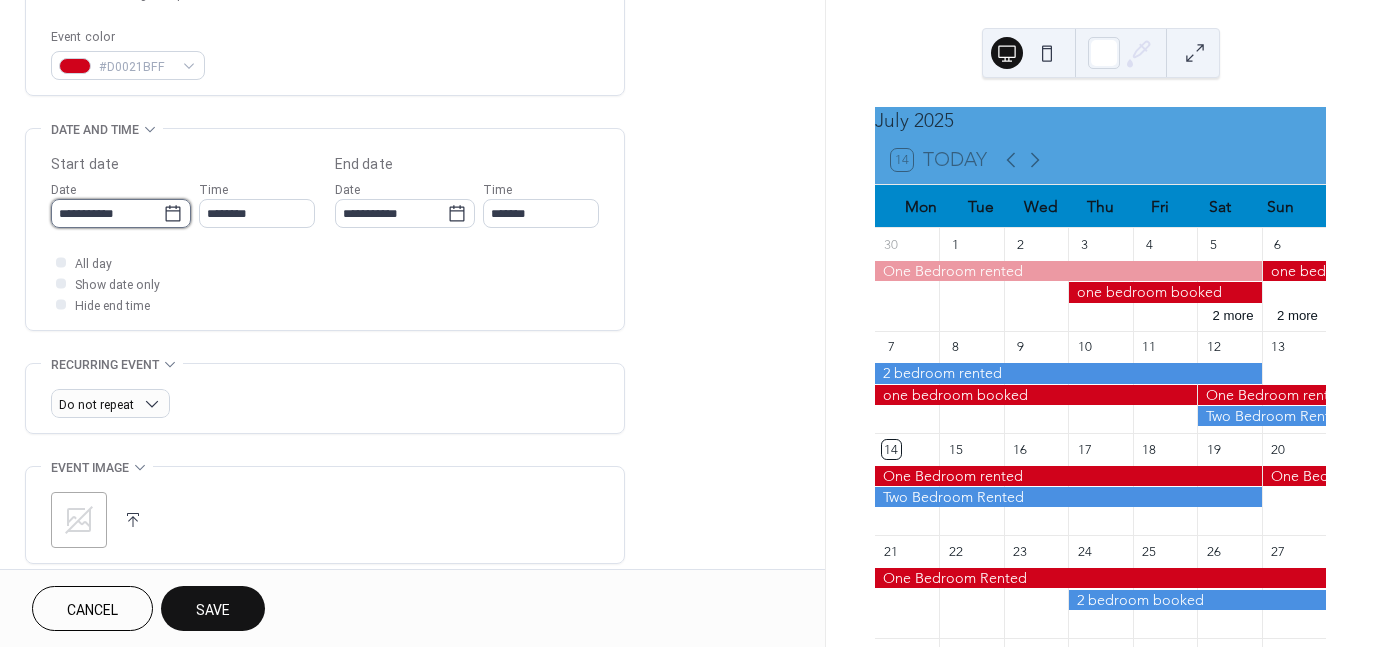 click on "**********" at bounding box center (107, 213) 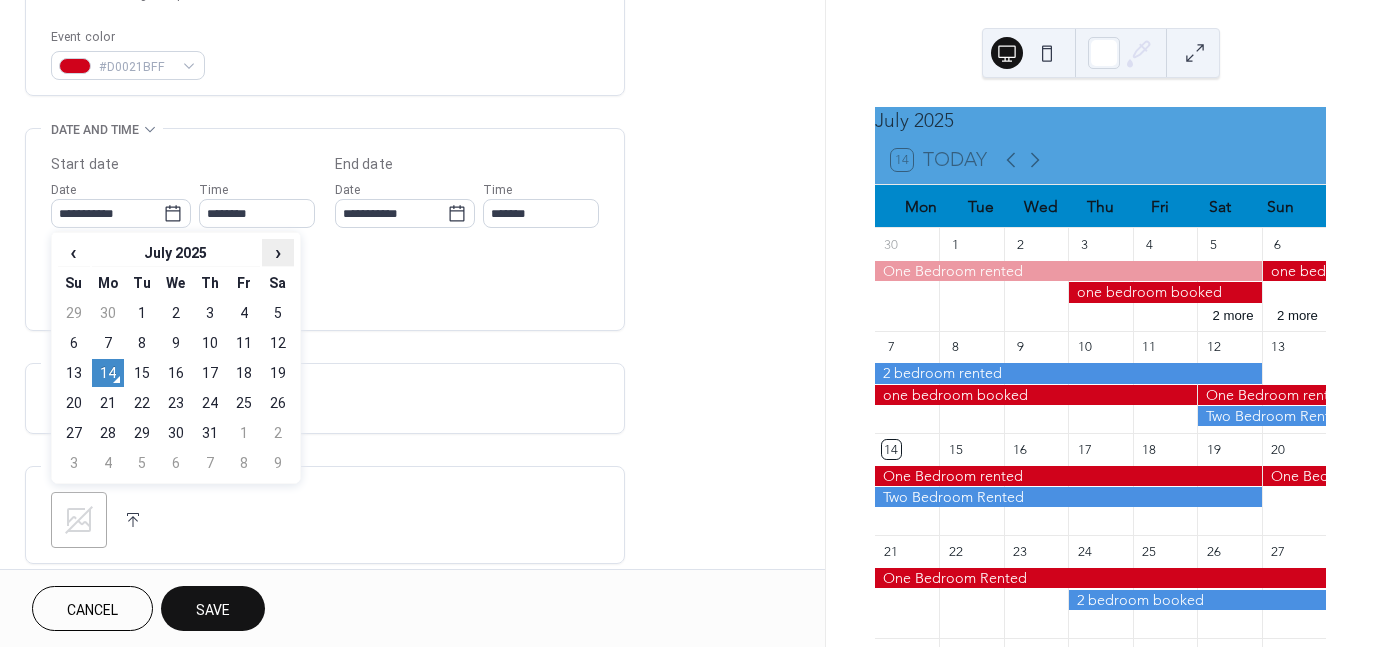 click on "›" at bounding box center (278, 252) 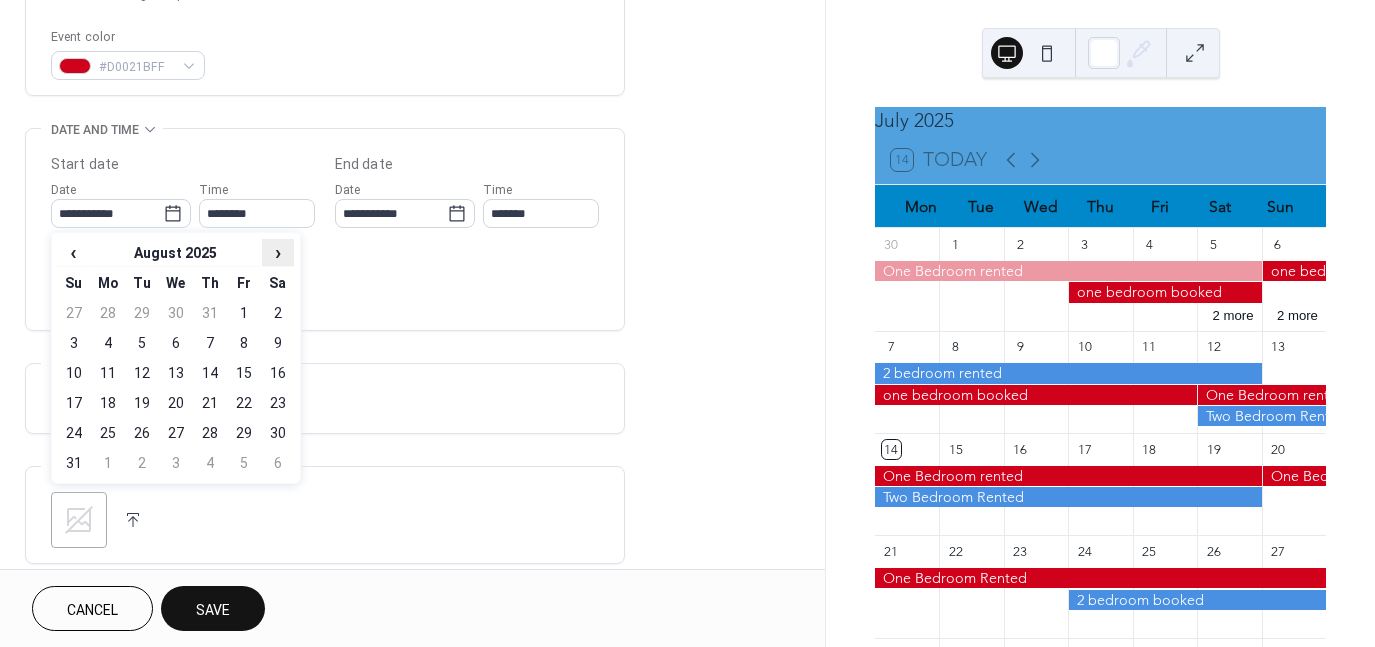 click on "›" at bounding box center (278, 252) 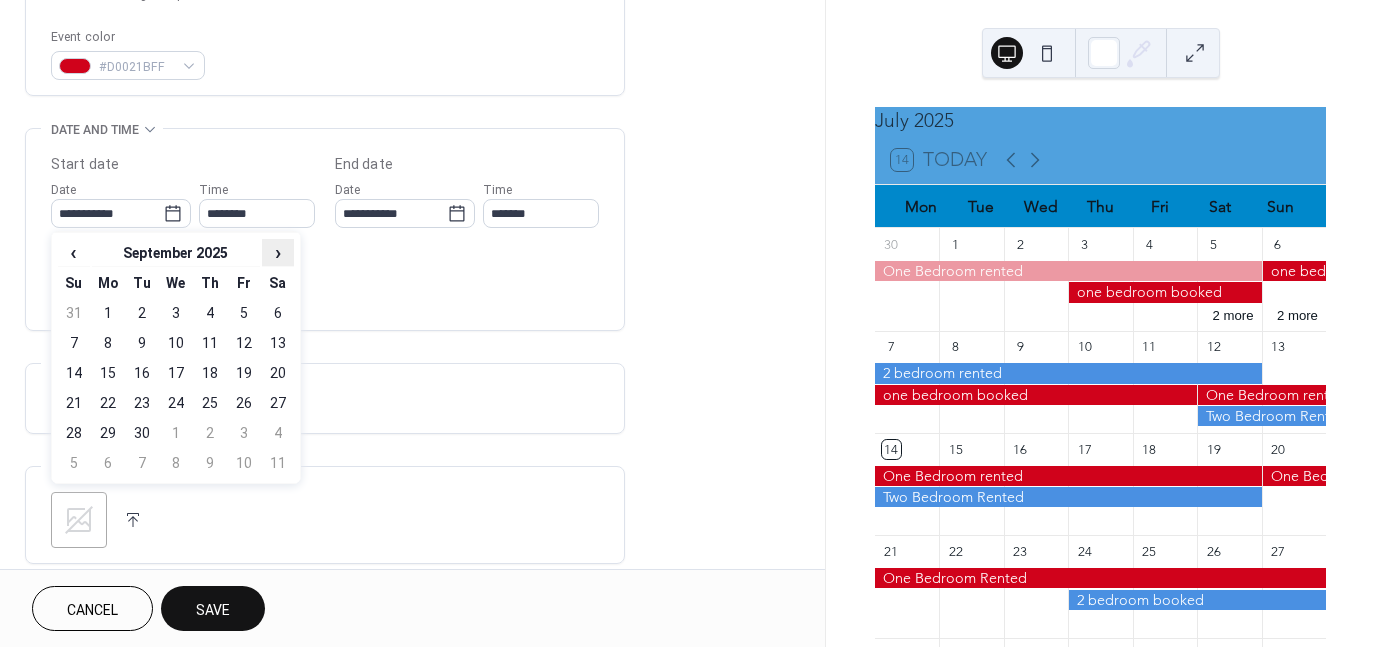 click on "›" at bounding box center (278, 252) 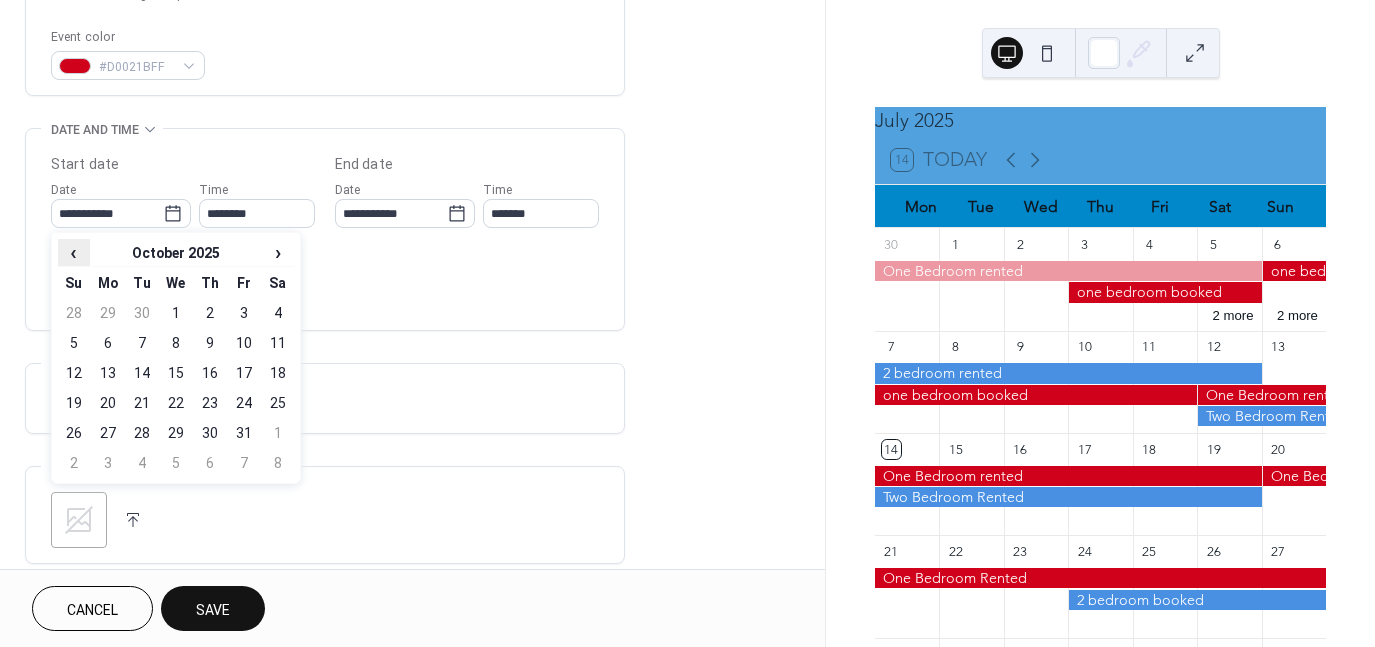 click on "‹" at bounding box center (74, 252) 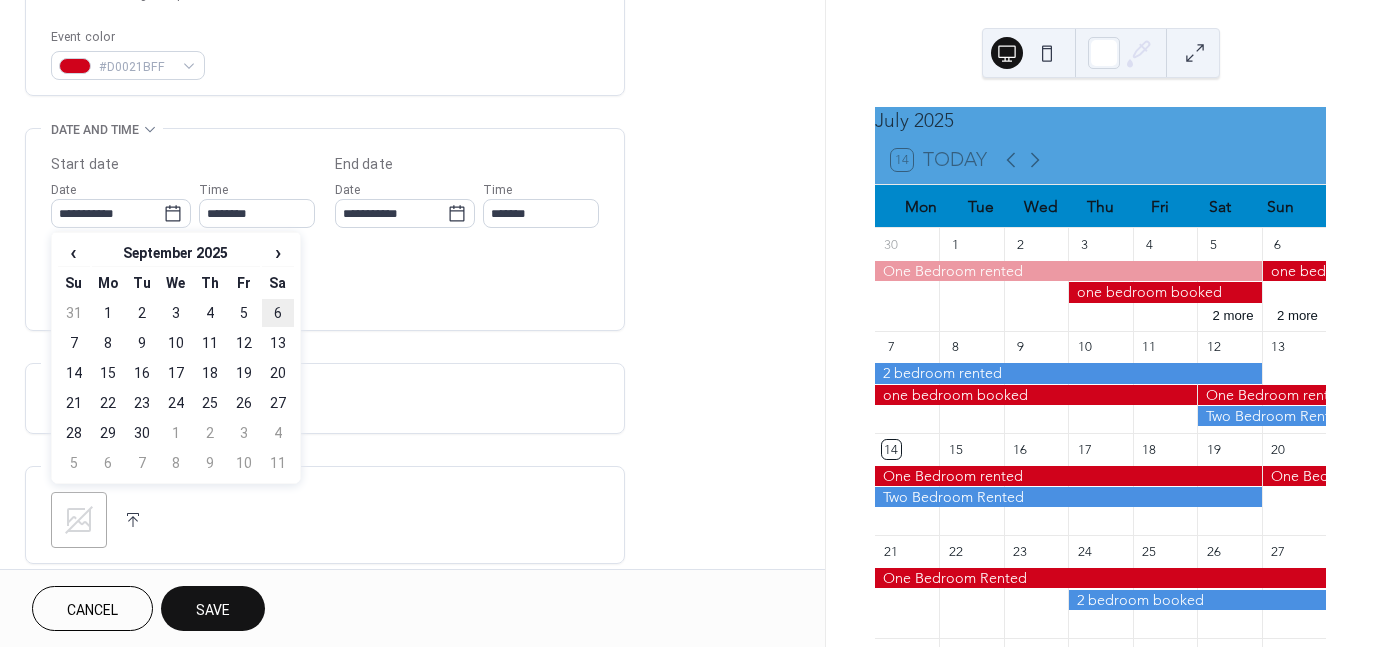 click on "6" at bounding box center [278, 313] 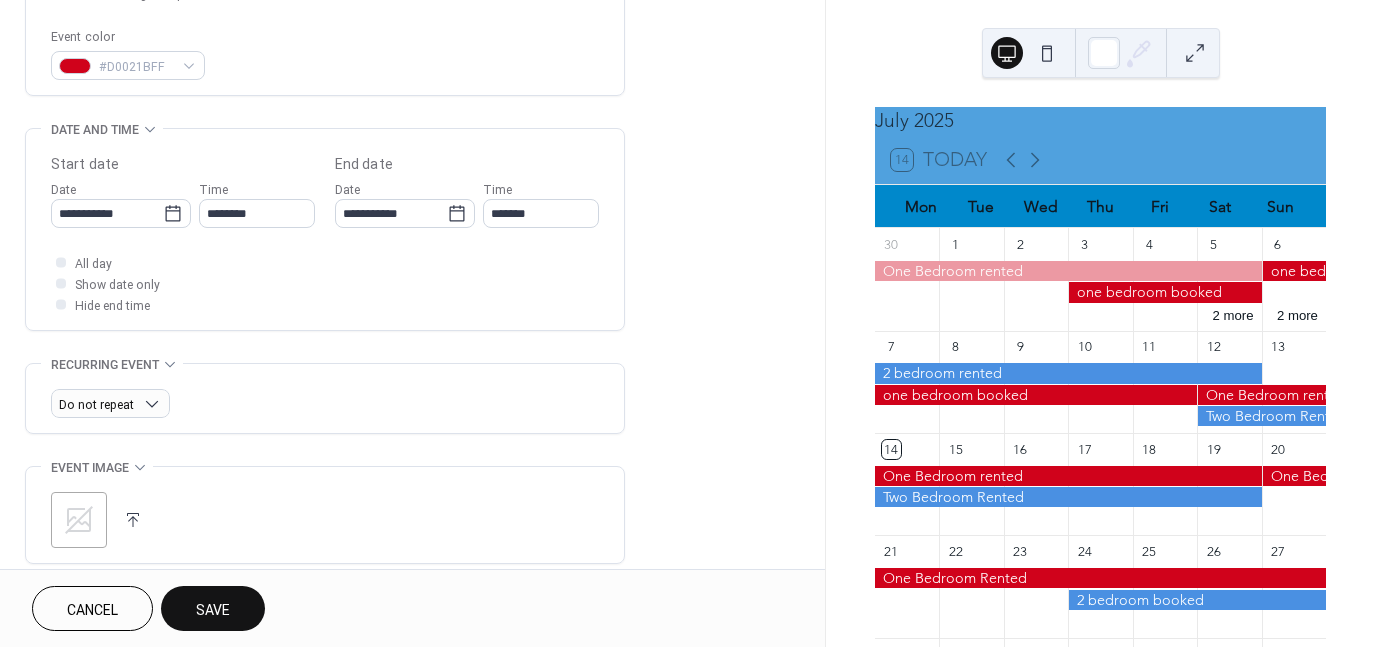 type on "**********" 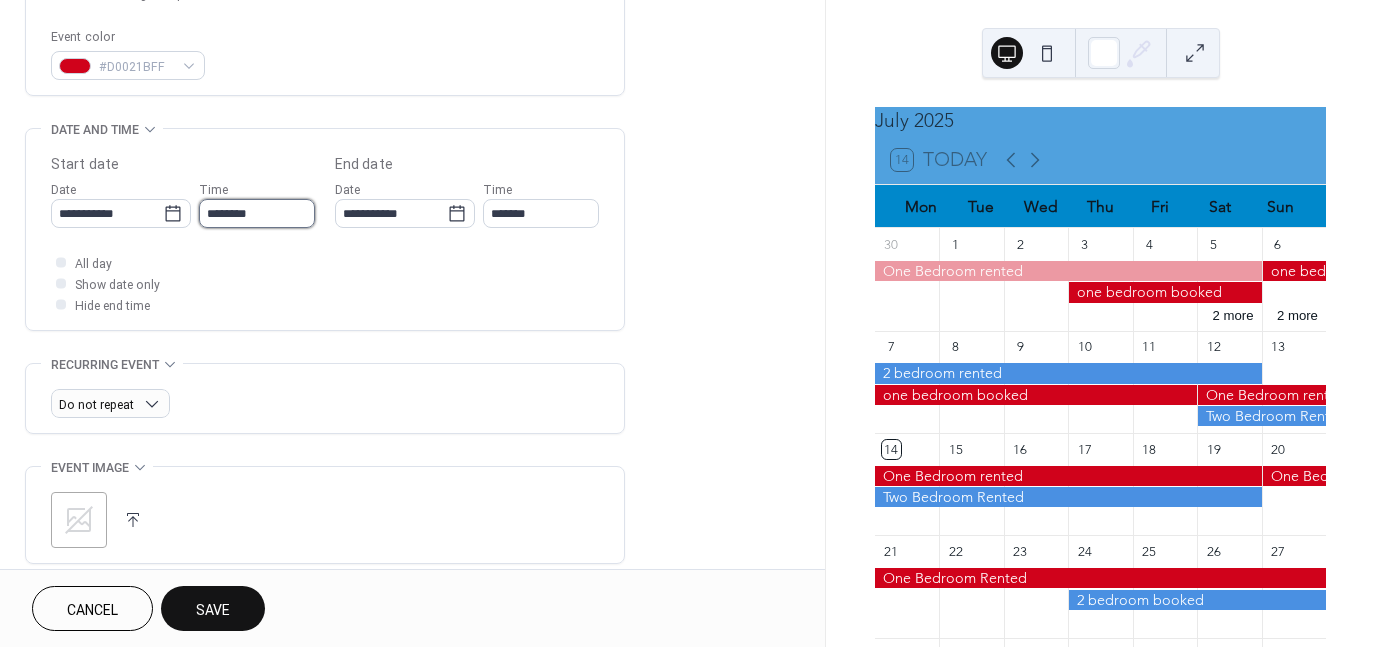 click on "********" at bounding box center [257, 213] 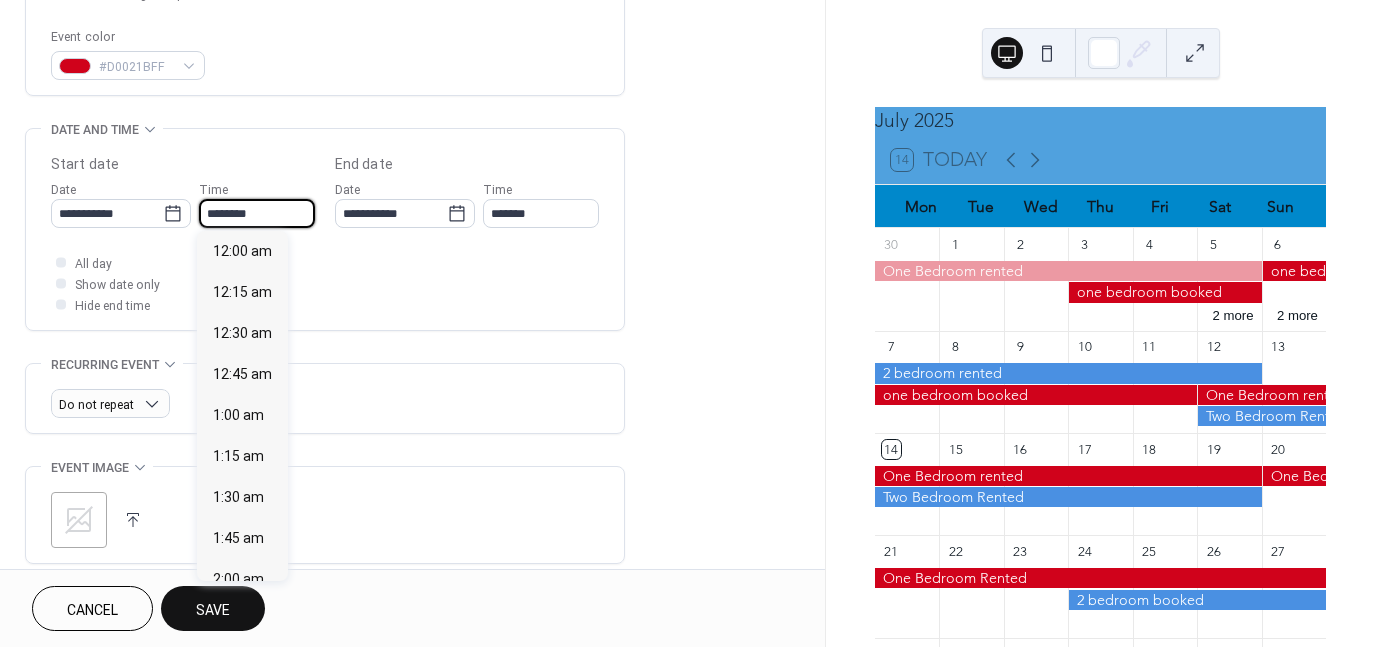 scroll, scrollTop: 1968, scrollLeft: 0, axis: vertical 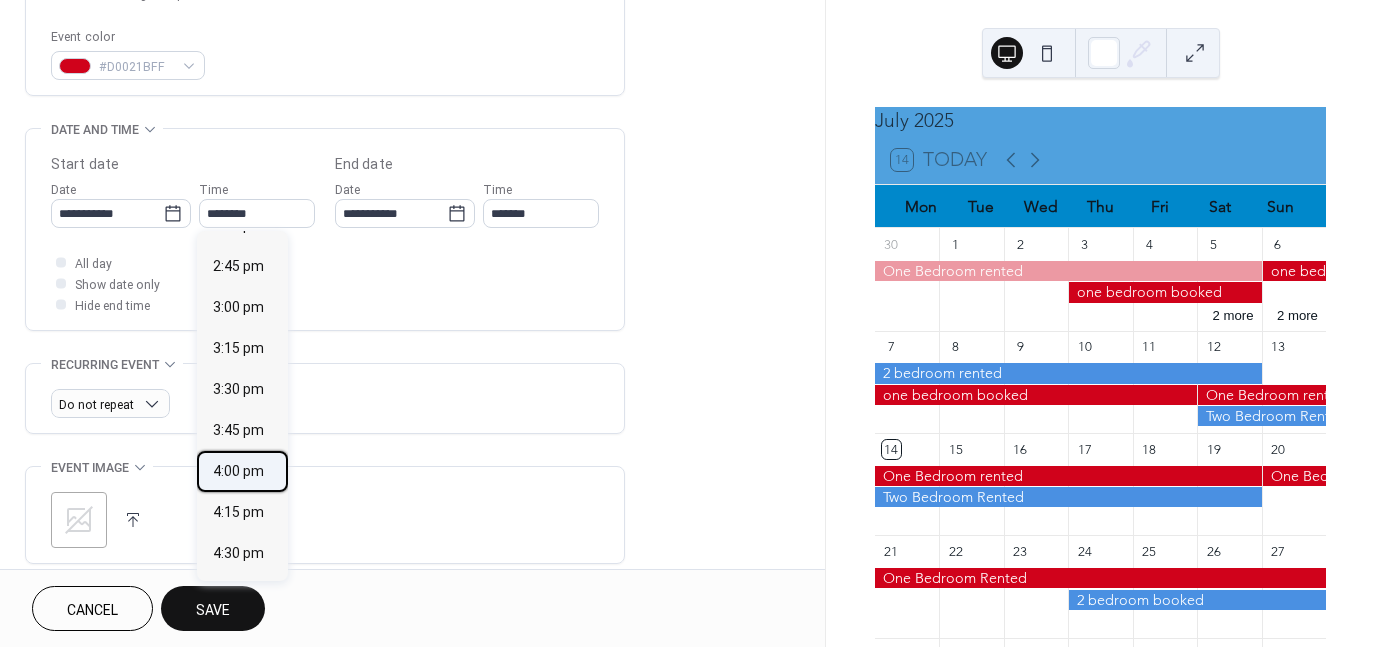 click on "4:00 pm" at bounding box center (238, 471) 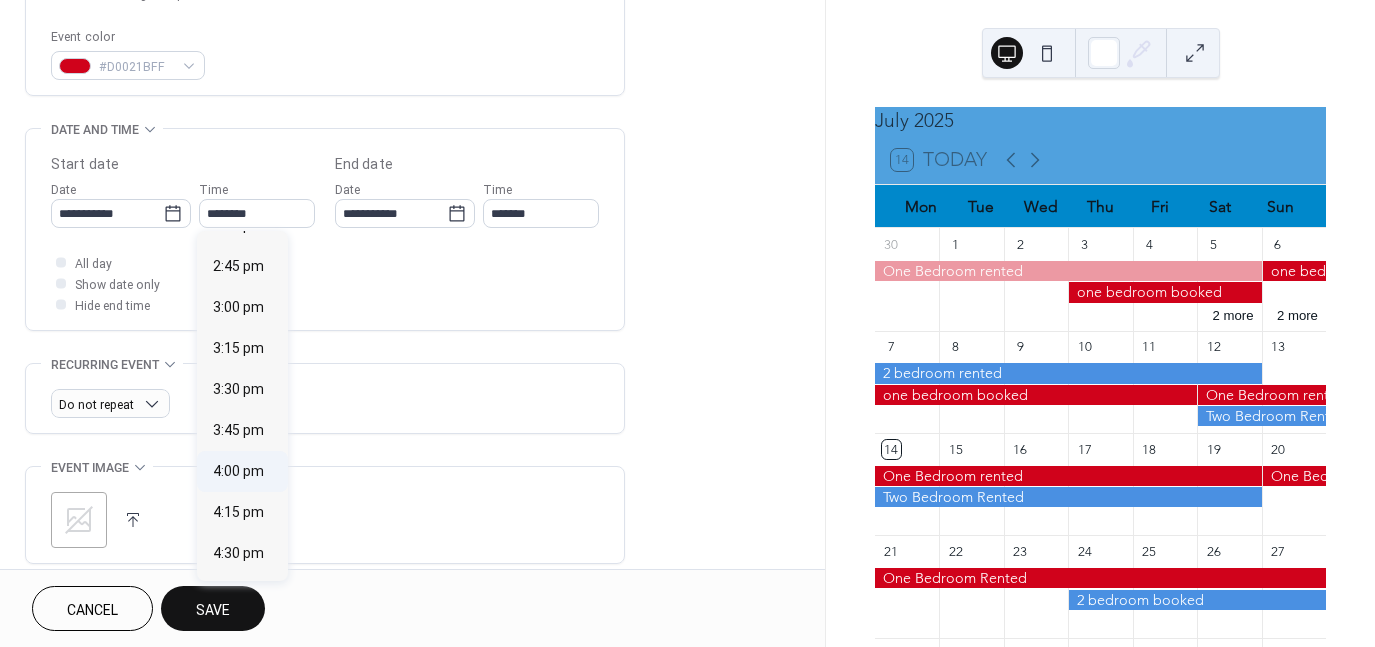 type on "*******" 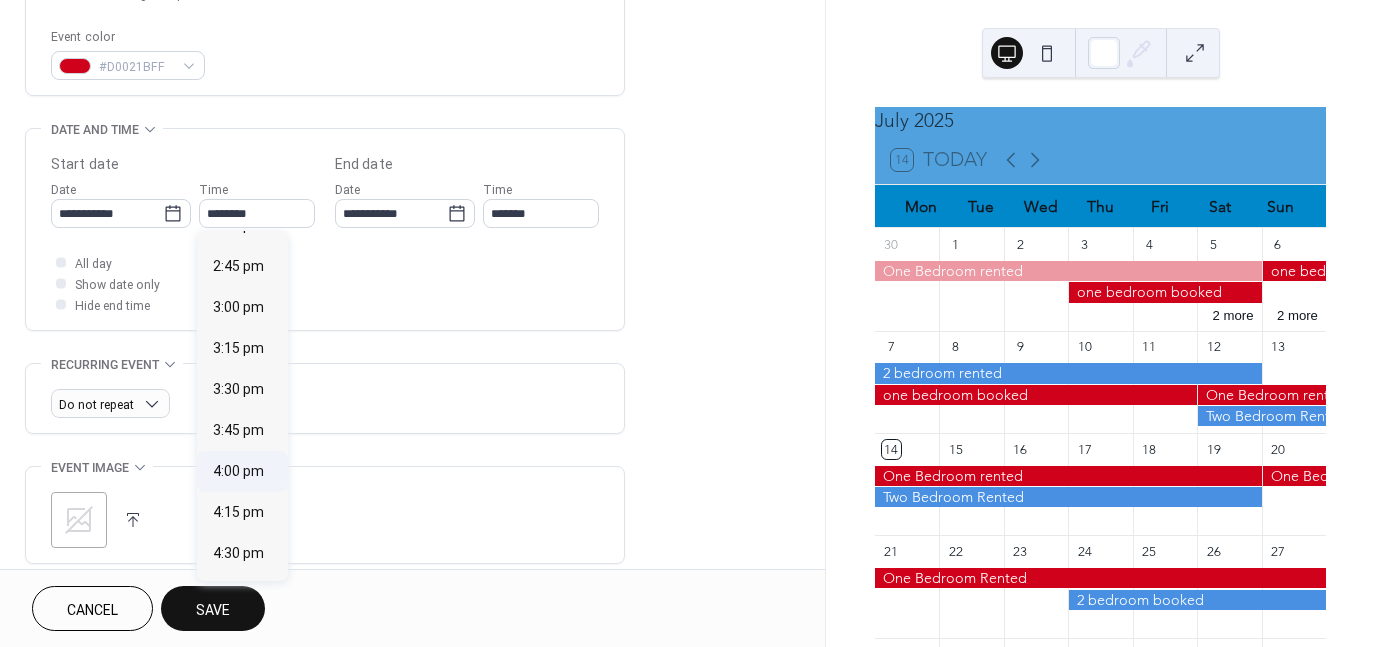 type on "*******" 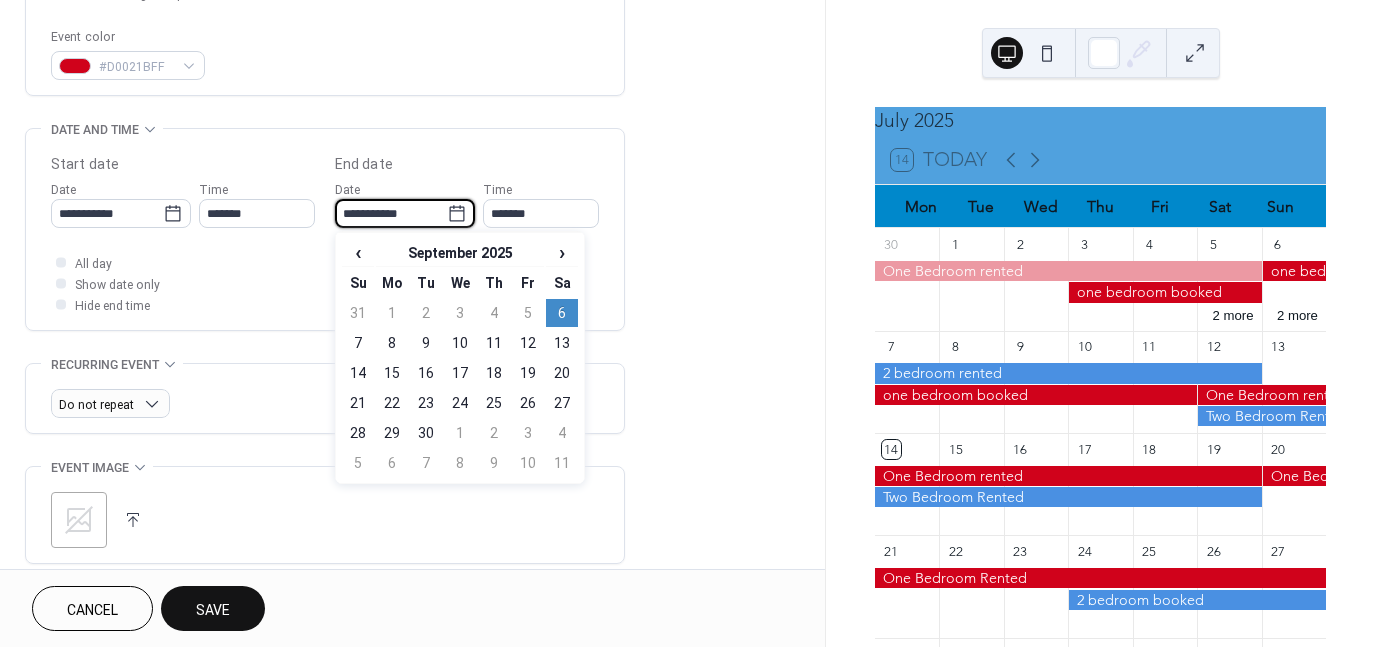 click on "**********" at bounding box center [391, 213] 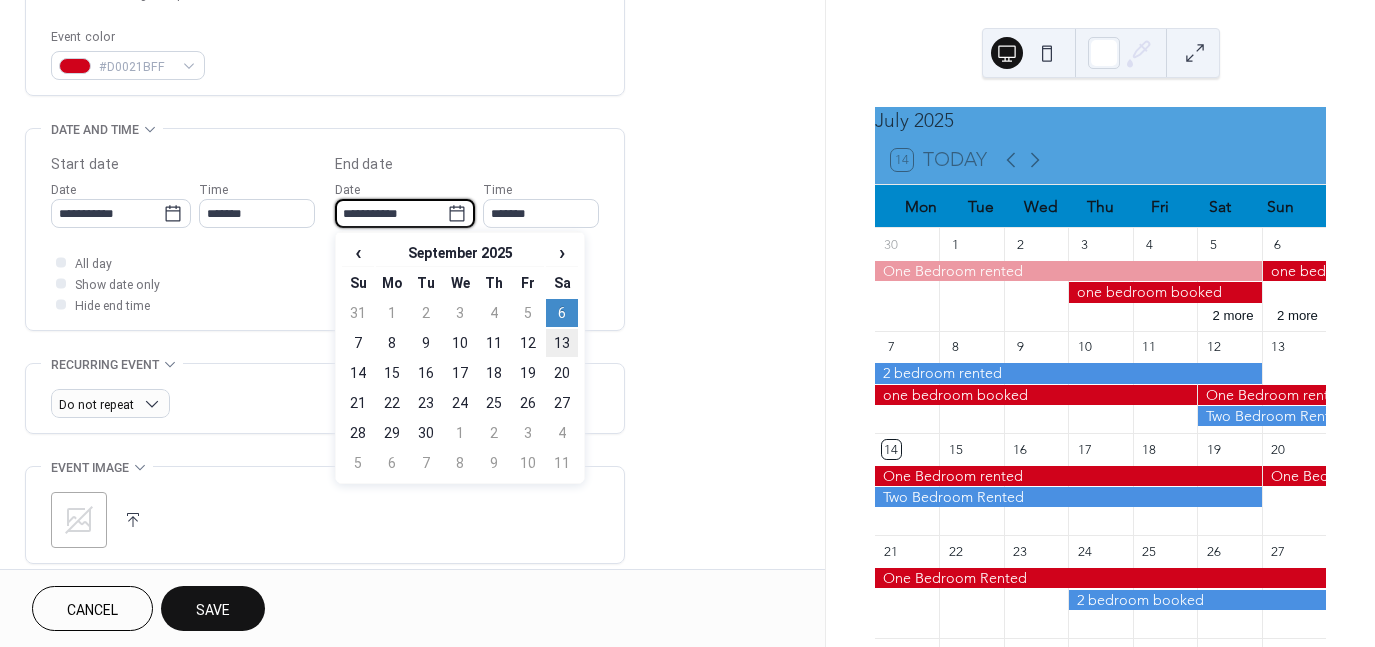click on "13" at bounding box center (562, 343) 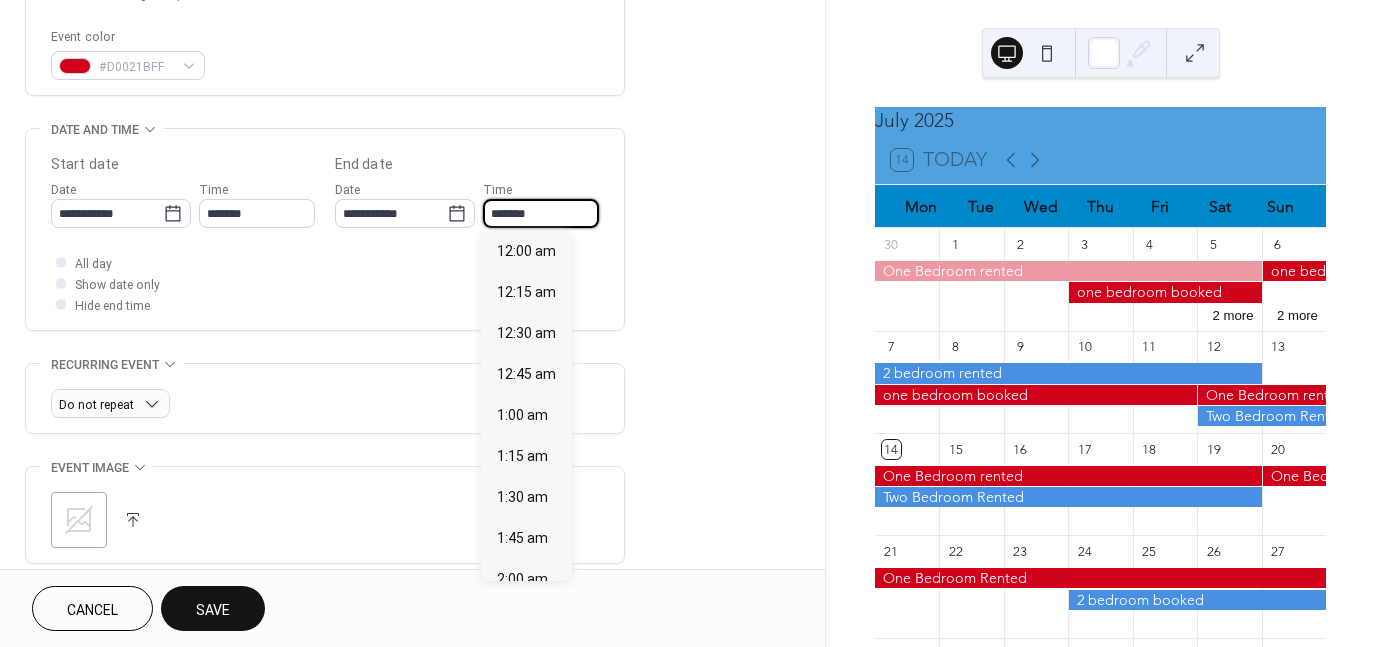 click on "*******" at bounding box center [541, 213] 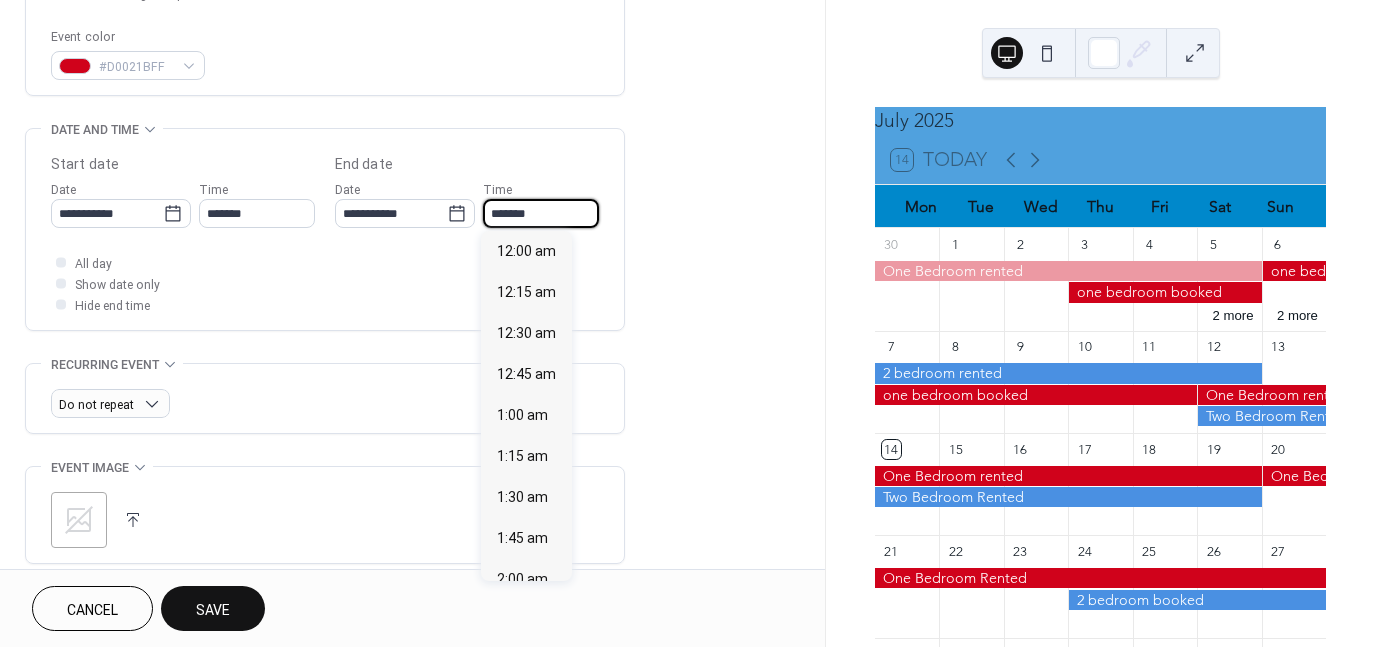 scroll, scrollTop: 2788, scrollLeft: 0, axis: vertical 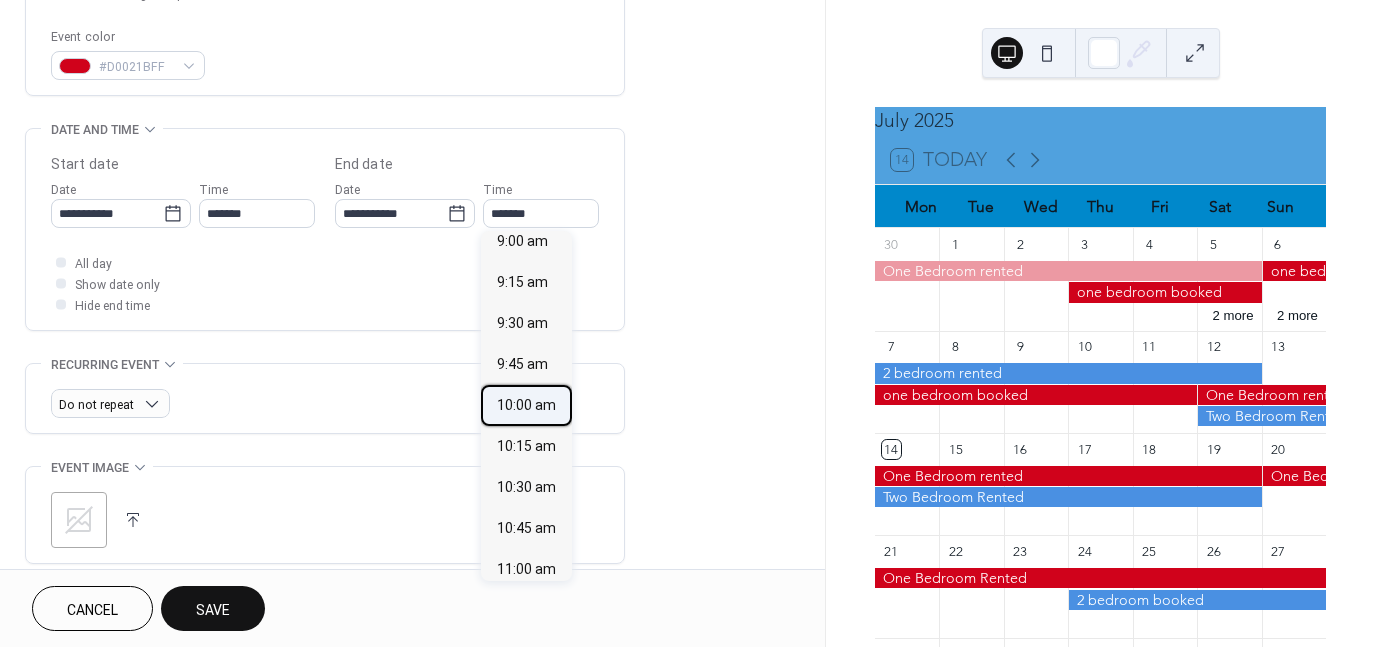 click on "10:00 am" at bounding box center (526, 405) 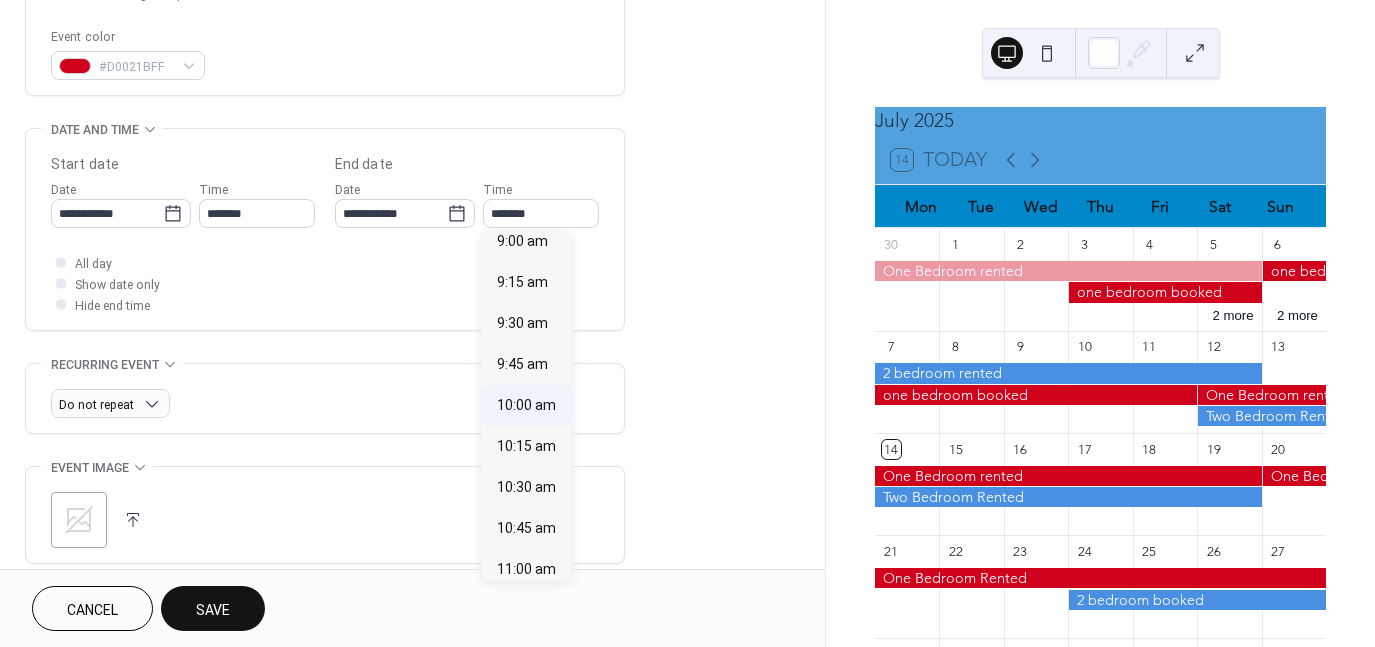 type on "********" 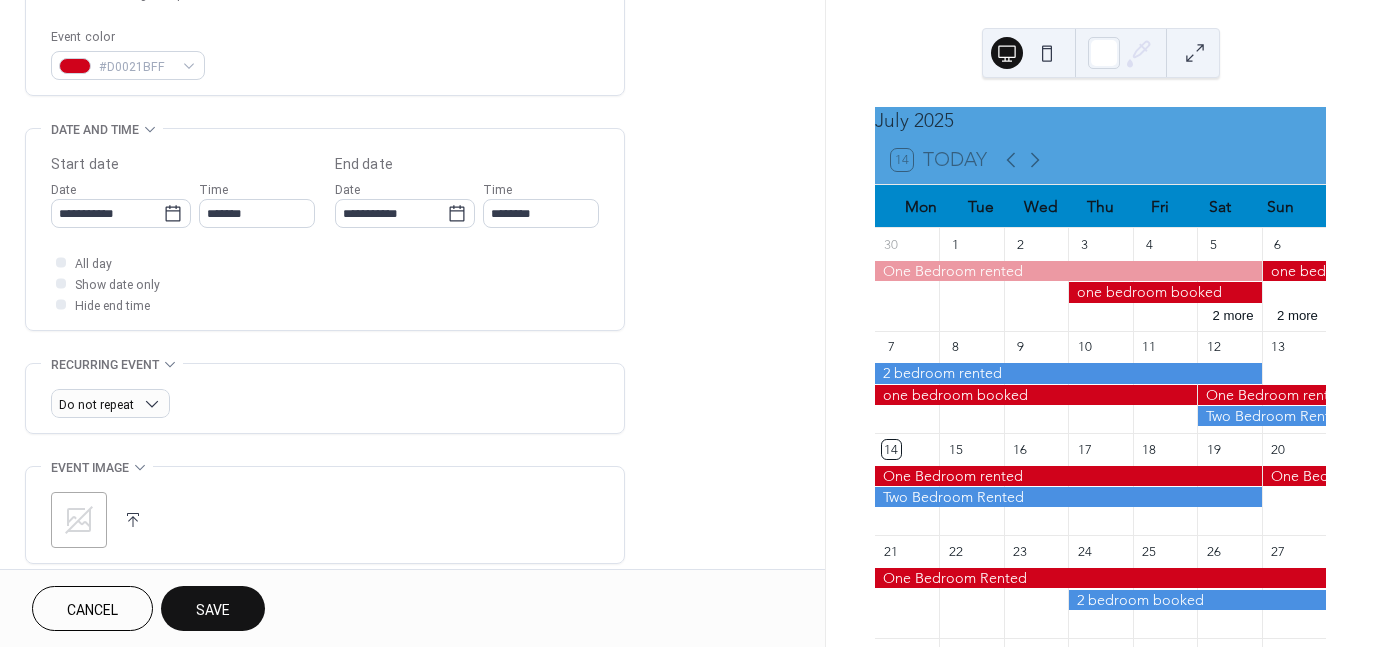 click on "**********" at bounding box center (687, 323) 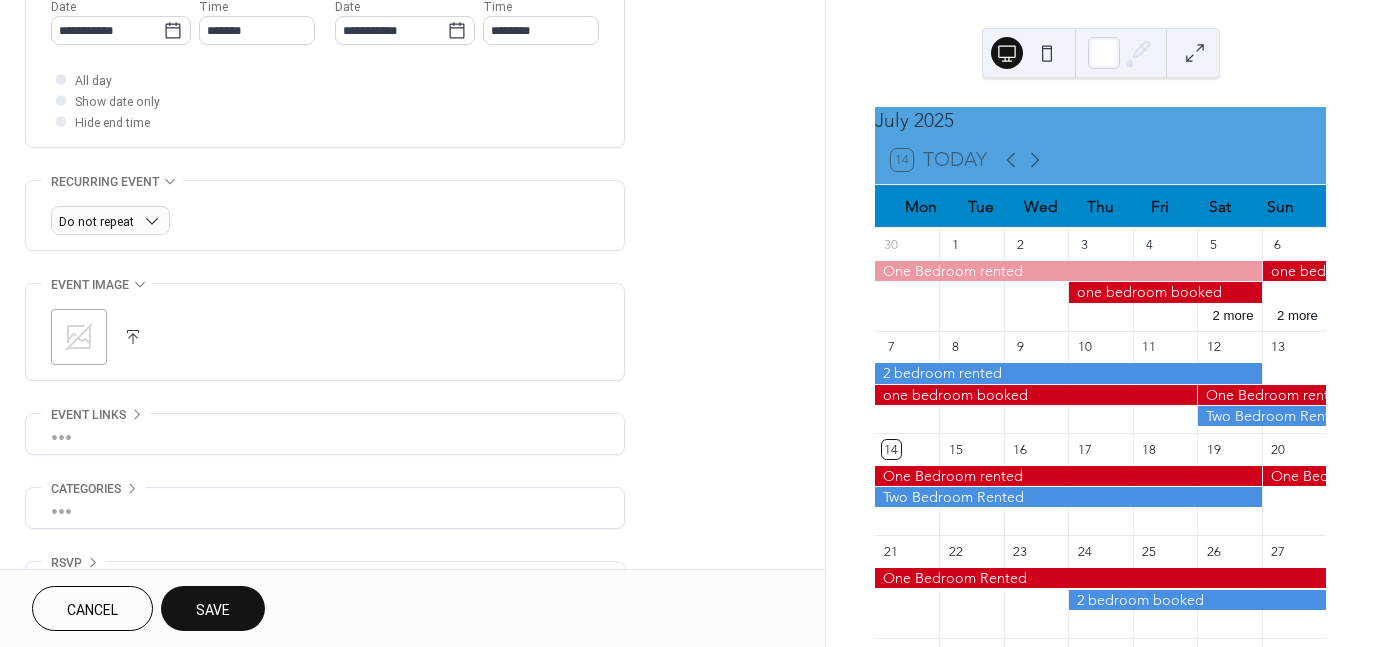 scroll, scrollTop: 756, scrollLeft: 0, axis: vertical 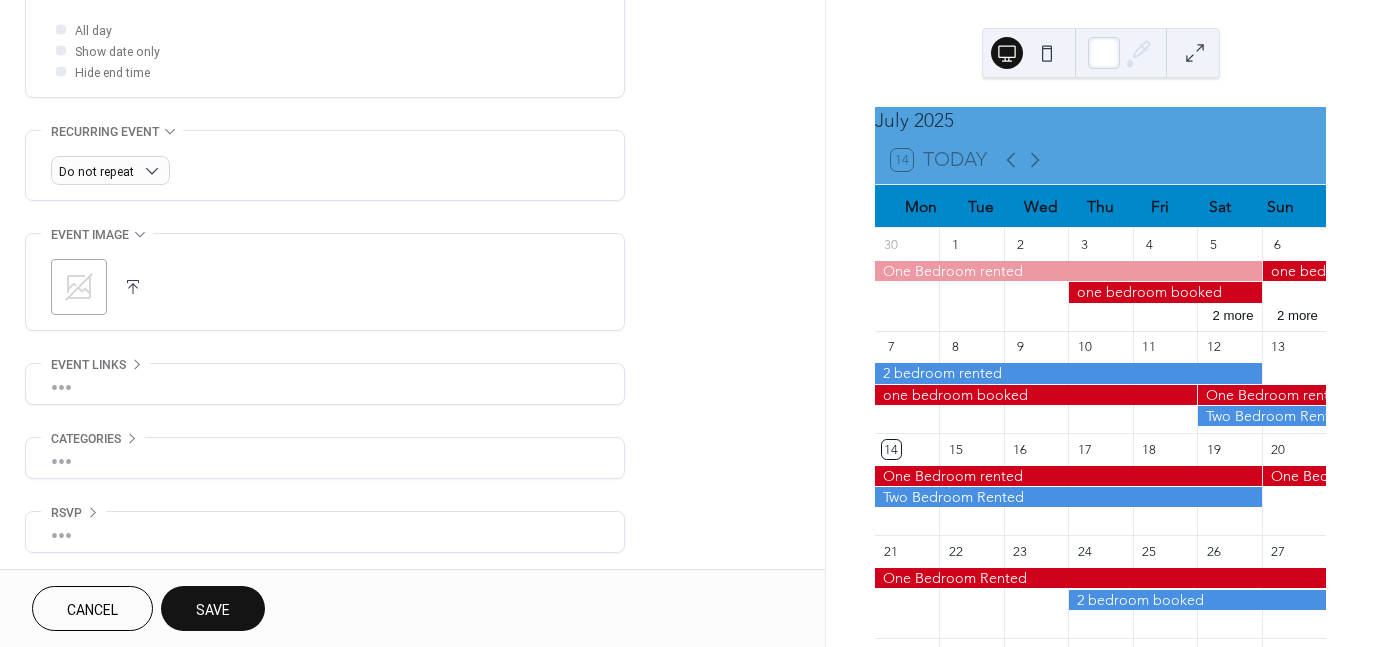 click on "Save" at bounding box center [213, 610] 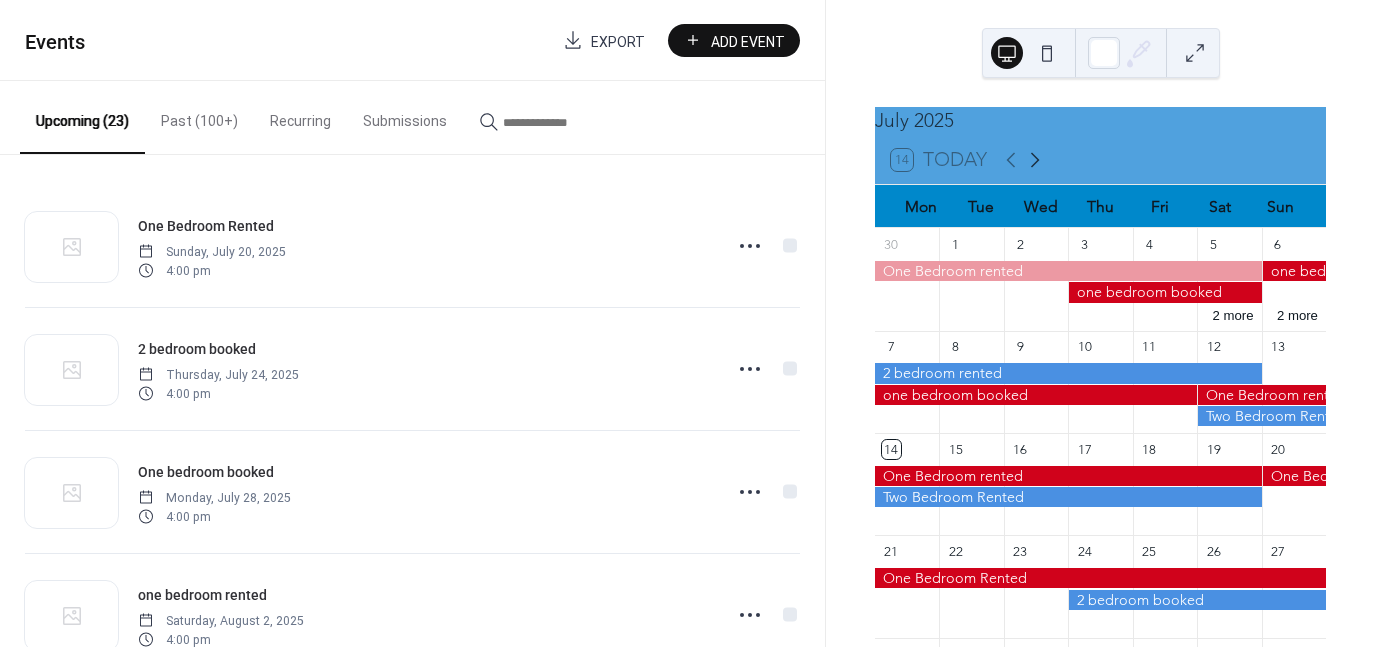 click 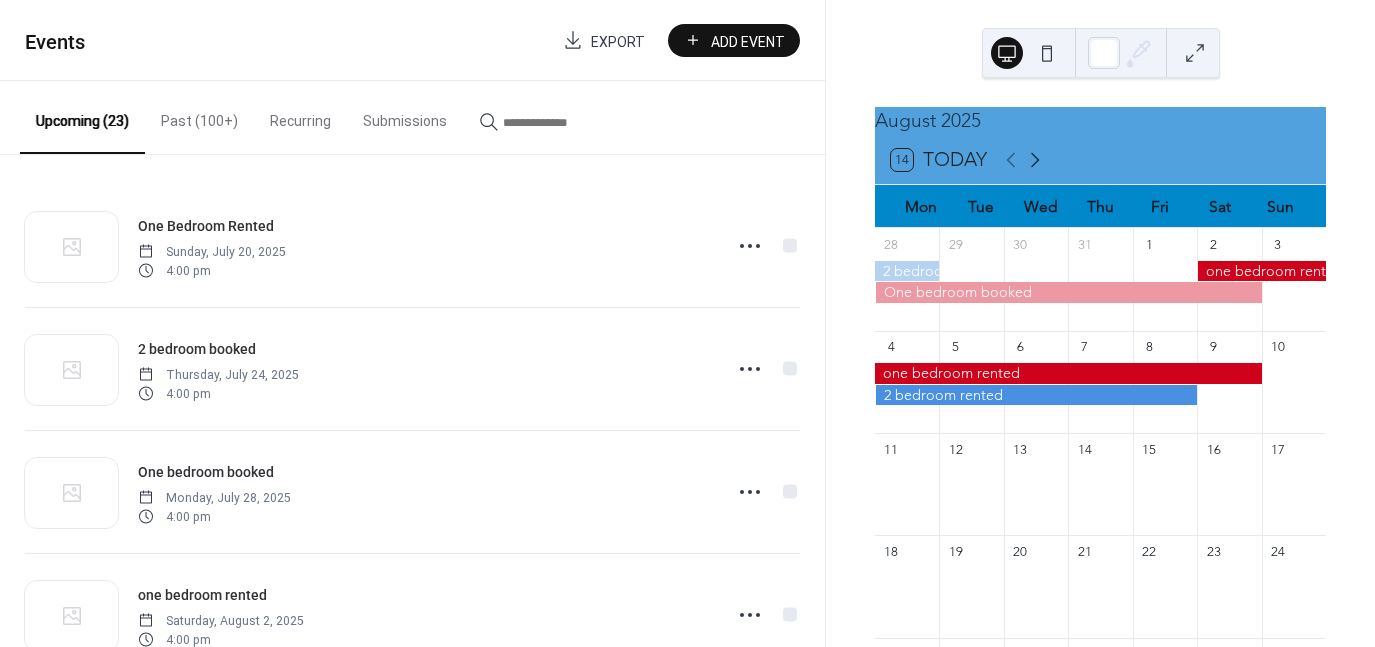 click 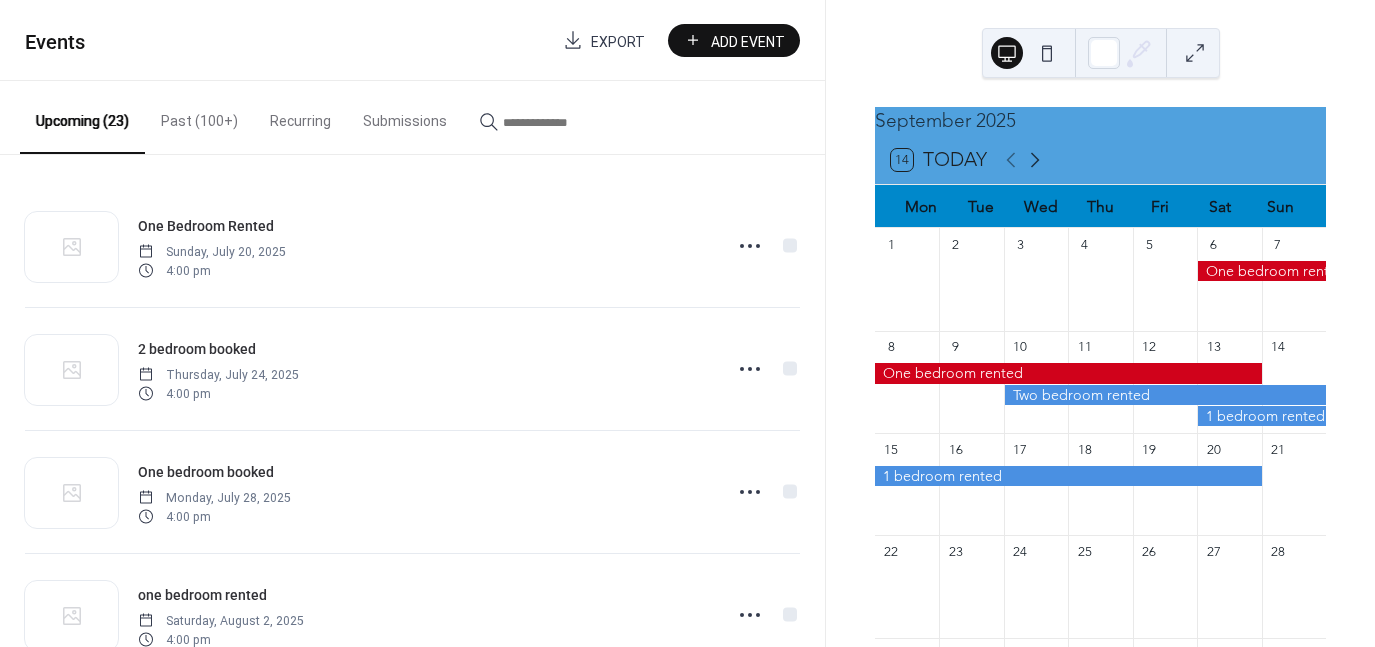 click 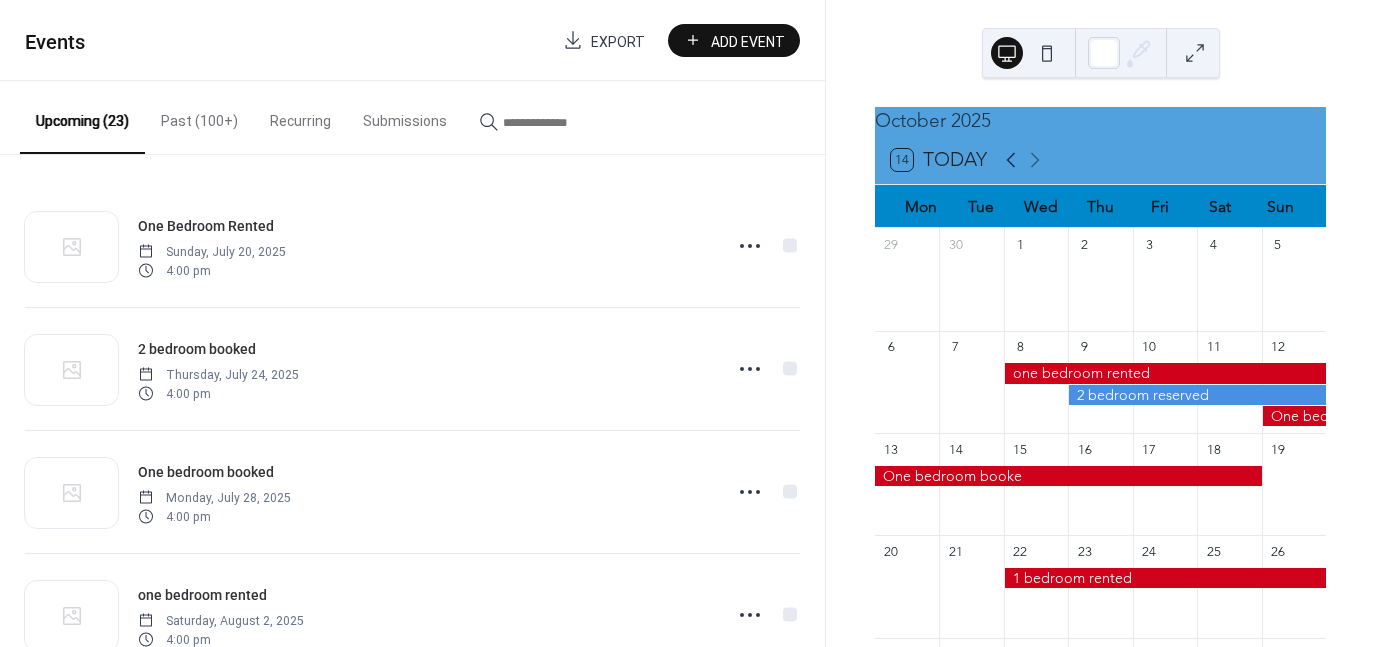 click 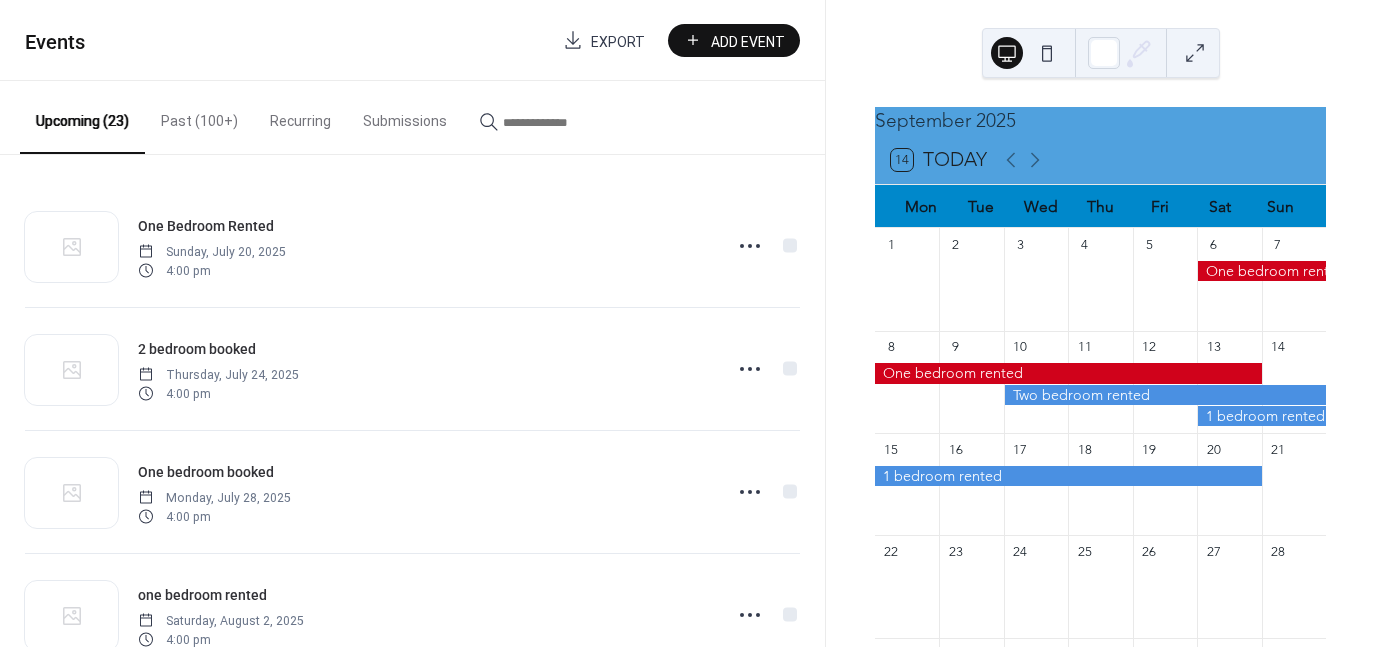 click at bounding box center (1261, 416) 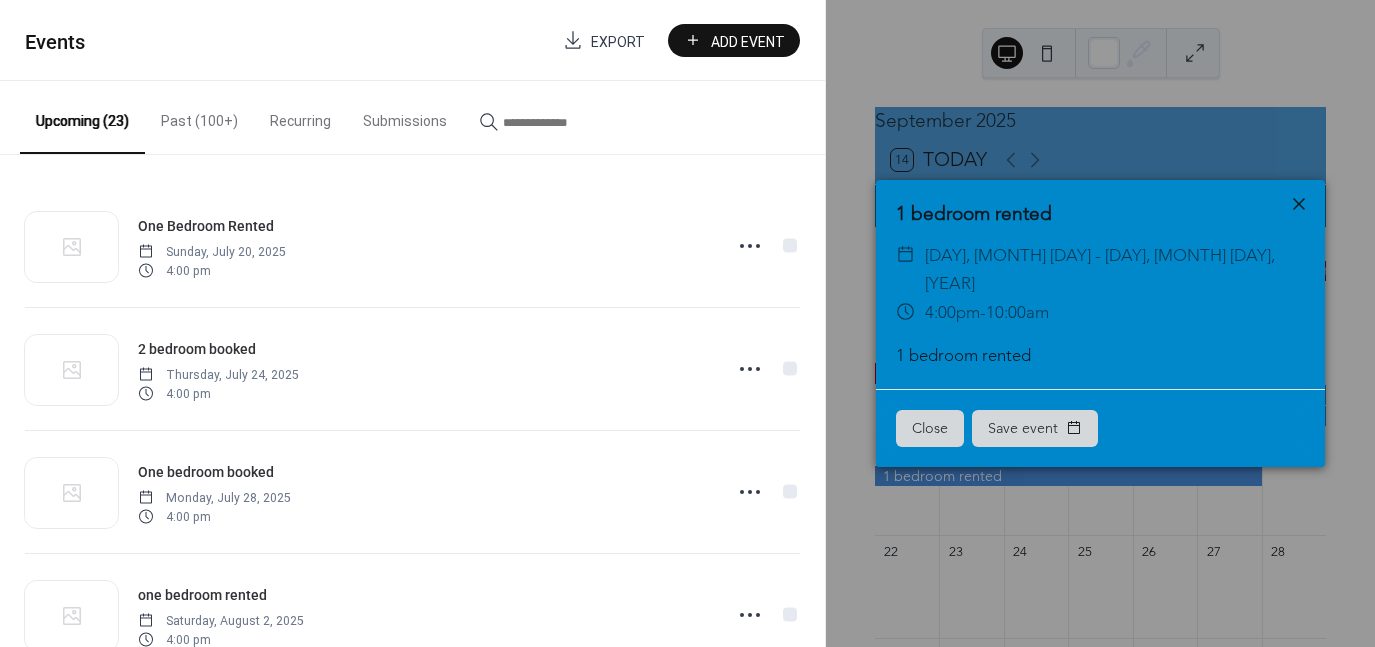 click 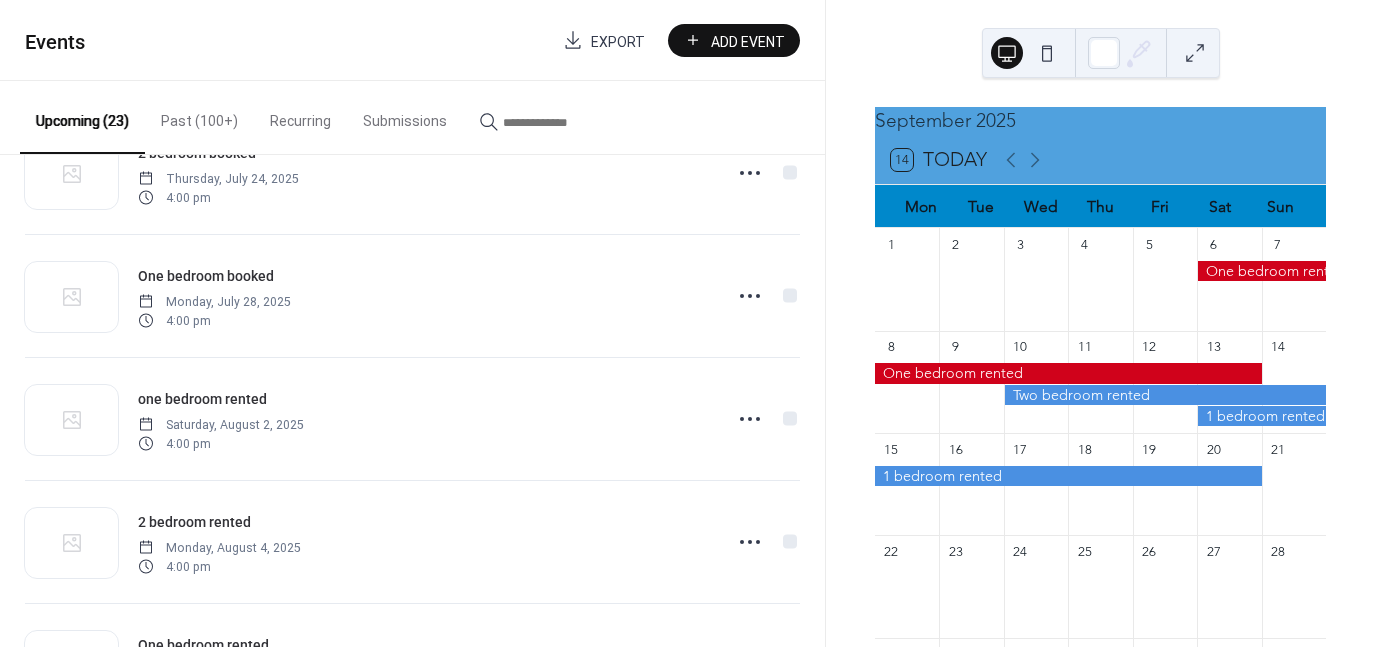 scroll, scrollTop: 192, scrollLeft: 0, axis: vertical 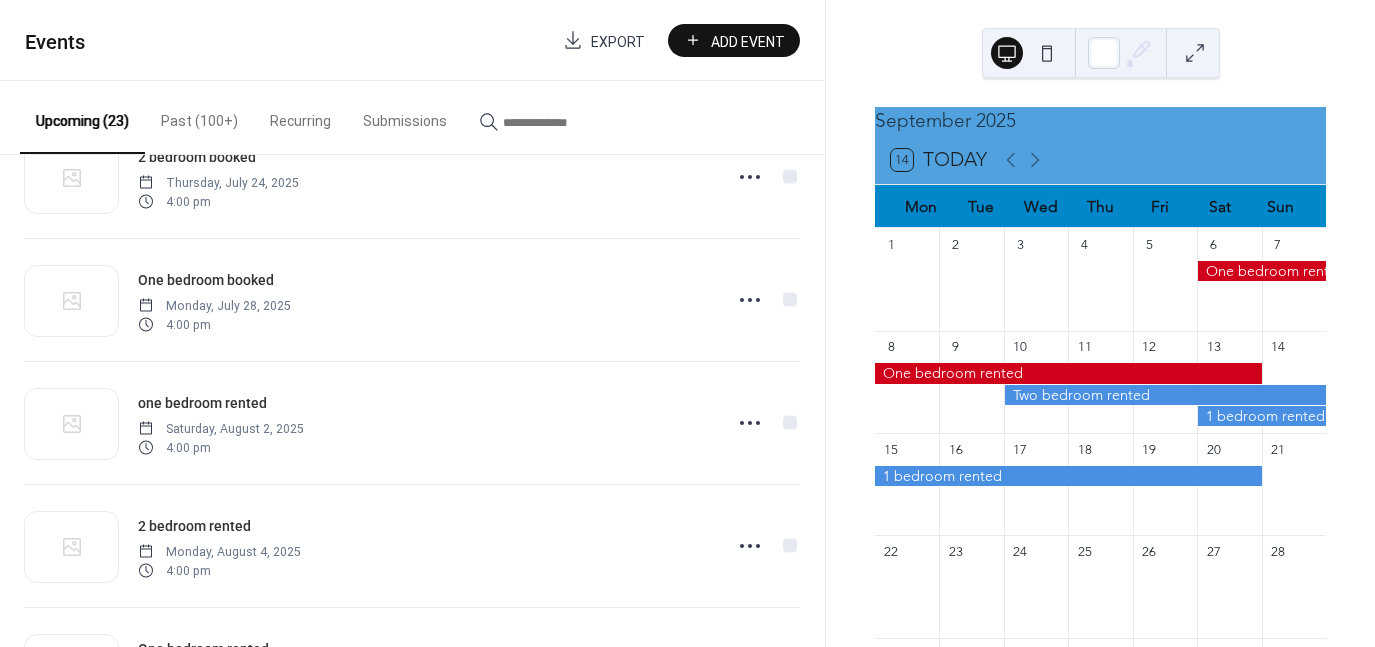 click on "Add Event" at bounding box center (748, 41) 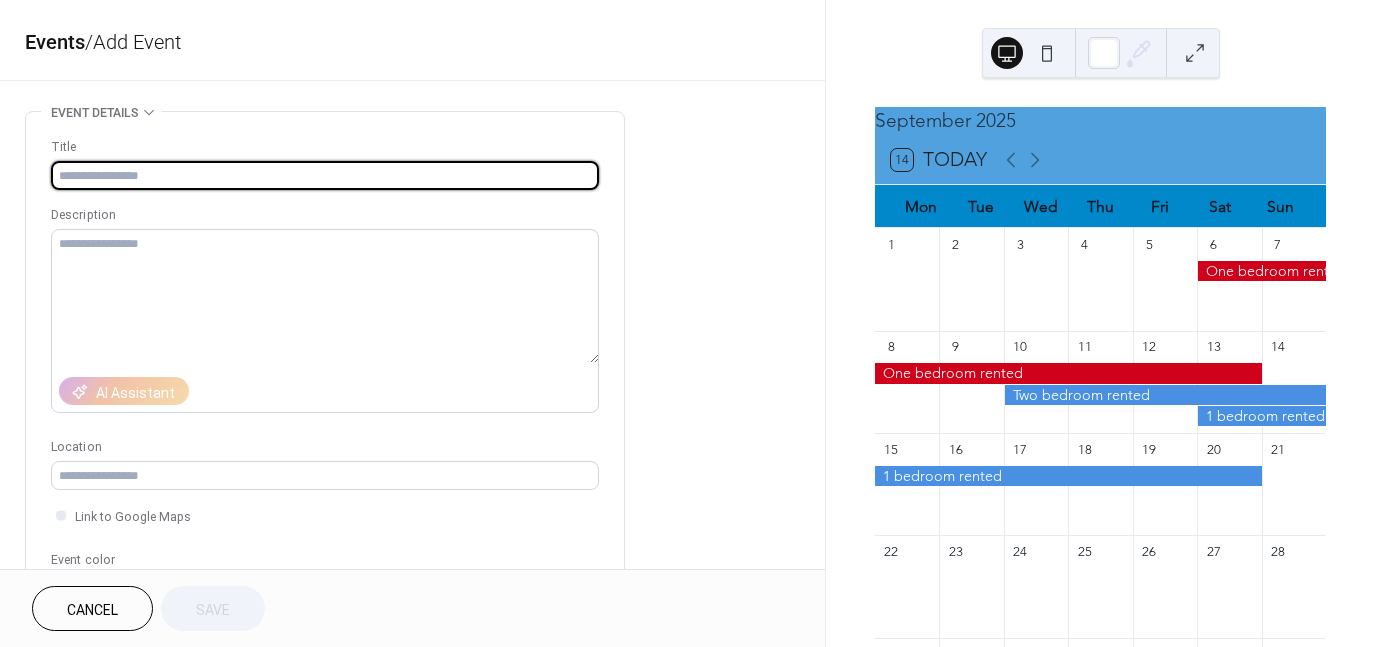 click at bounding box center (325, 175) 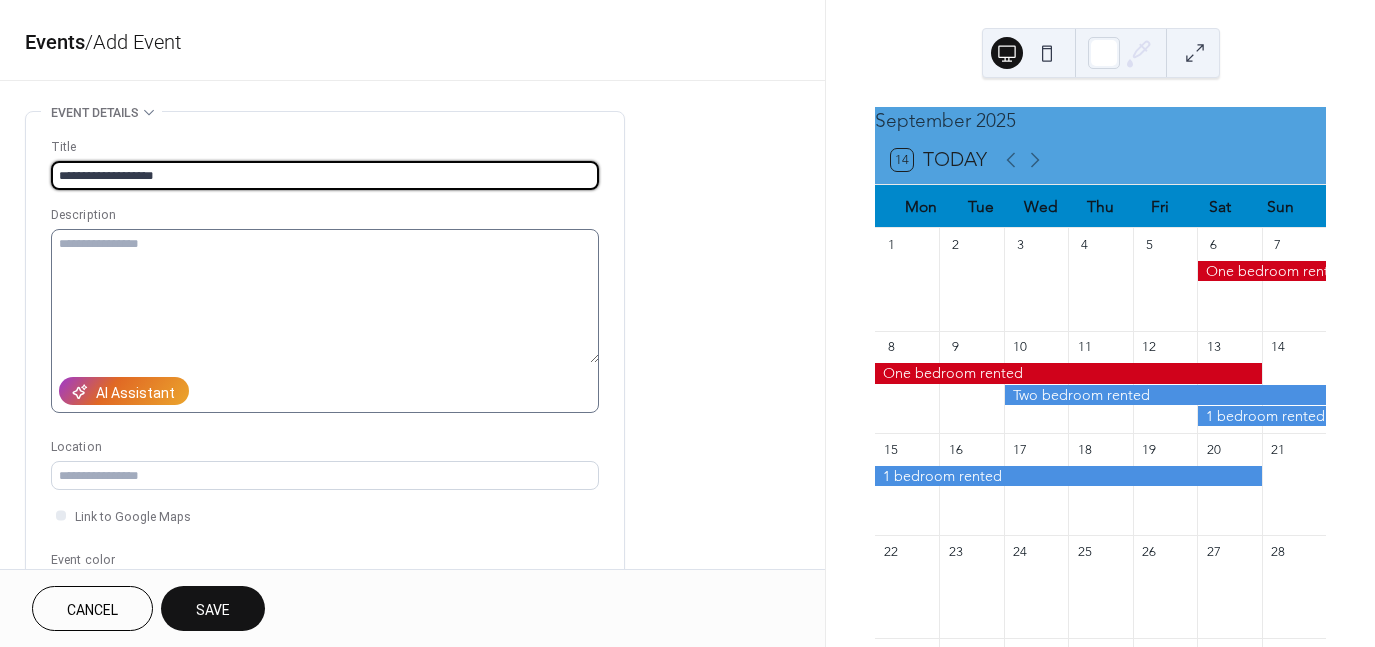 type on "**********" 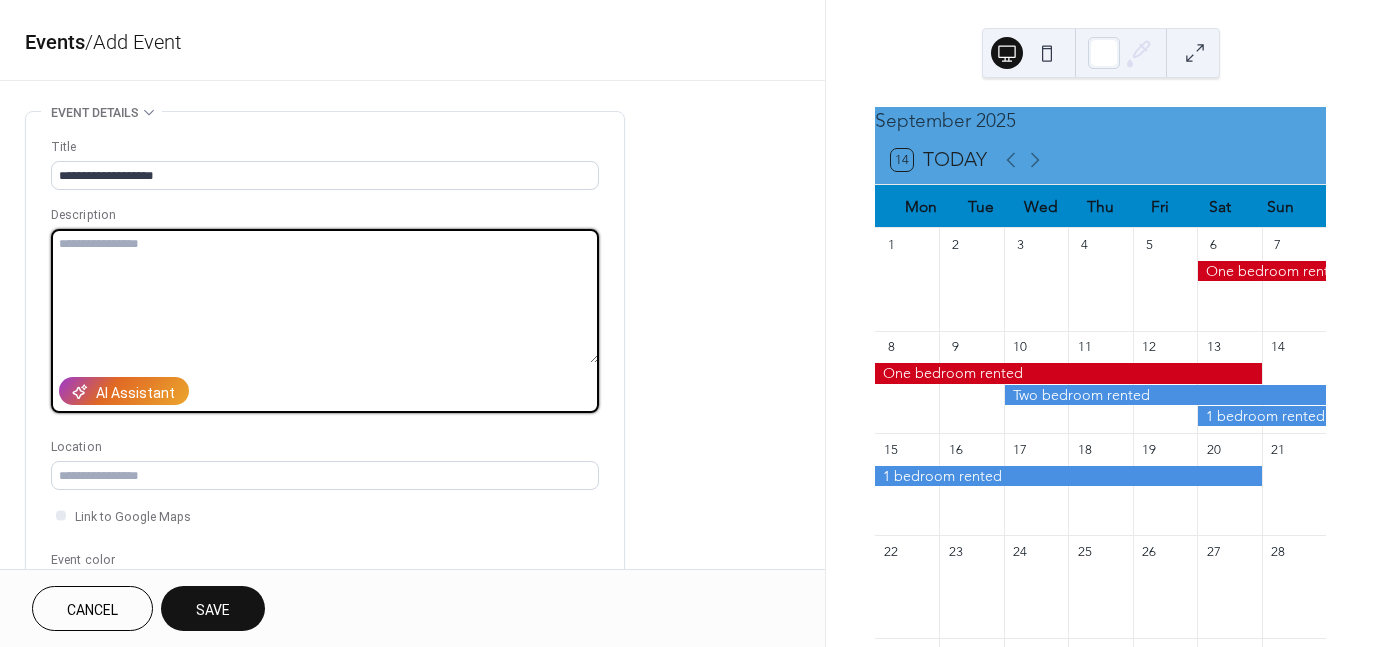 click at bounding box center (325, 296) 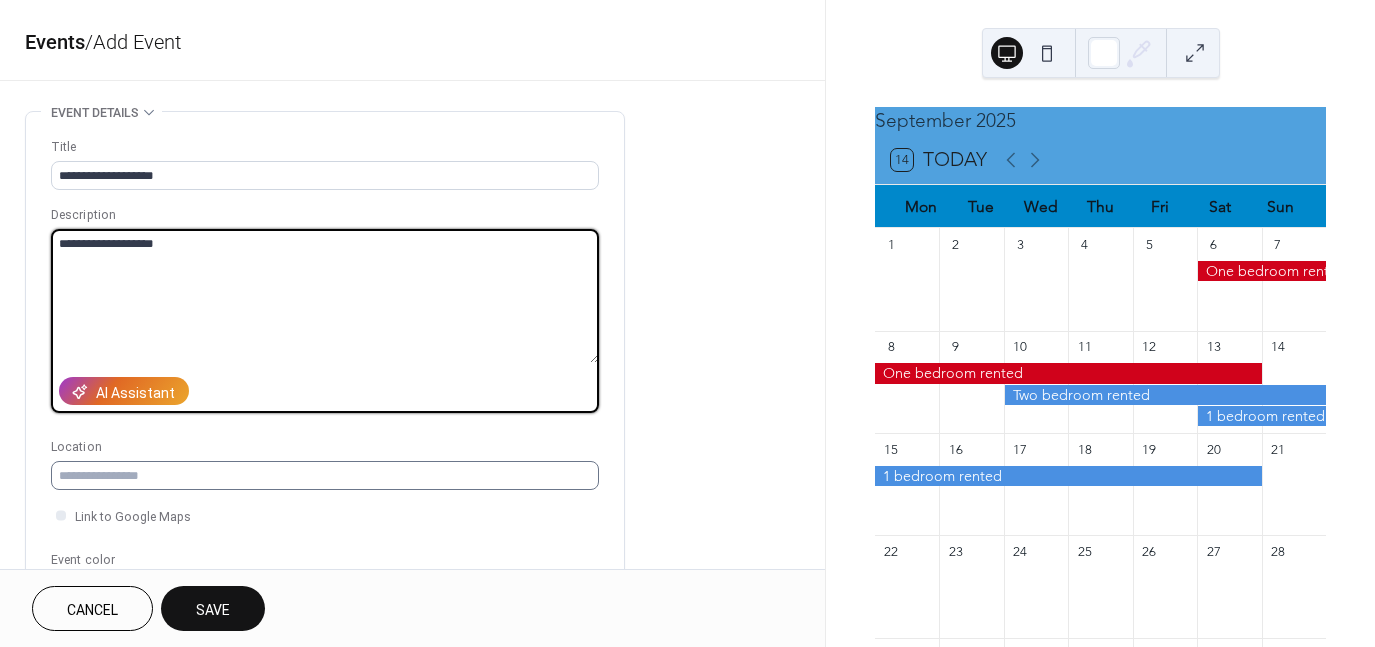 type on "**********" 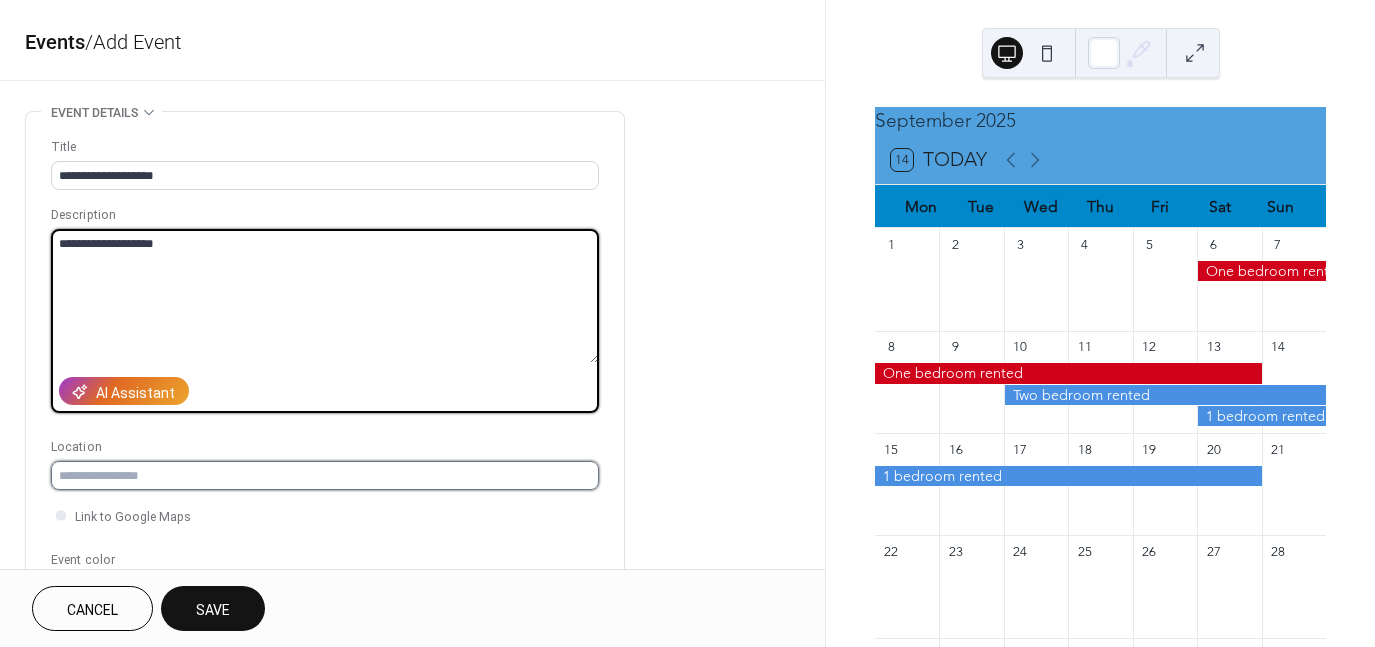 click at bounding box center (325, 475) 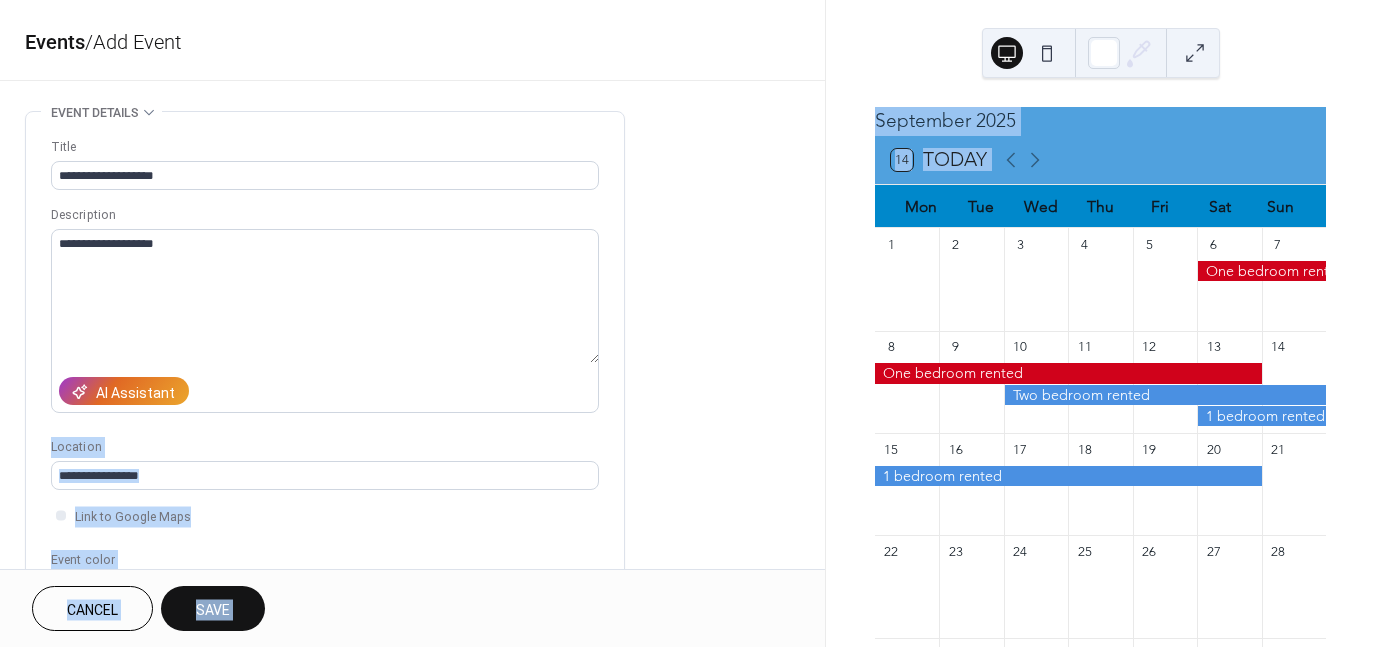 click on "**********" at bounding box center [687, 323] 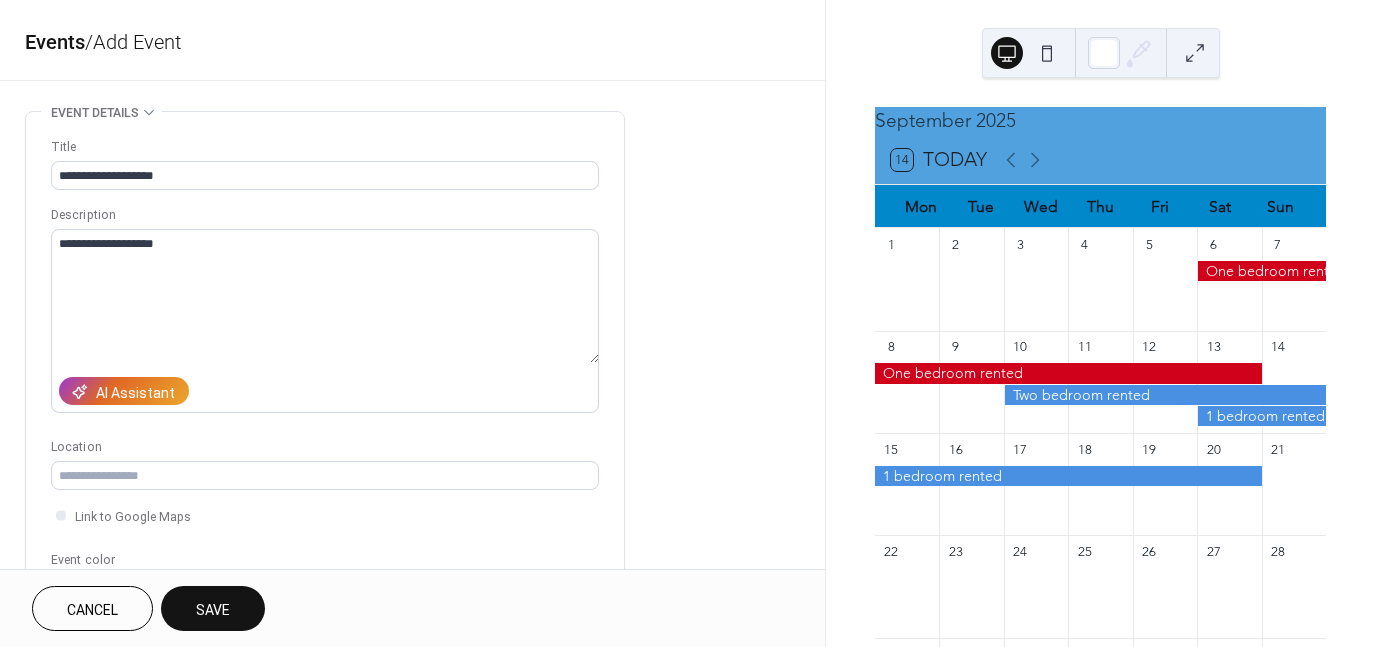 drag, startPoint x: 823, startPoint y: 233, endPoint x: 821, endPoint y: 270, distance: 37.054016 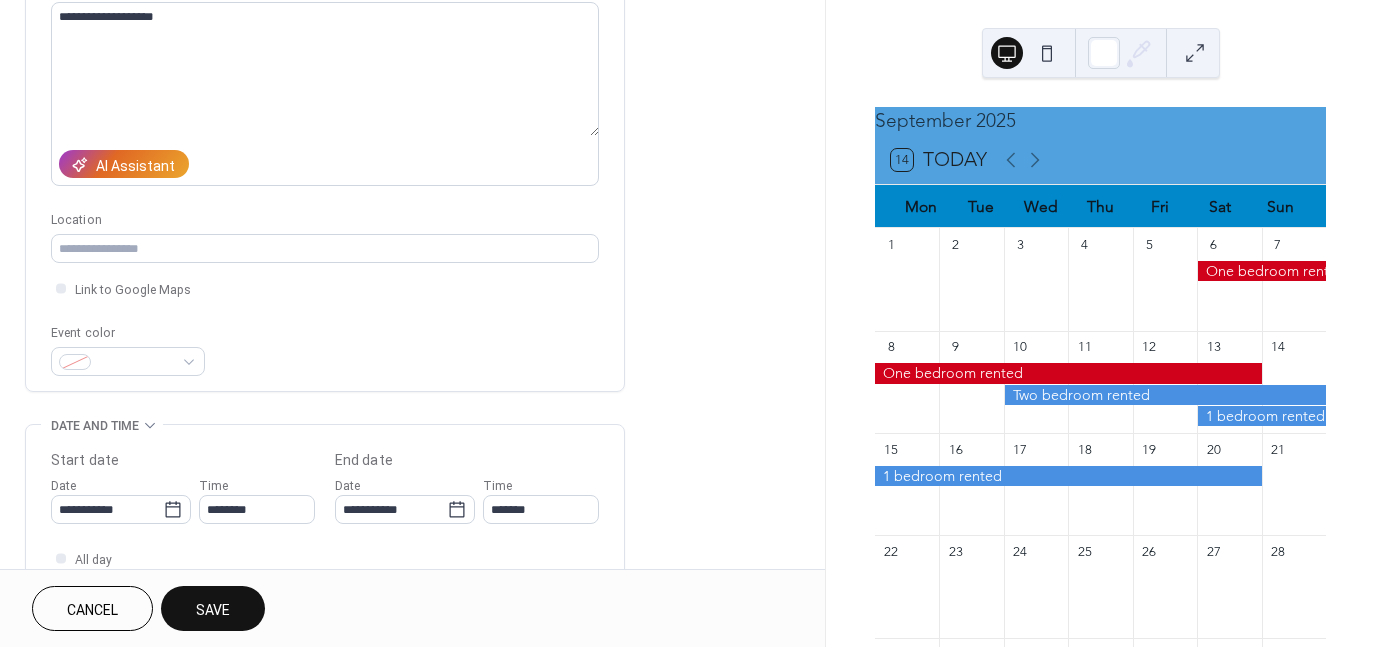 scroll, scrollTop: 234, scrollLeft: 0, axis: vertical 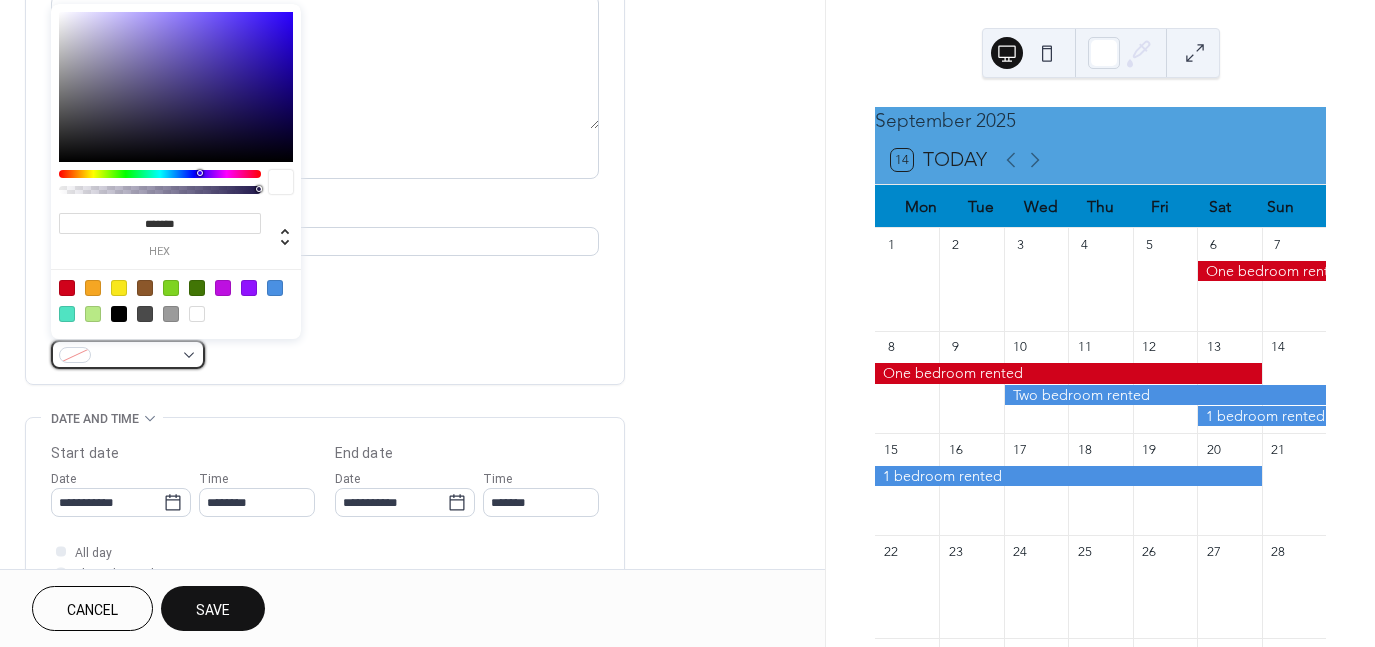 click at bounding box center [136, 356] 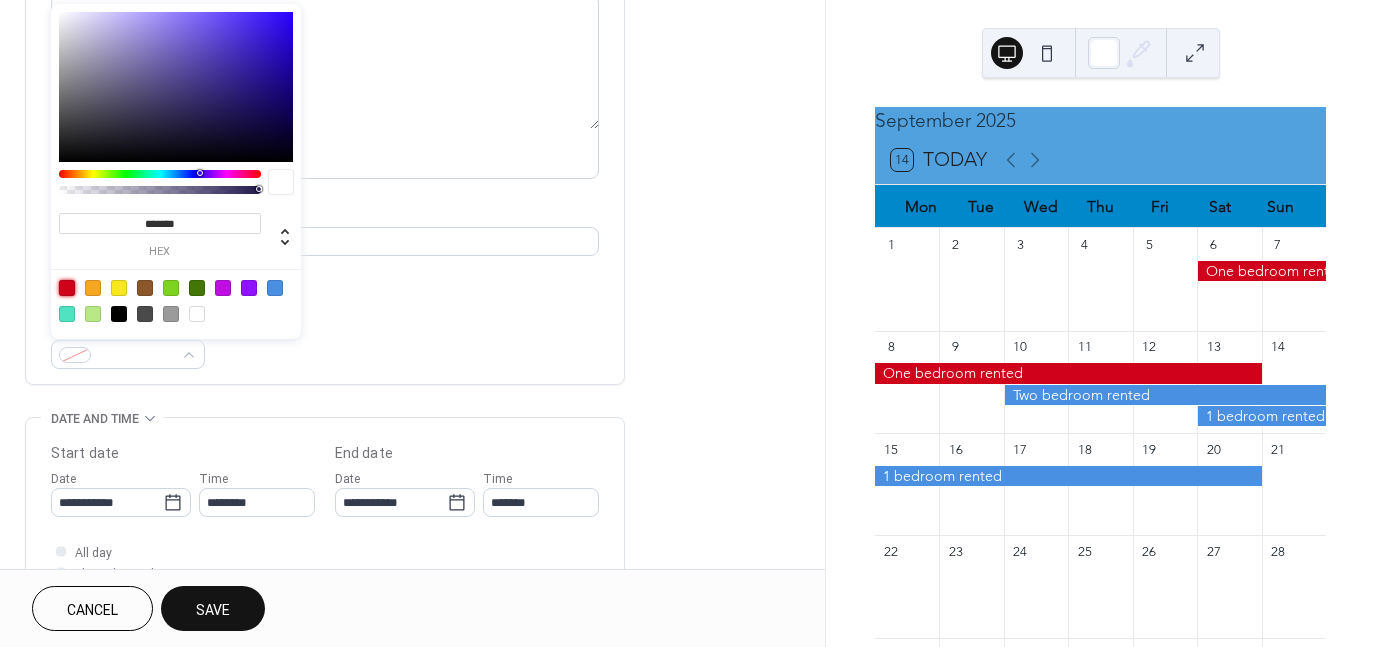 click at bounding box center [67, 288] 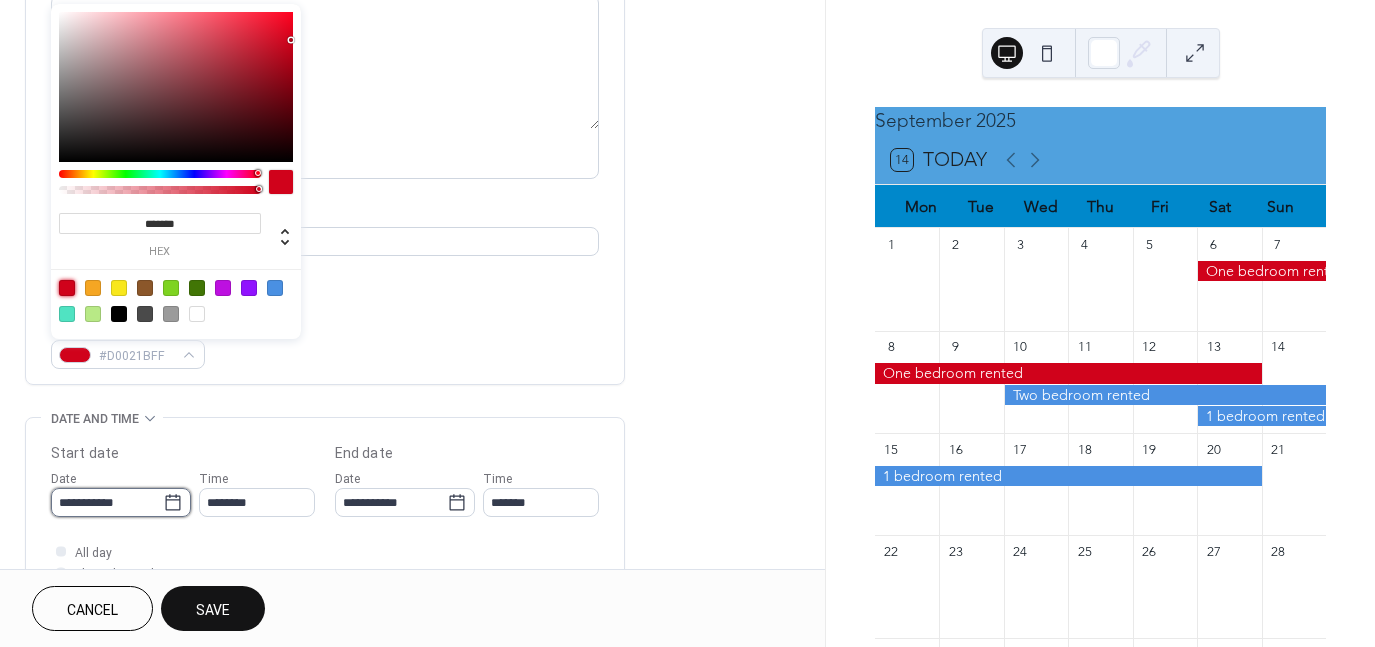 click on "**********" at bounding box center (107, 502) 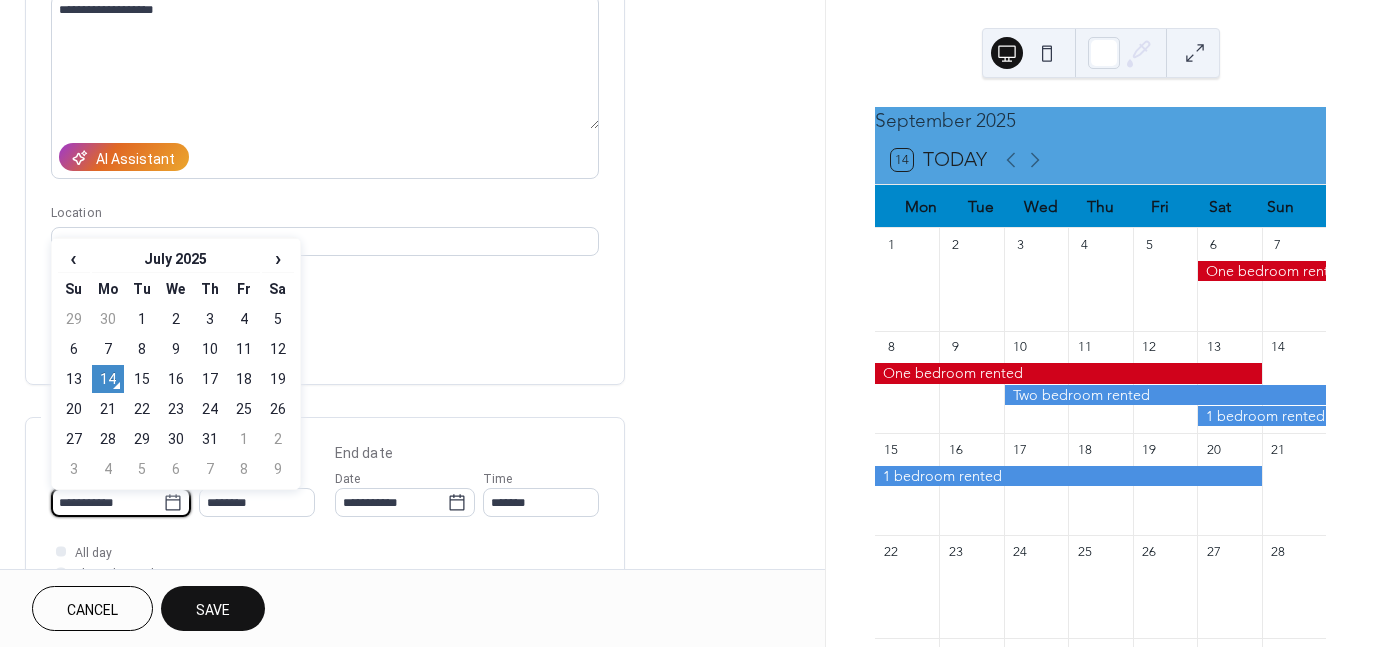 click 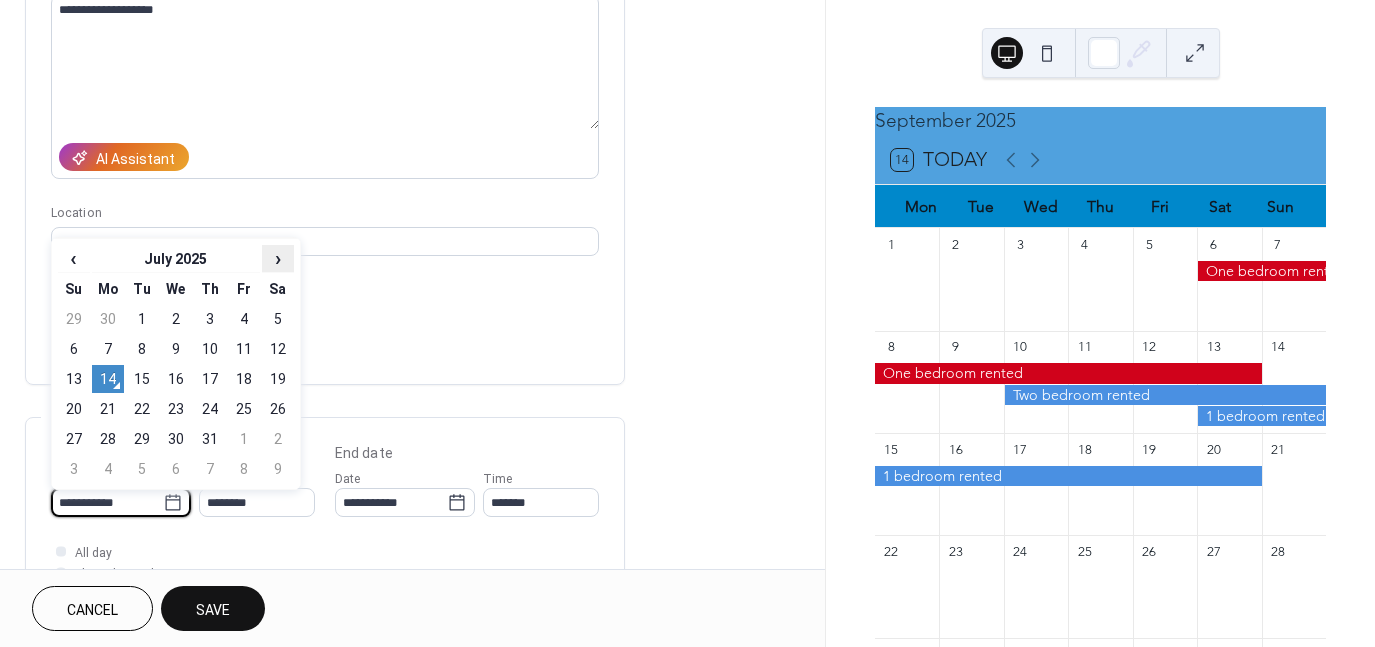 click on "›" at bounding box center [278, 258] 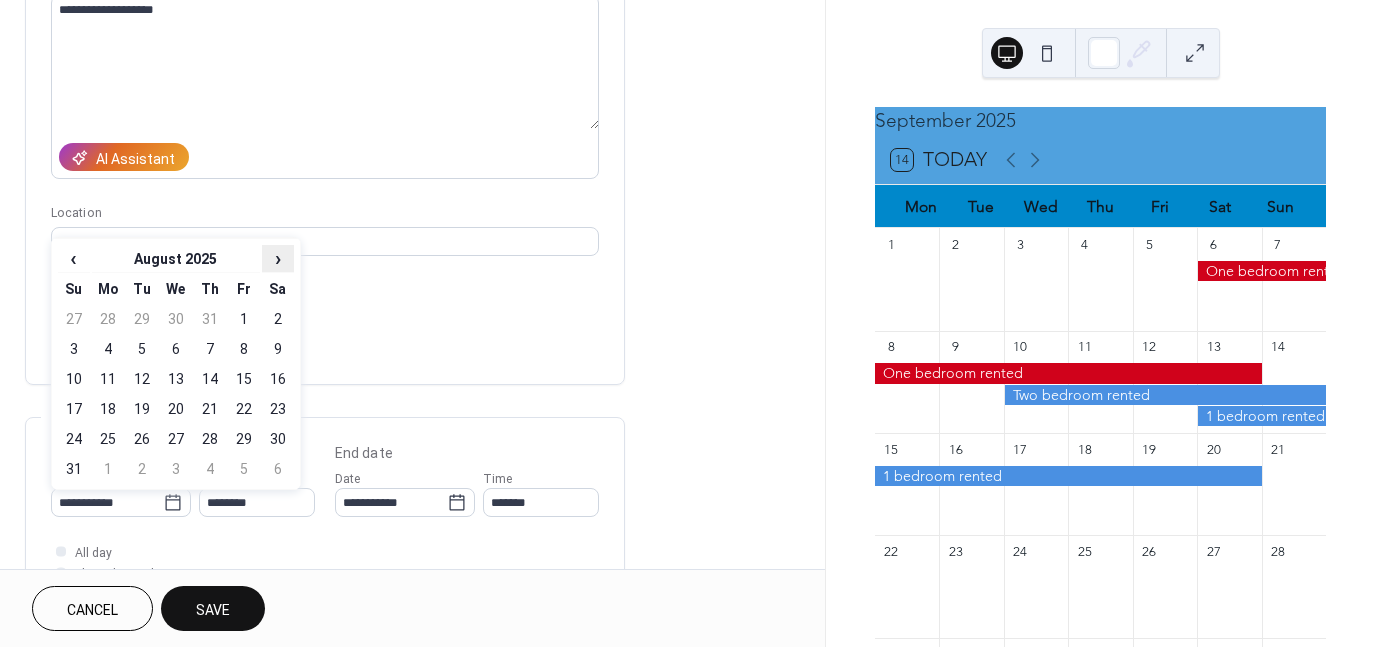 click on "›" at bounding box center [278, 258] 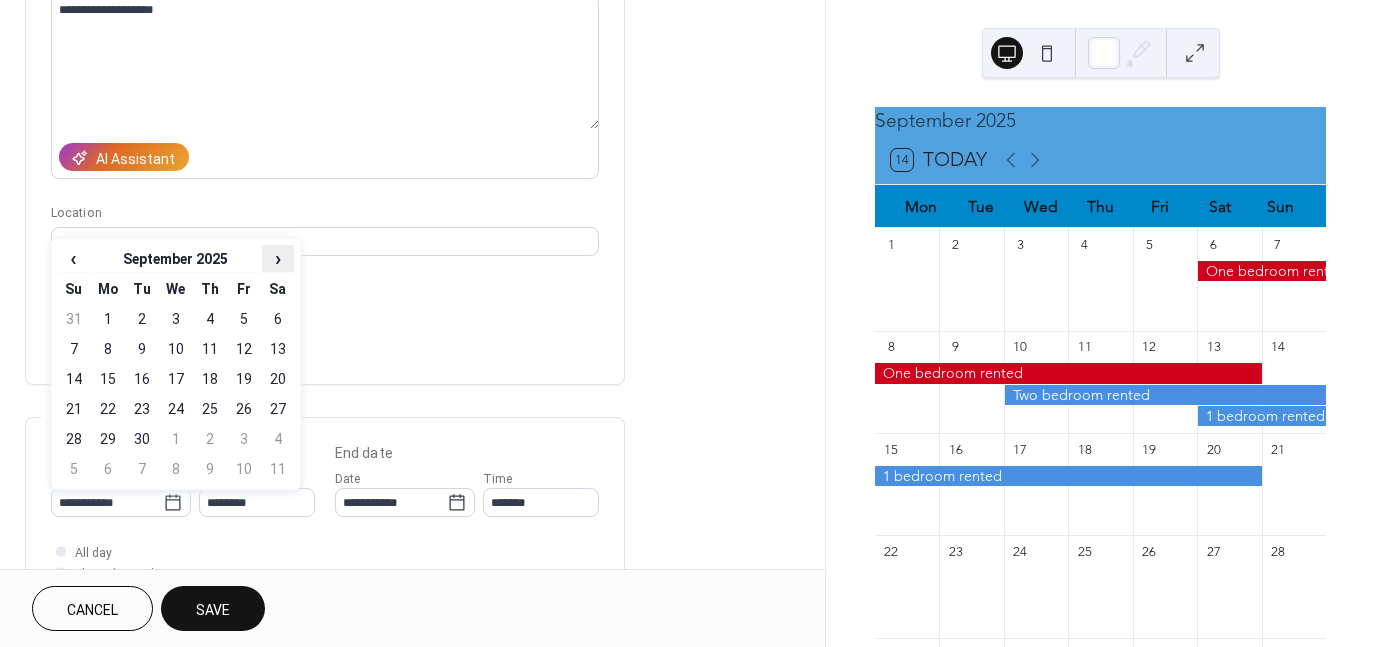 click on "›" at bounding box center [278, 258] 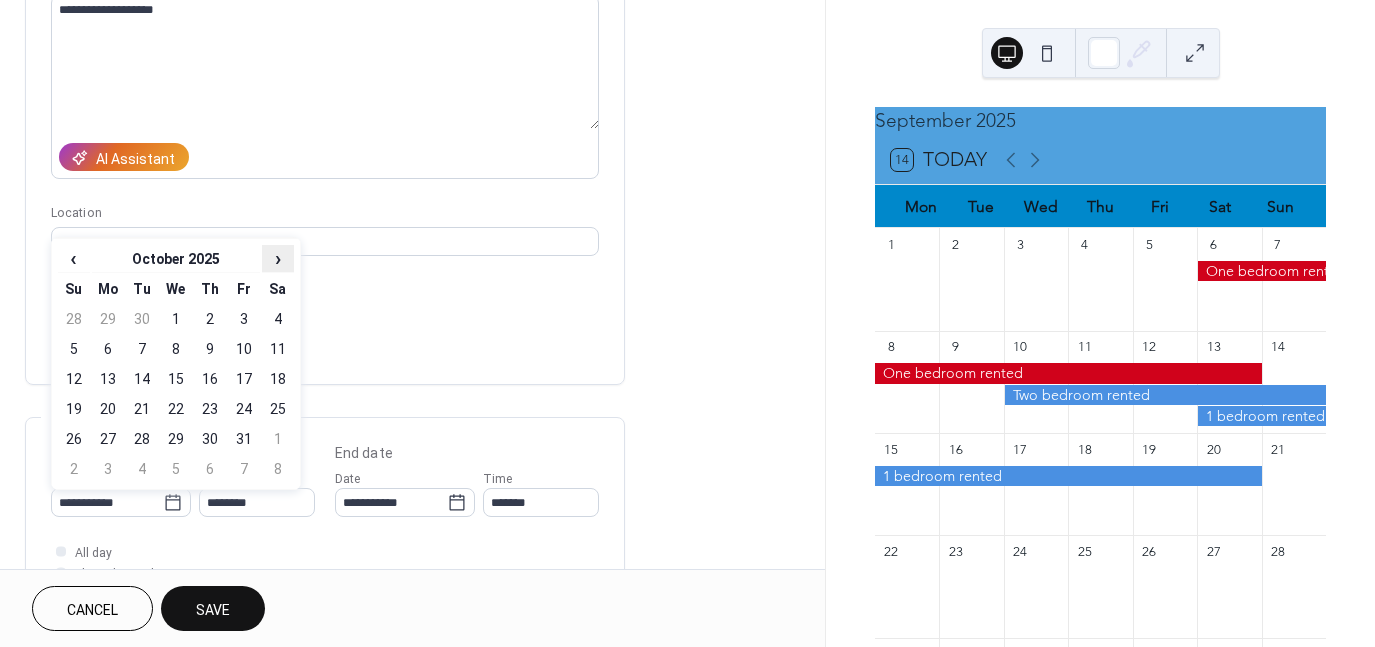click on "›" at bounding box center (278, 258) 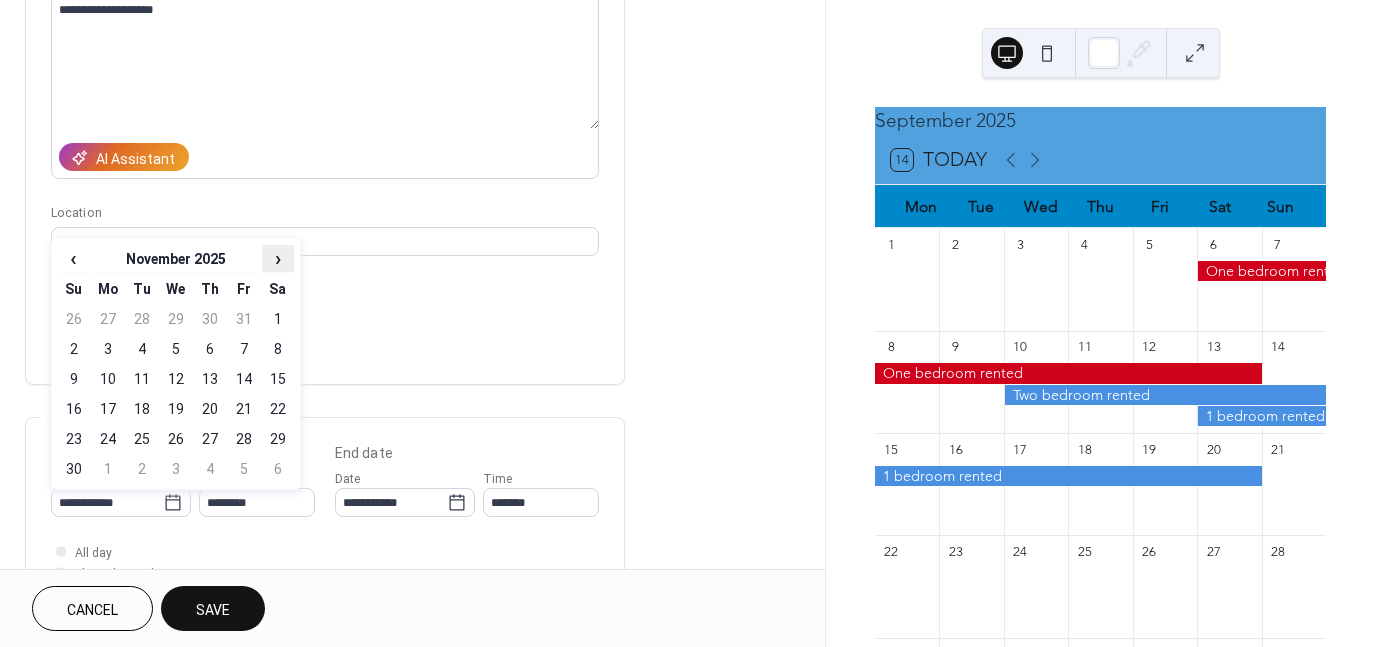 click on "›" at bounding box center [278, 258] 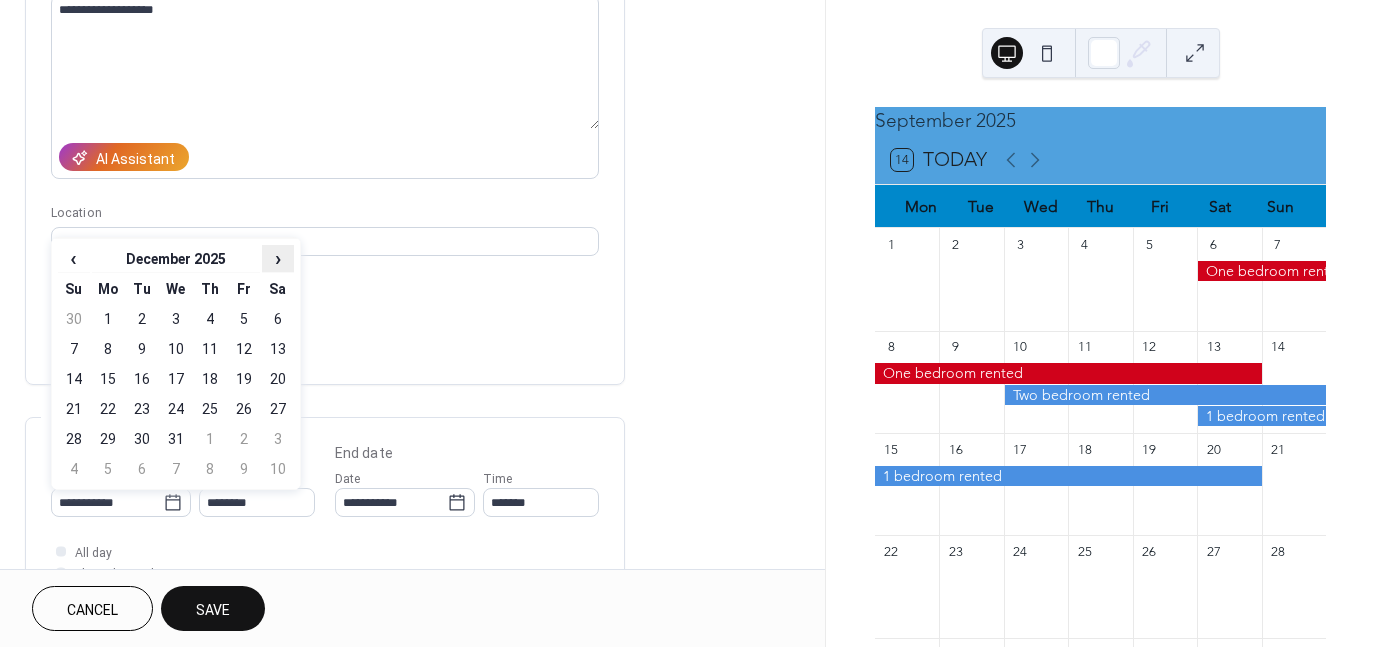 click on "›" at bounding box center (278, 258) 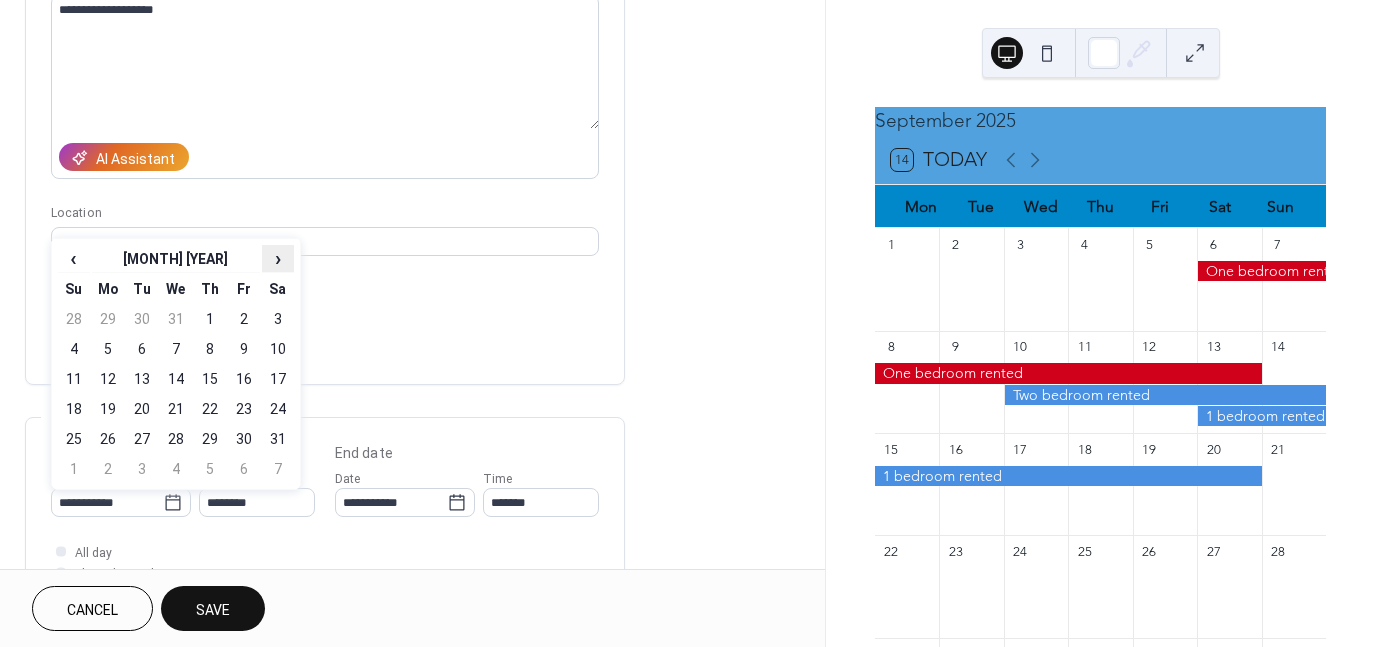 click on "›" at bounding box center [278, 258] 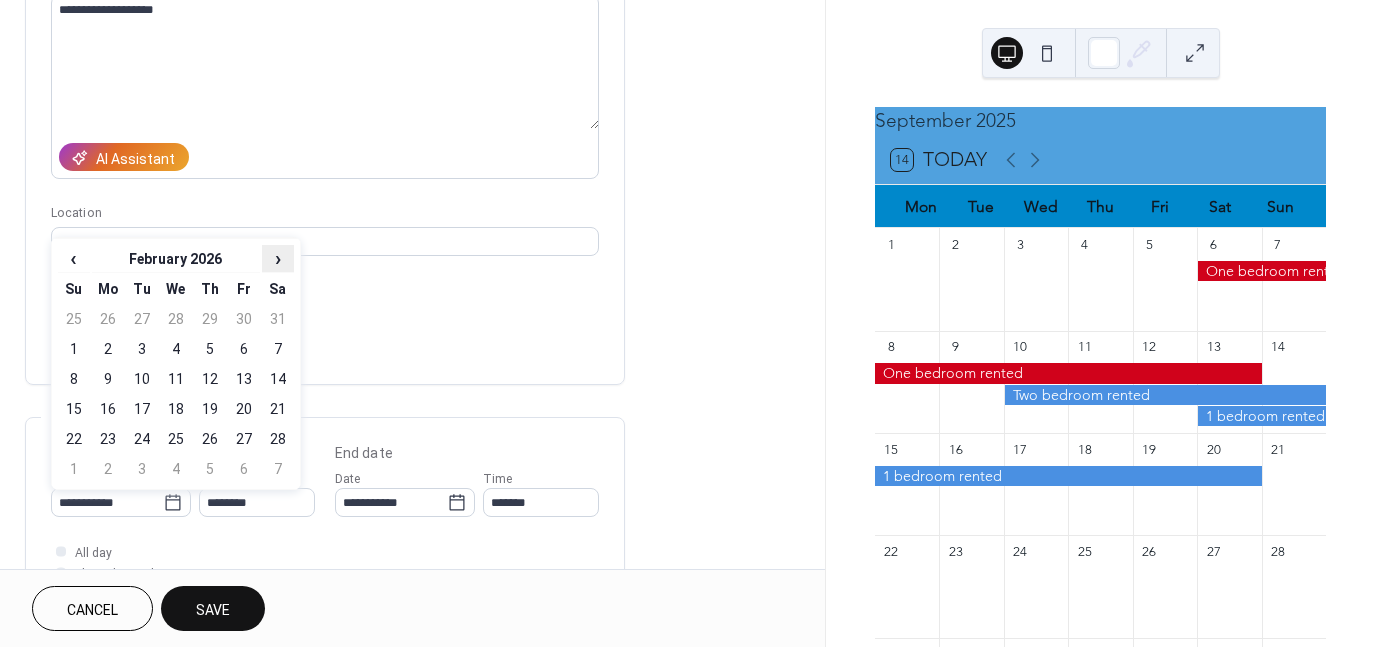 click on "›" at bounding box center [278, 258] 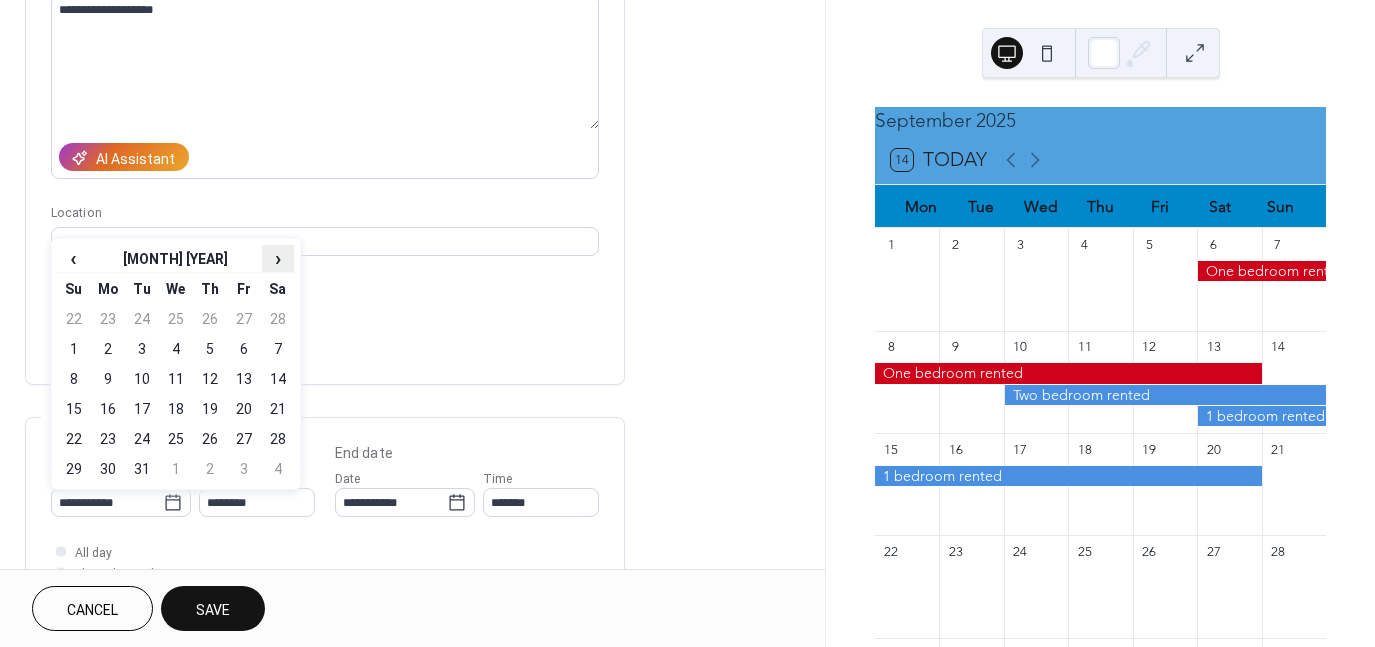 click on "›" at bounding box center (278, 258) 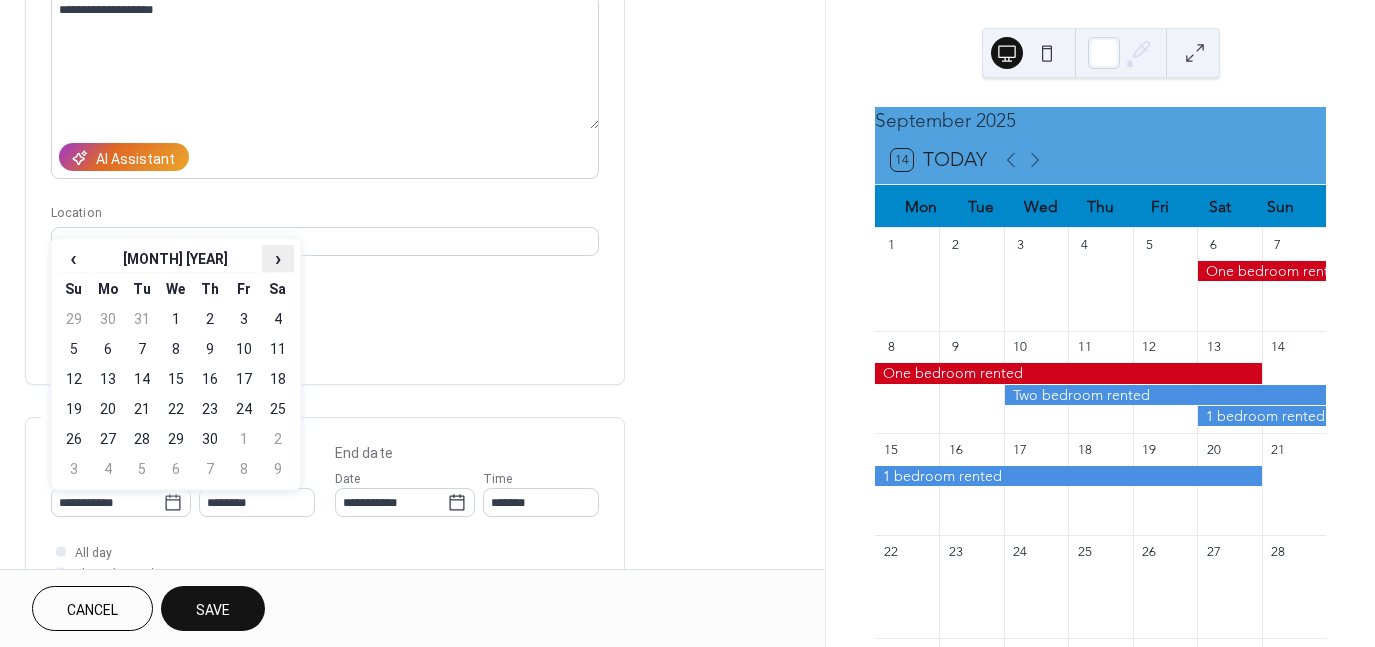 click on "›" at bounding box center [278, 258] 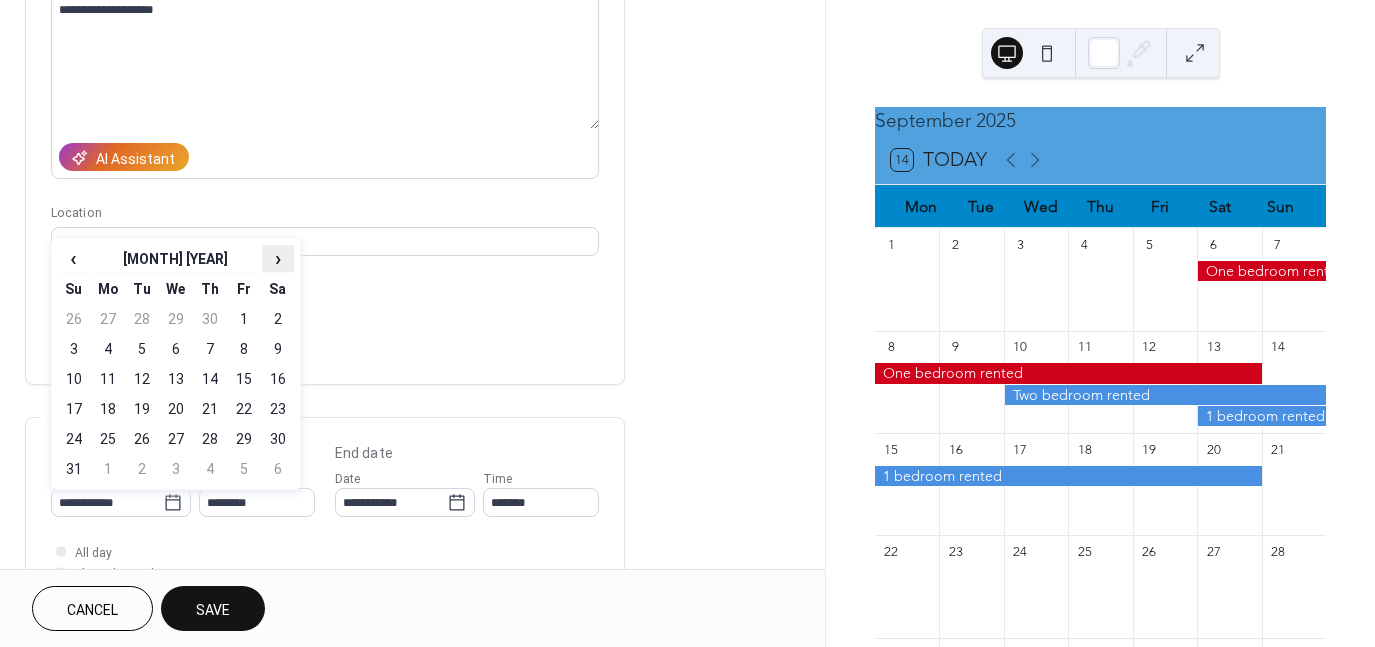 click on "›" at bounding box center (278, 258) 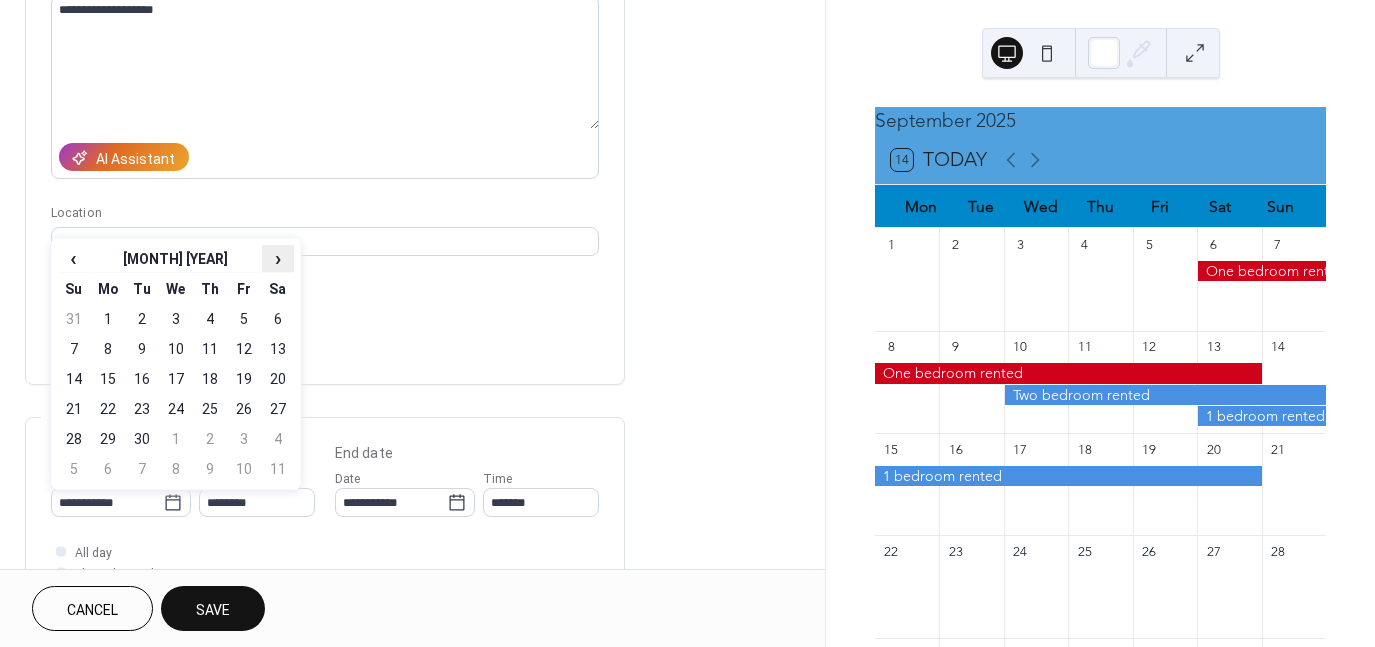 click on "›" at bounding box center (278, 258) 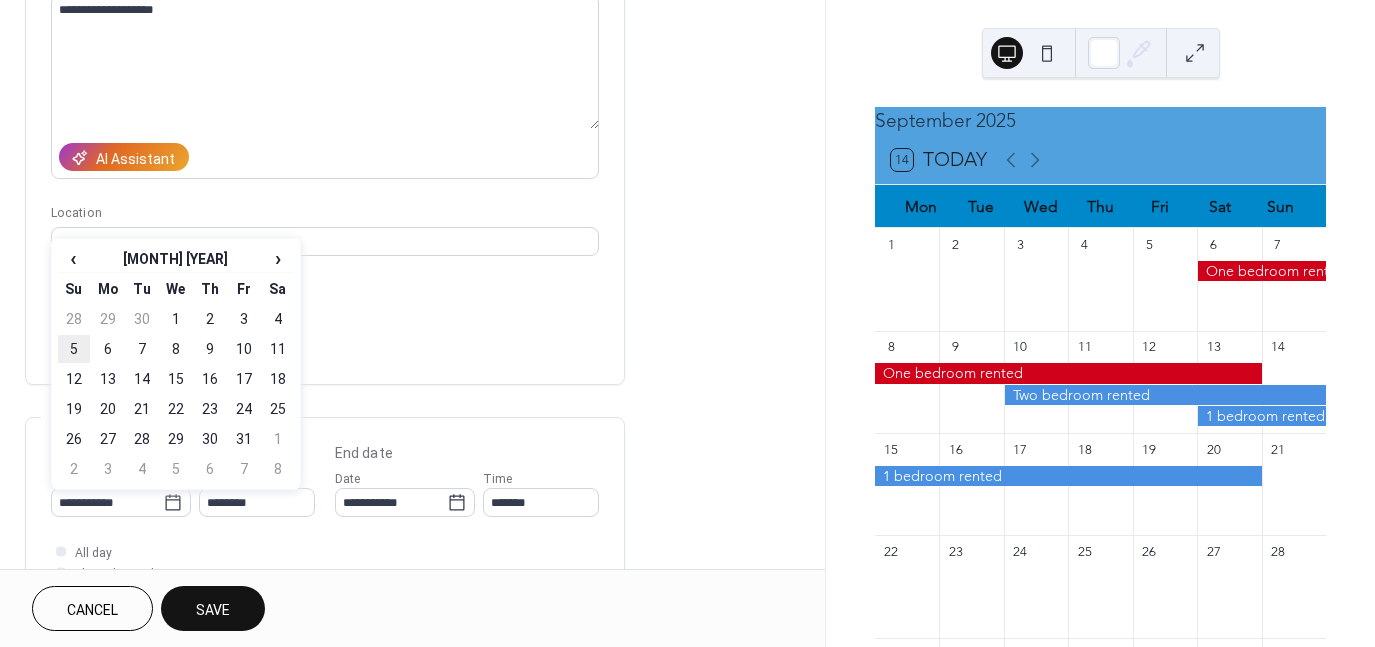 click on "5" at bounding box center [74, 349] 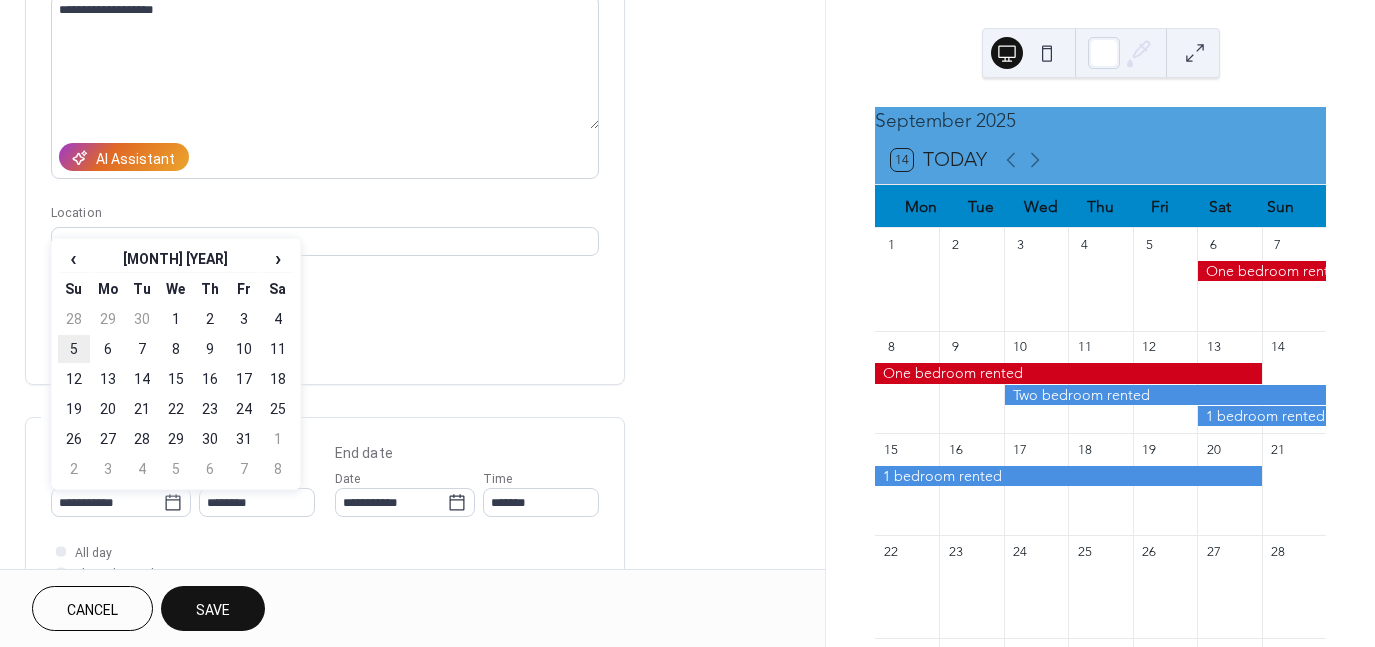 type on "**********" 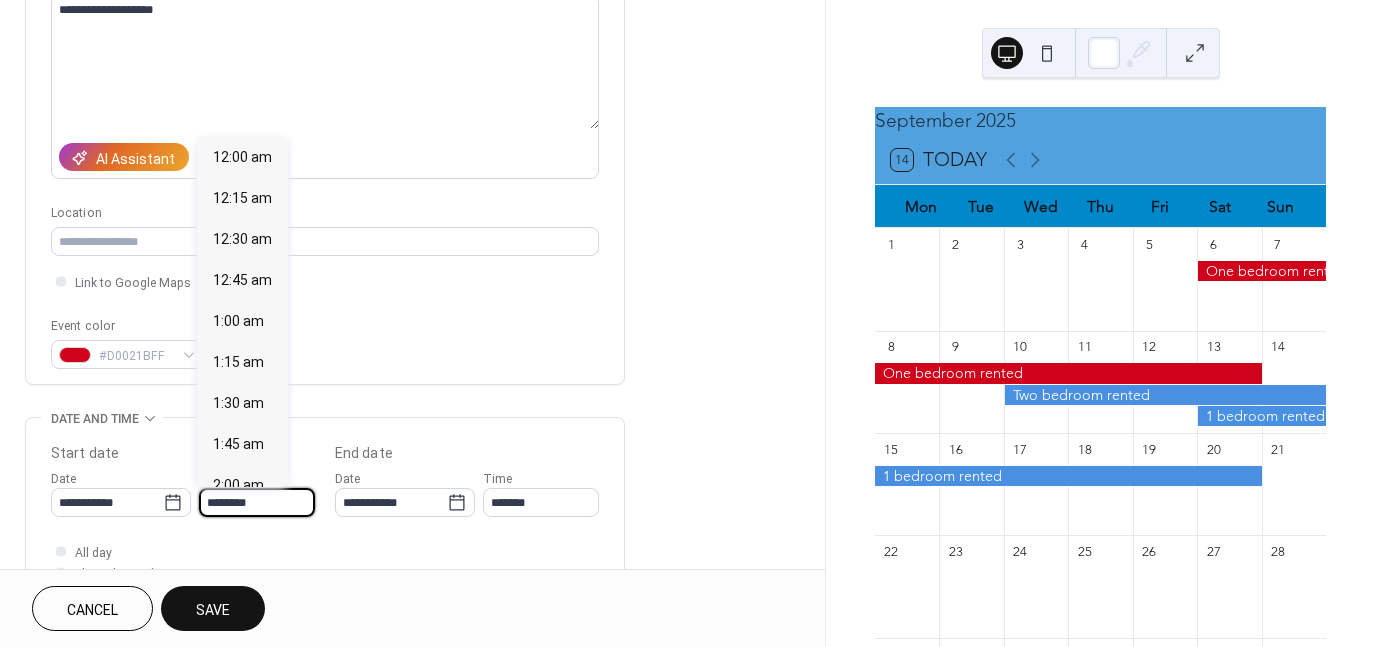 click on "********" at bounding box center [257, 502] 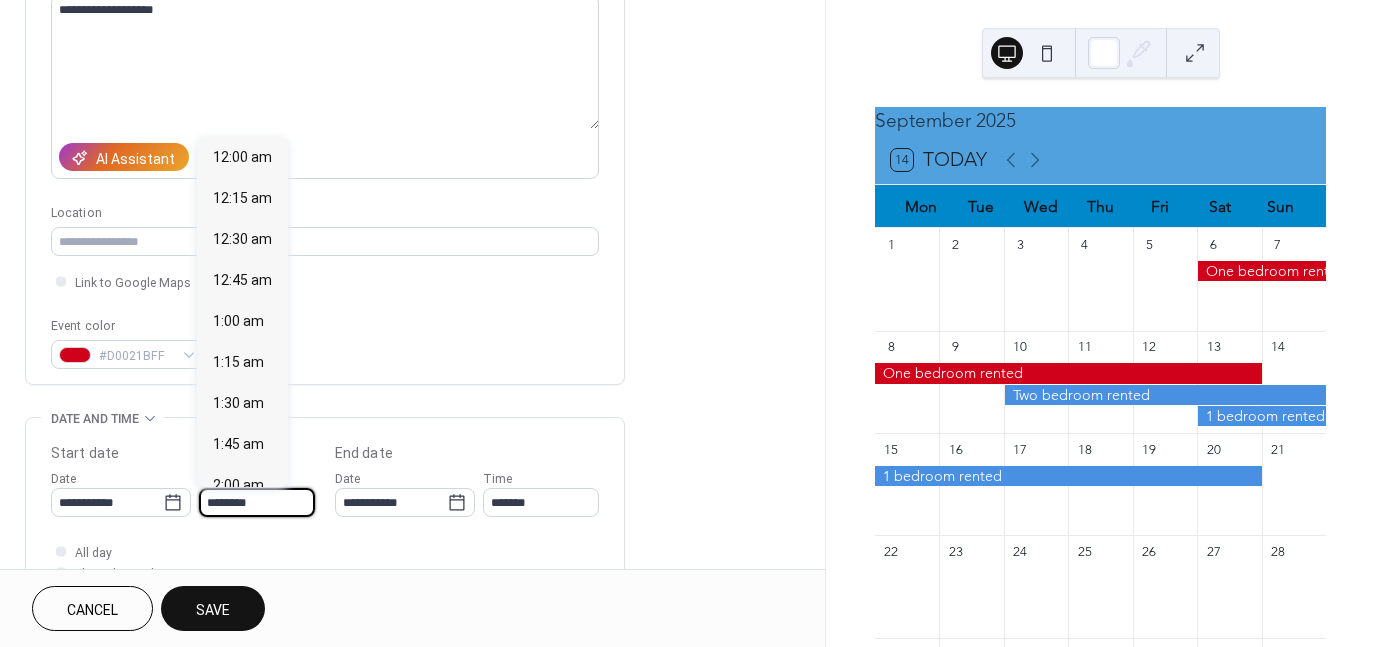 scroll, scrollTop: 1968, scrollLeft: 0, axis: vertical 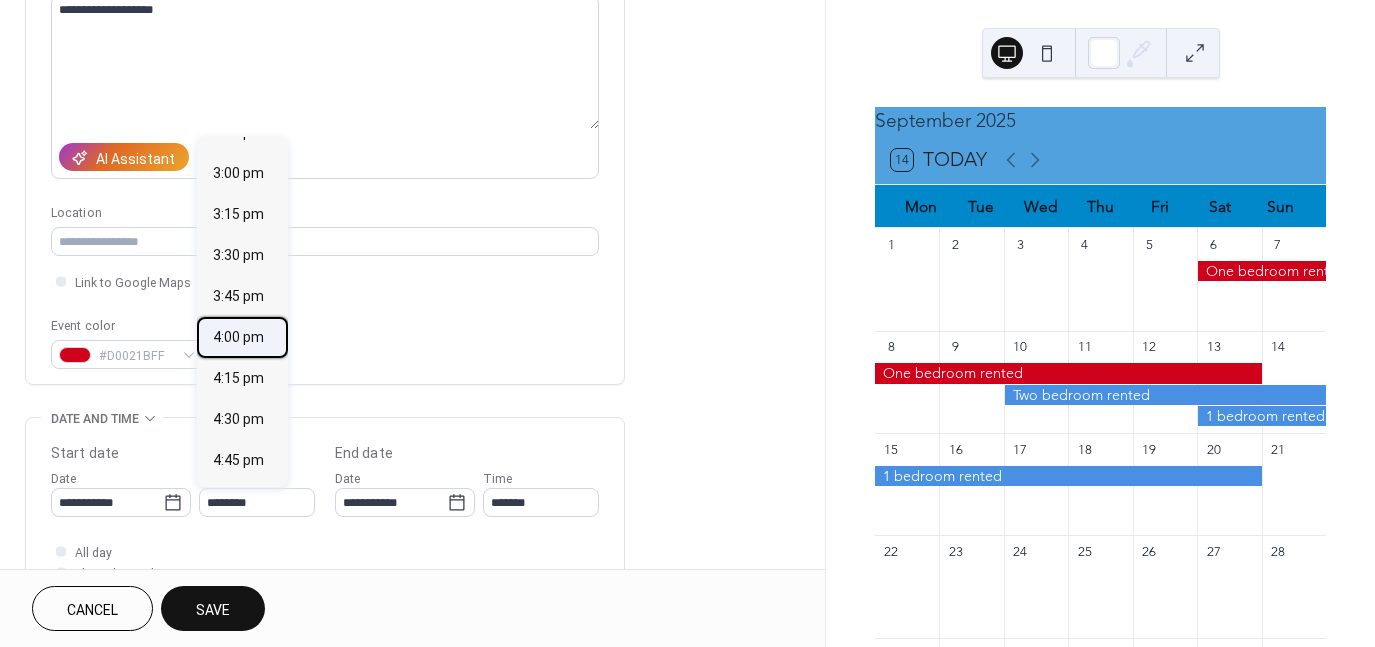 click on "4:00 pm" at bounding box center [238, 336] 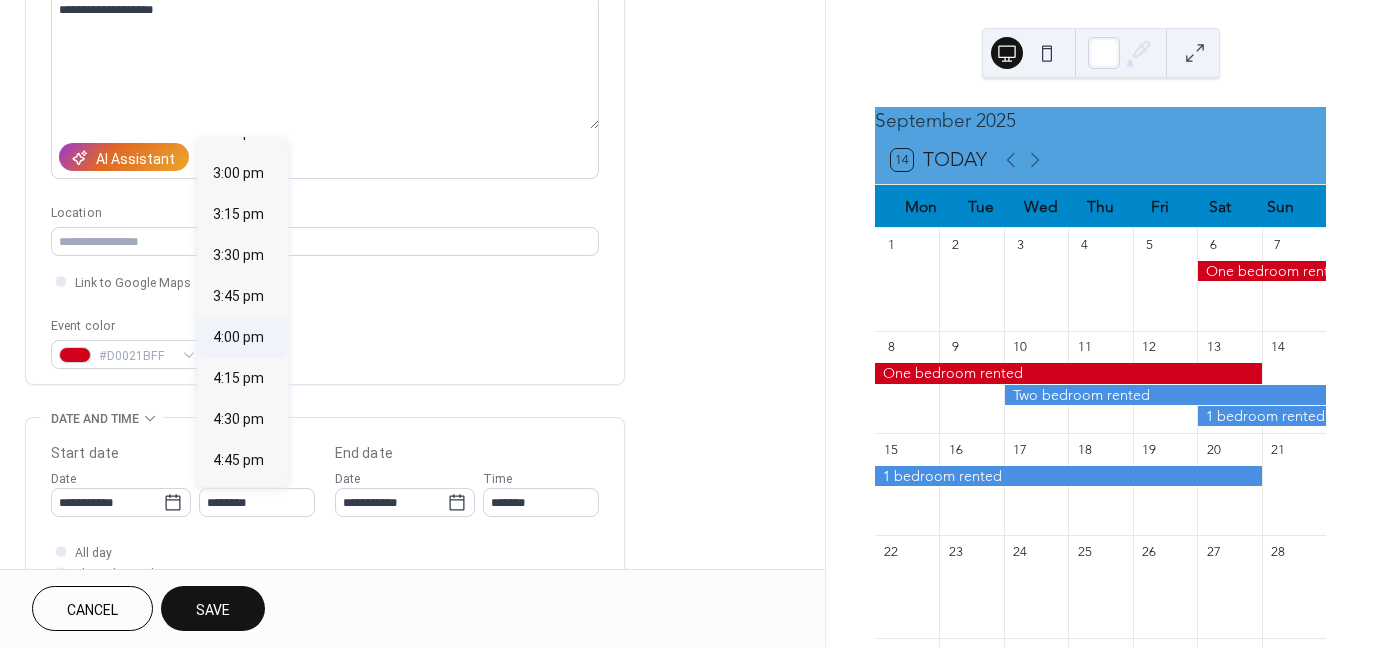 type on "*******" 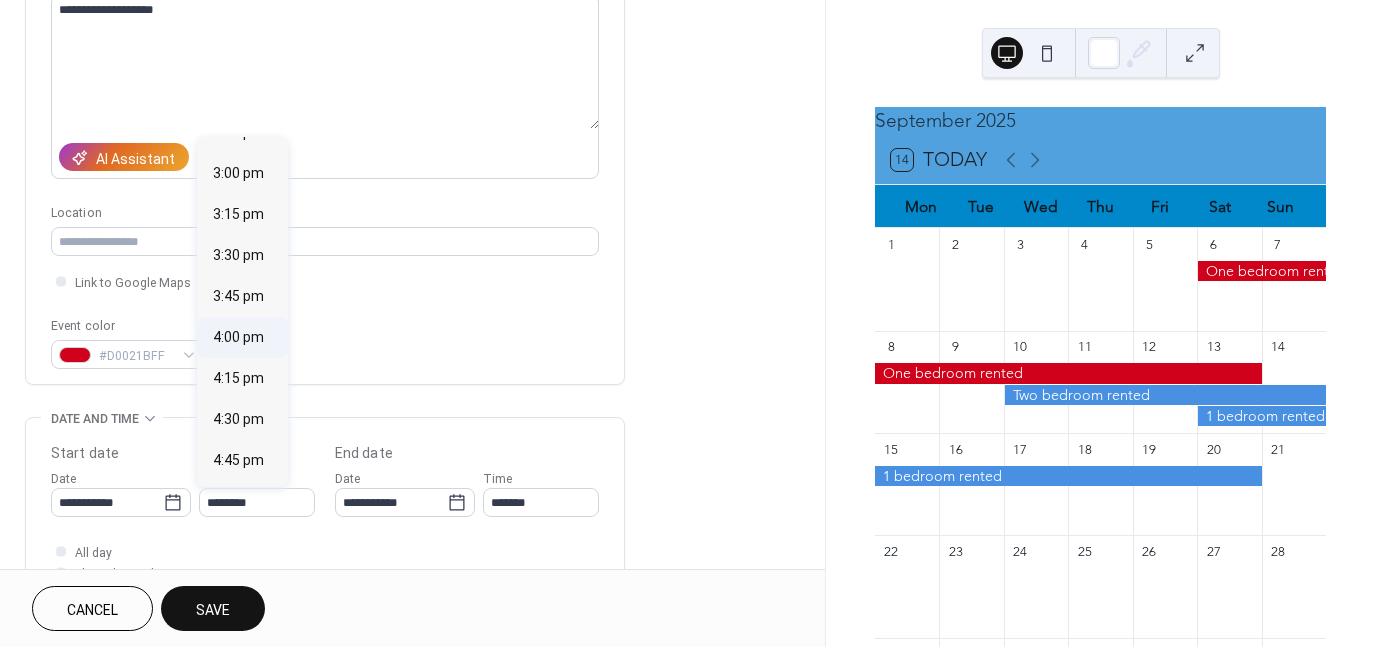 type on "*******" 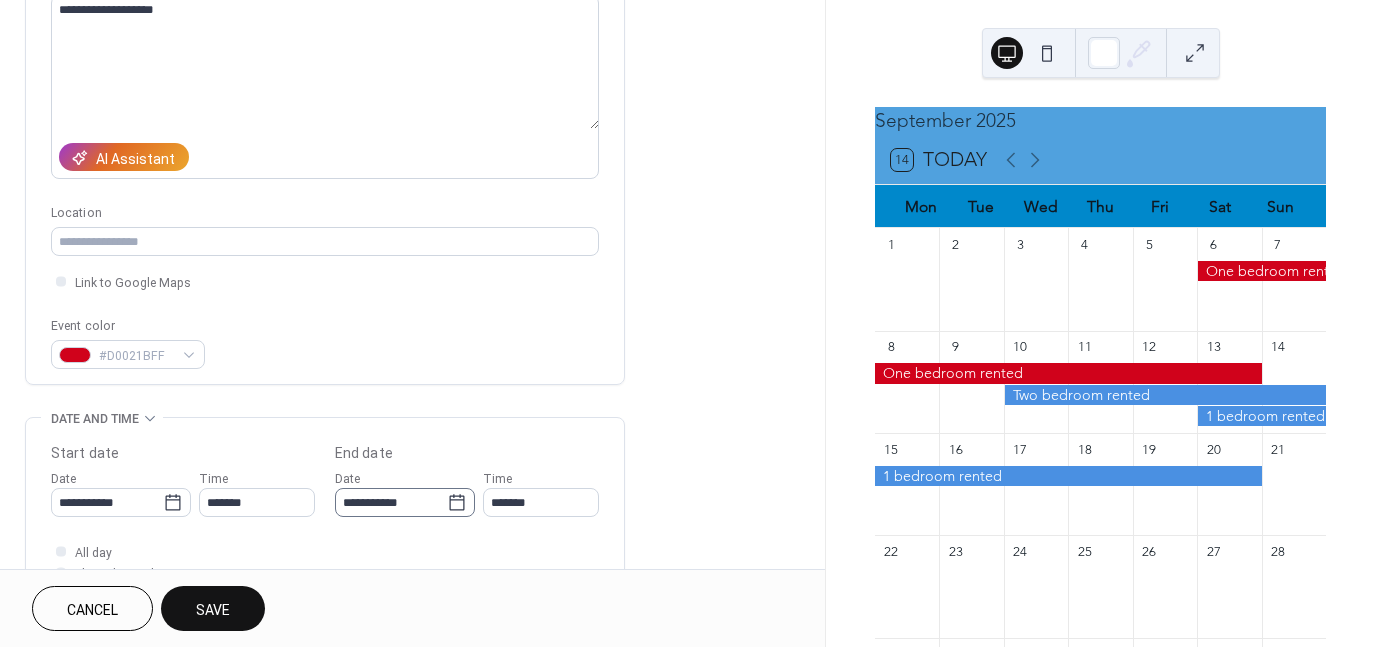 click 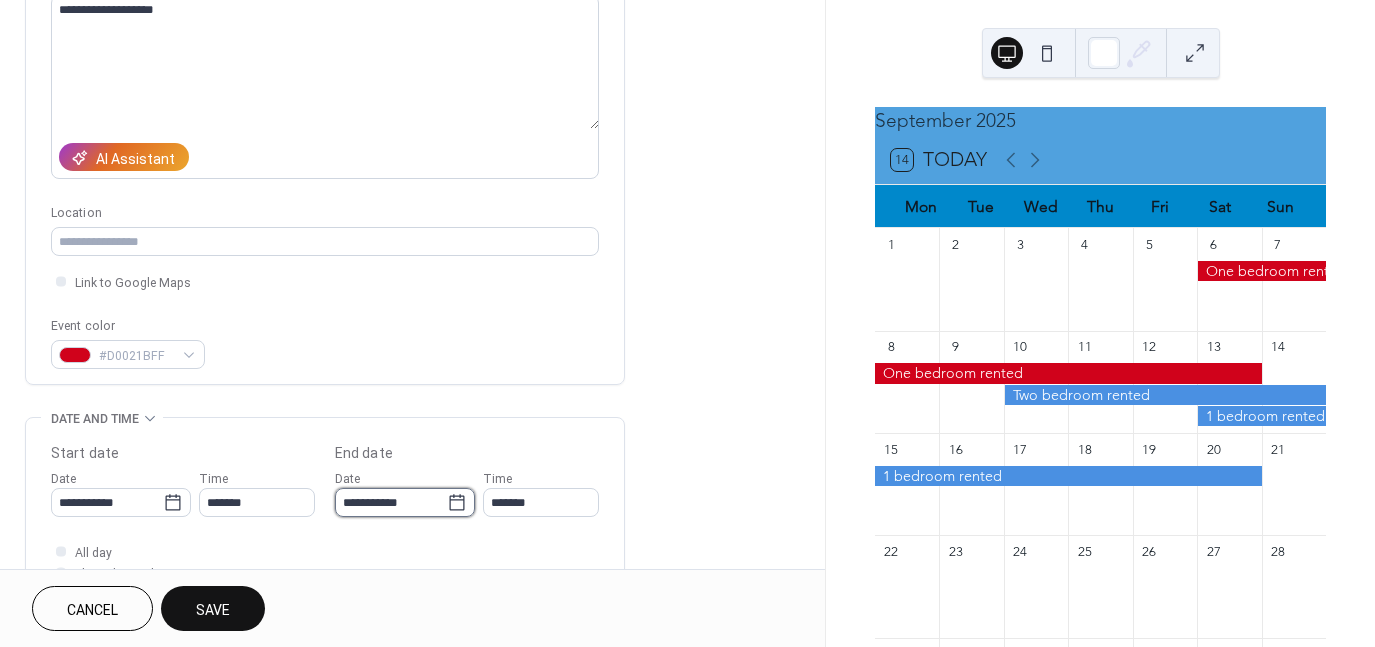 click on "**********" at bounding box center [391, 502] 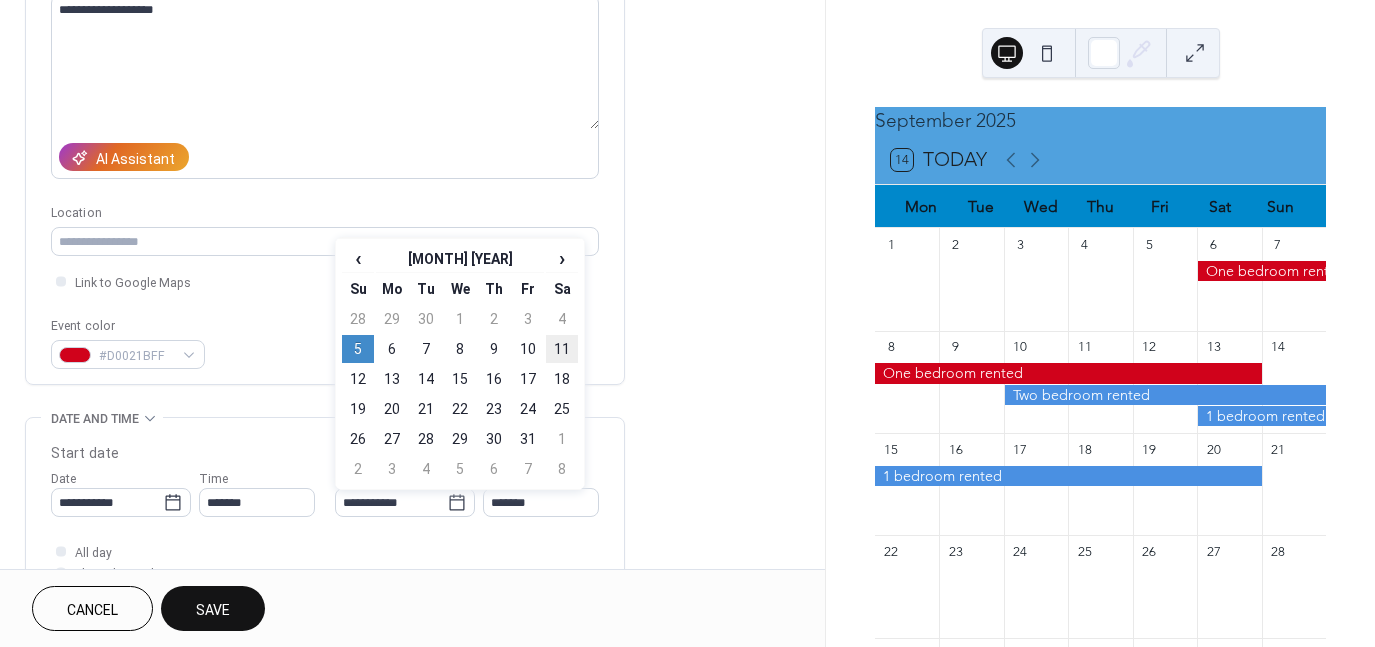 click on "11" at bounding box center (562, 349) 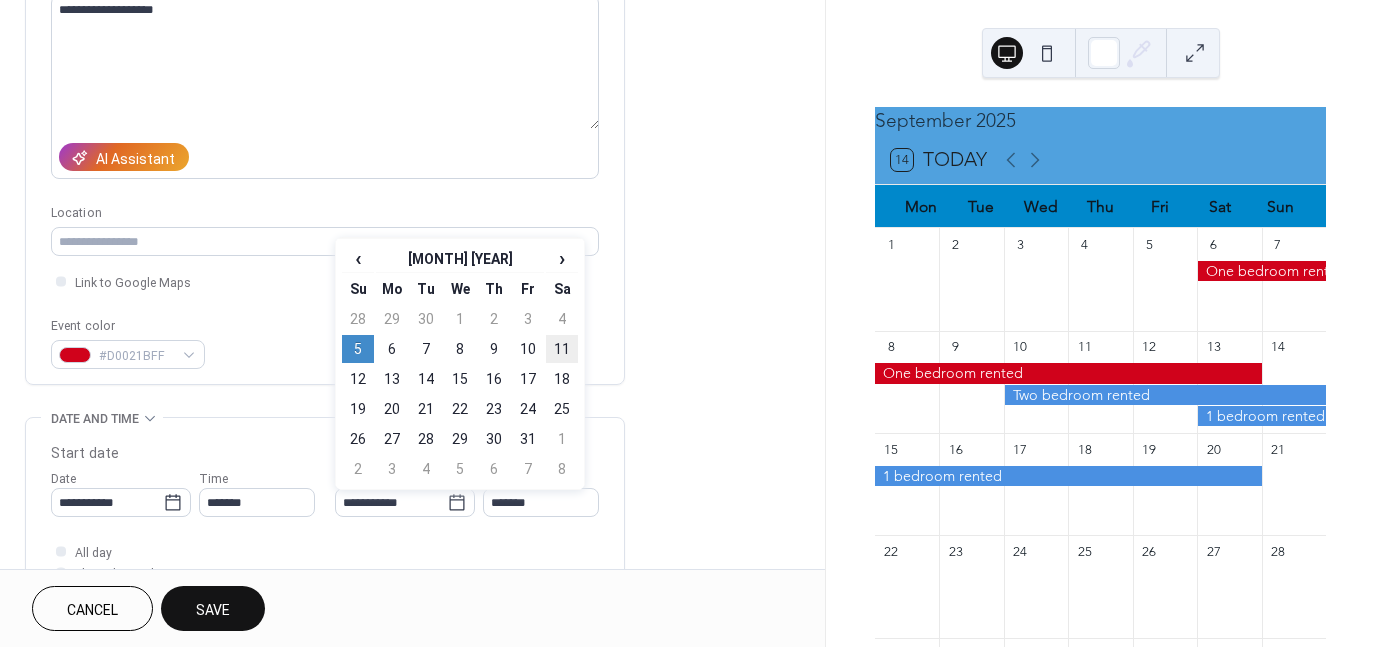 type on "**********" 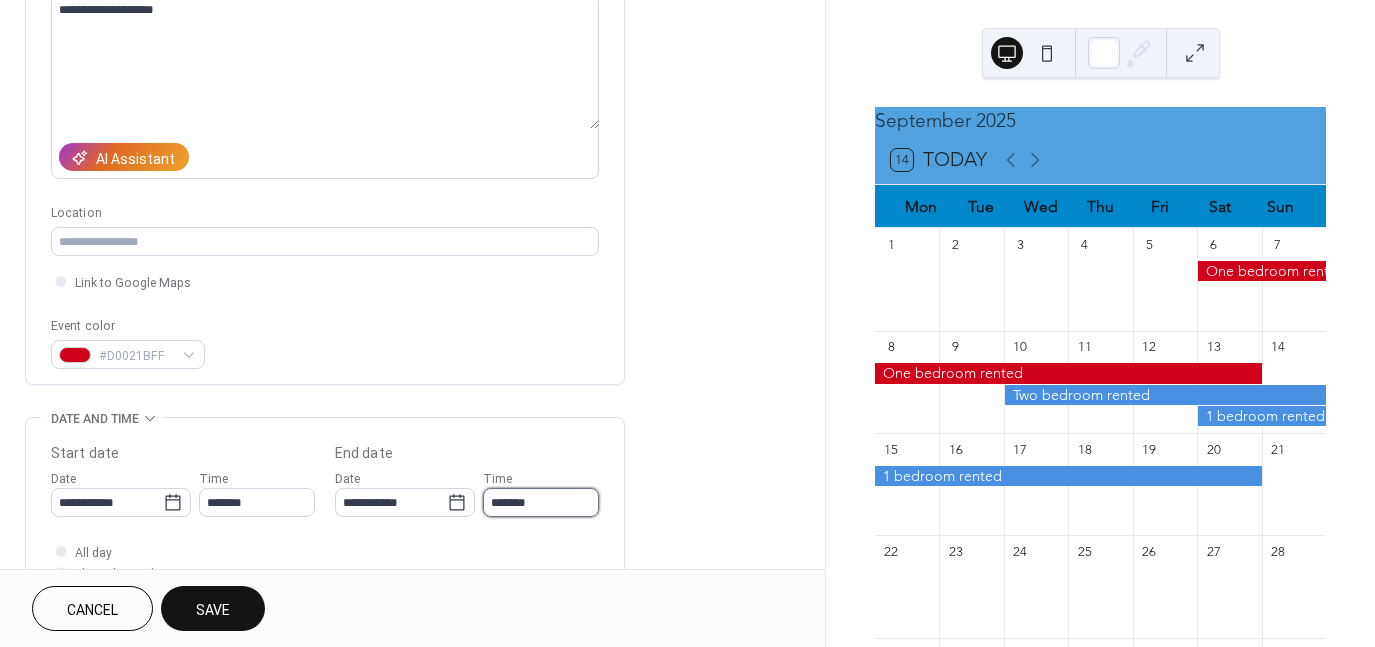 click on "*******" at bounding box center [541, 502] 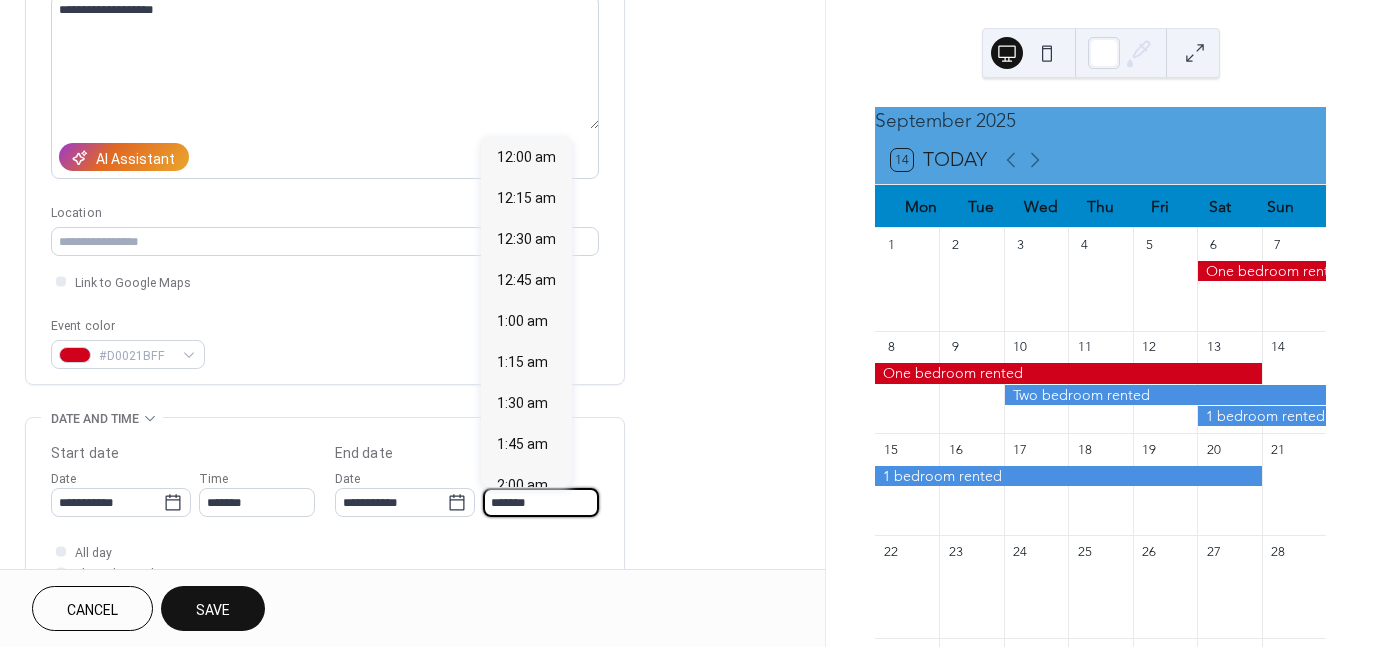 scroll, scrollTop: 2788, scrollLeft: 0, axis: vertical 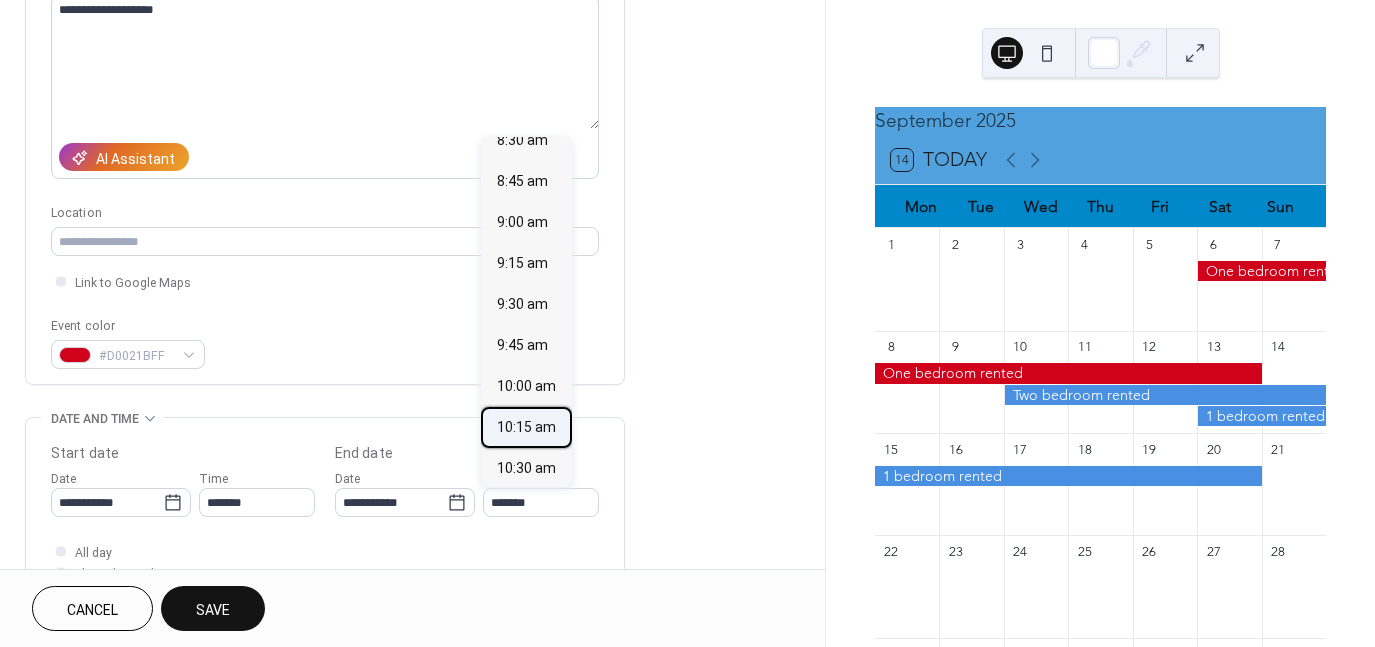 click on "10:15 am" at bounding box center [526, 426] 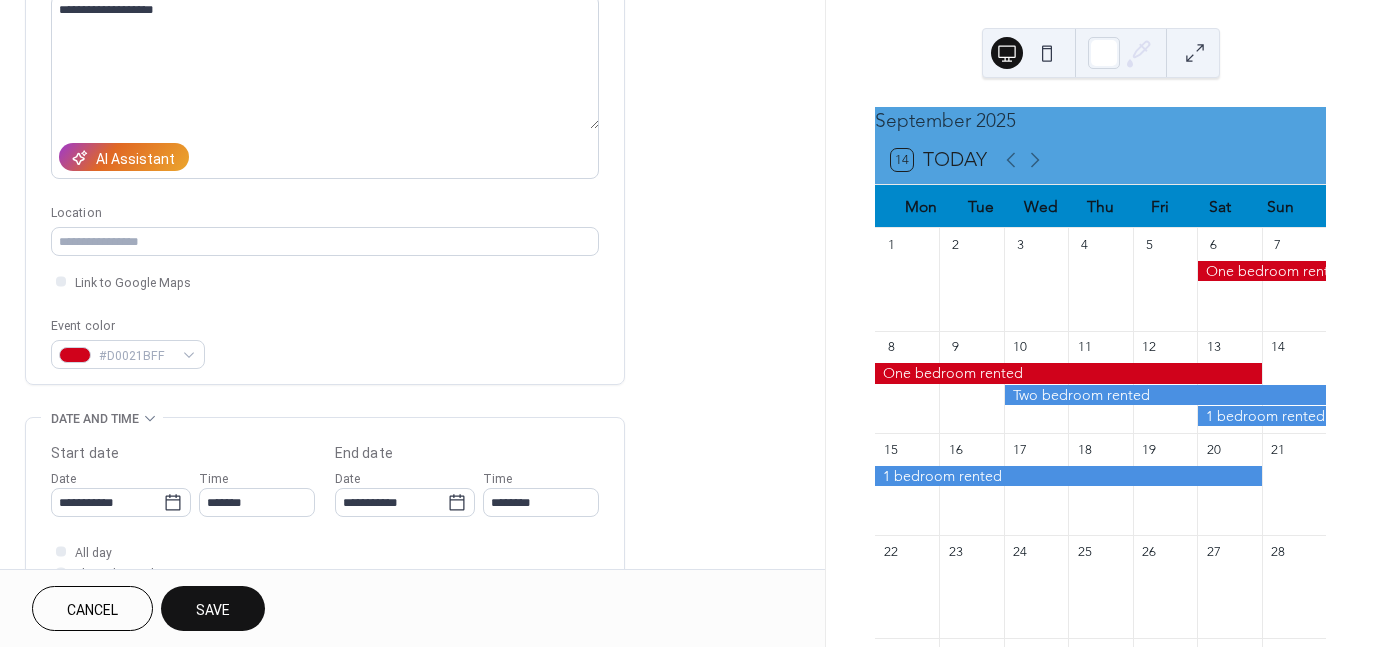 drag, startPoint x: 534, startPoint y: 430, endPoint x: 529, endPoint y: 419, distance: 12.083046 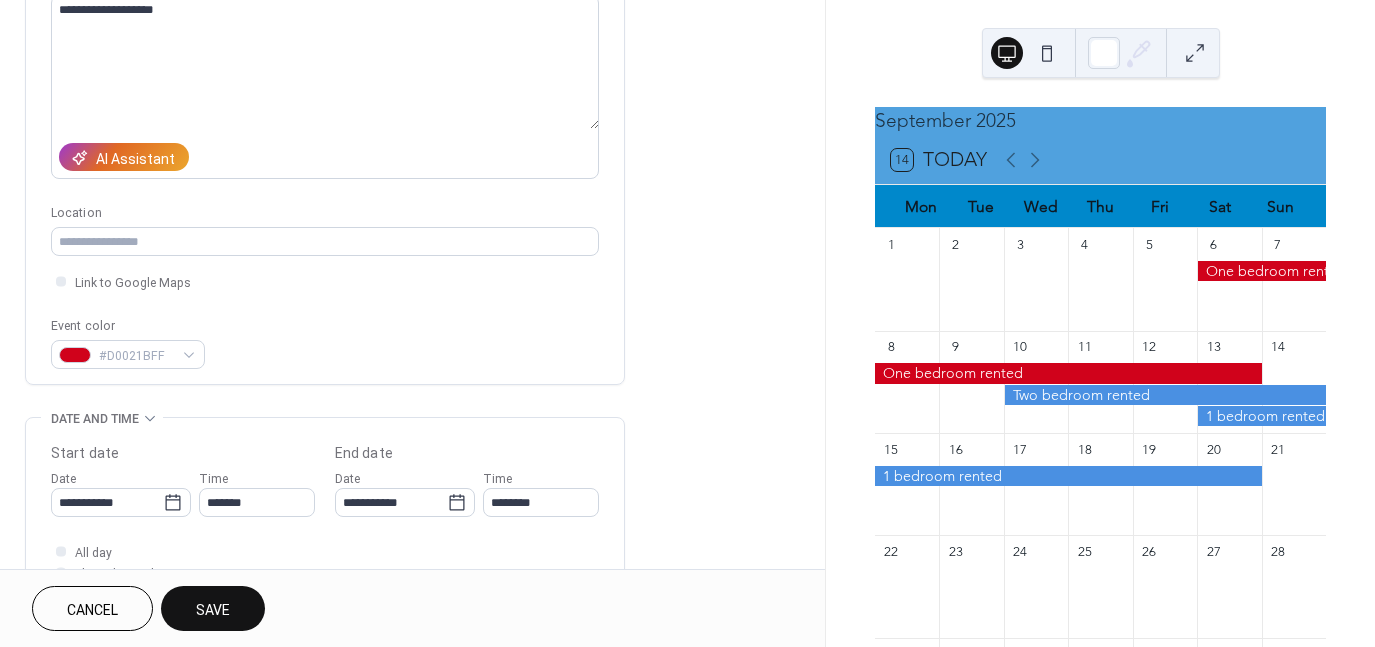click on "**********" at bounding box center (325, 518) 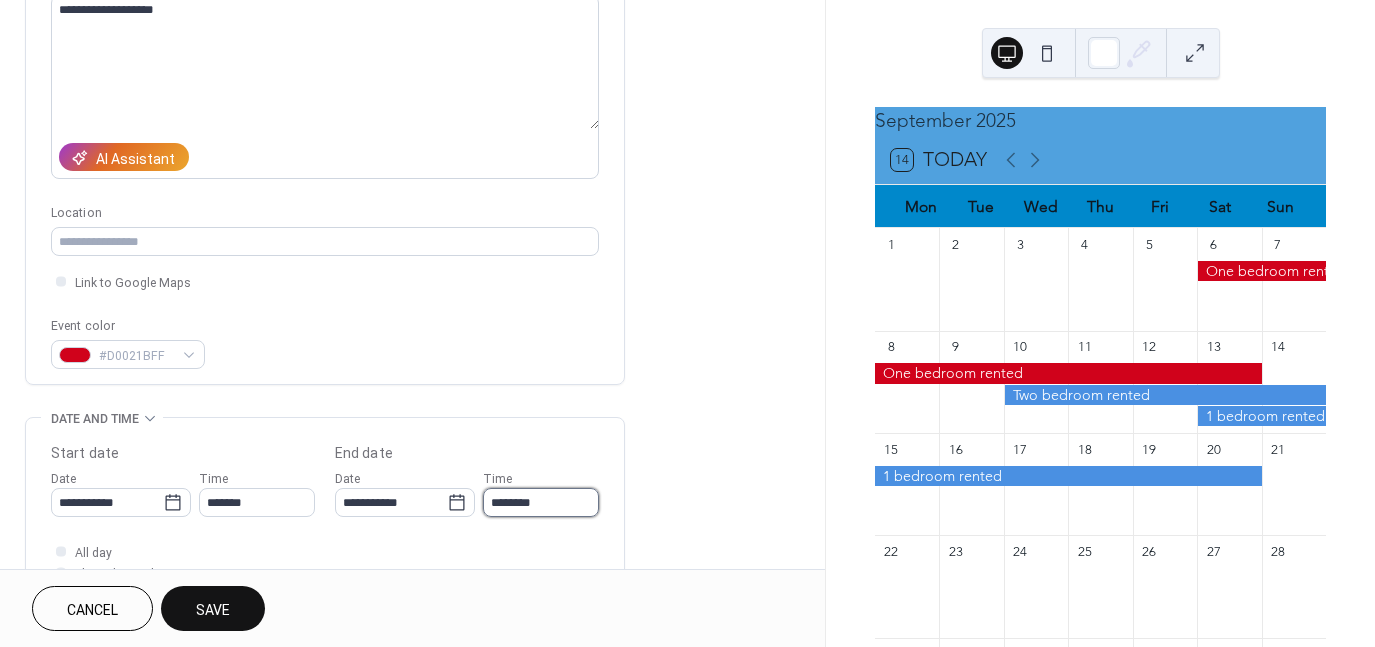 click on "********" at bounding box center [541, 502] 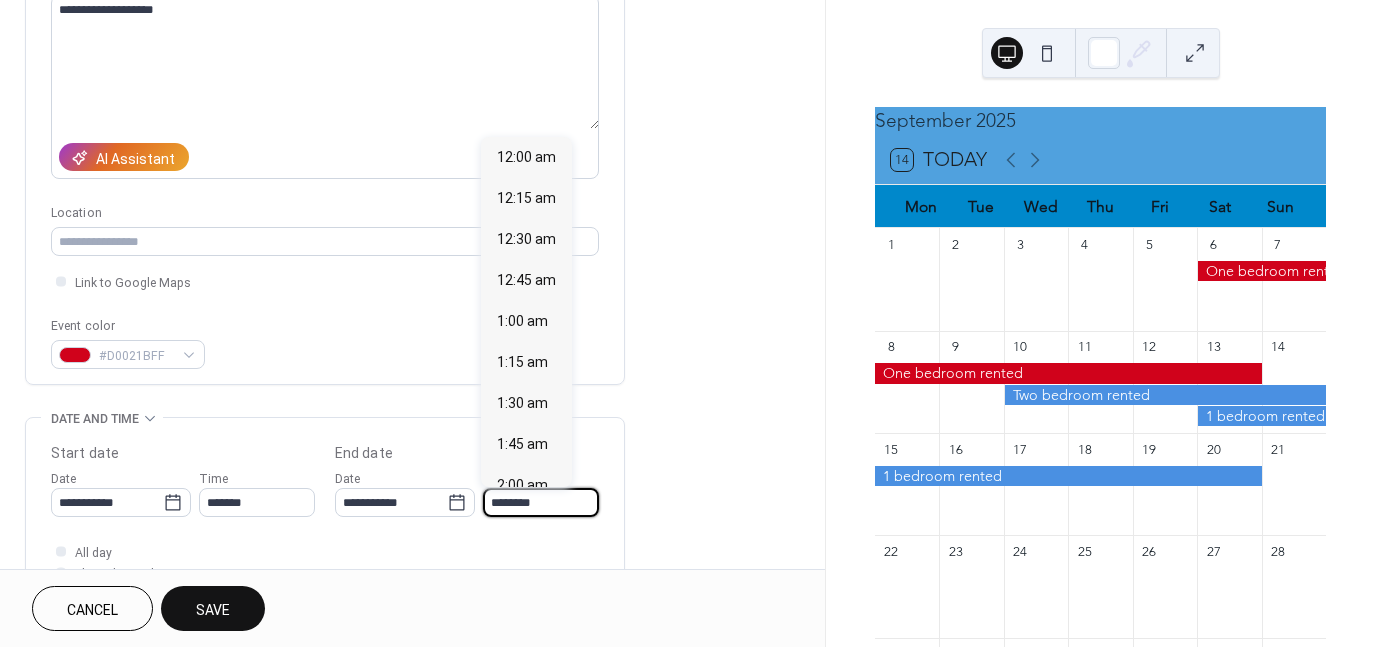 scroll, scrollTop: 1680, scrollLeft: 0, axis: vertical 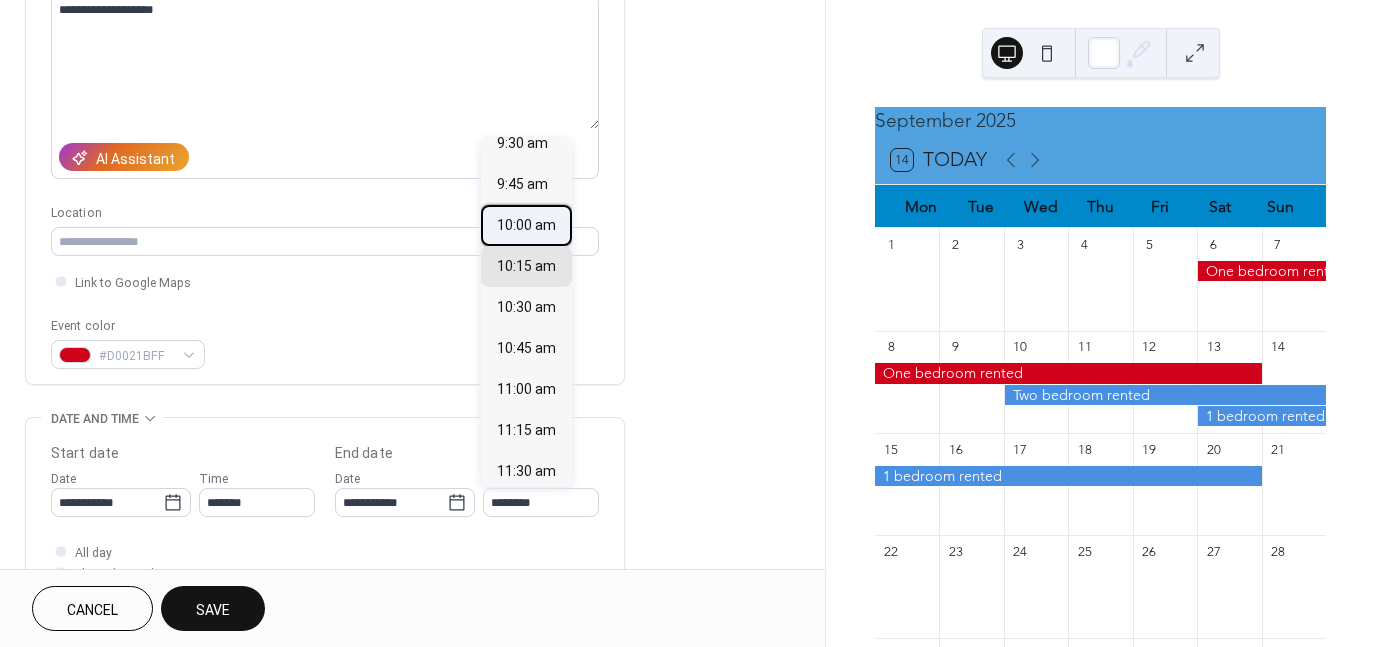 click on "10:00 am" at bounding box center (526, 224) 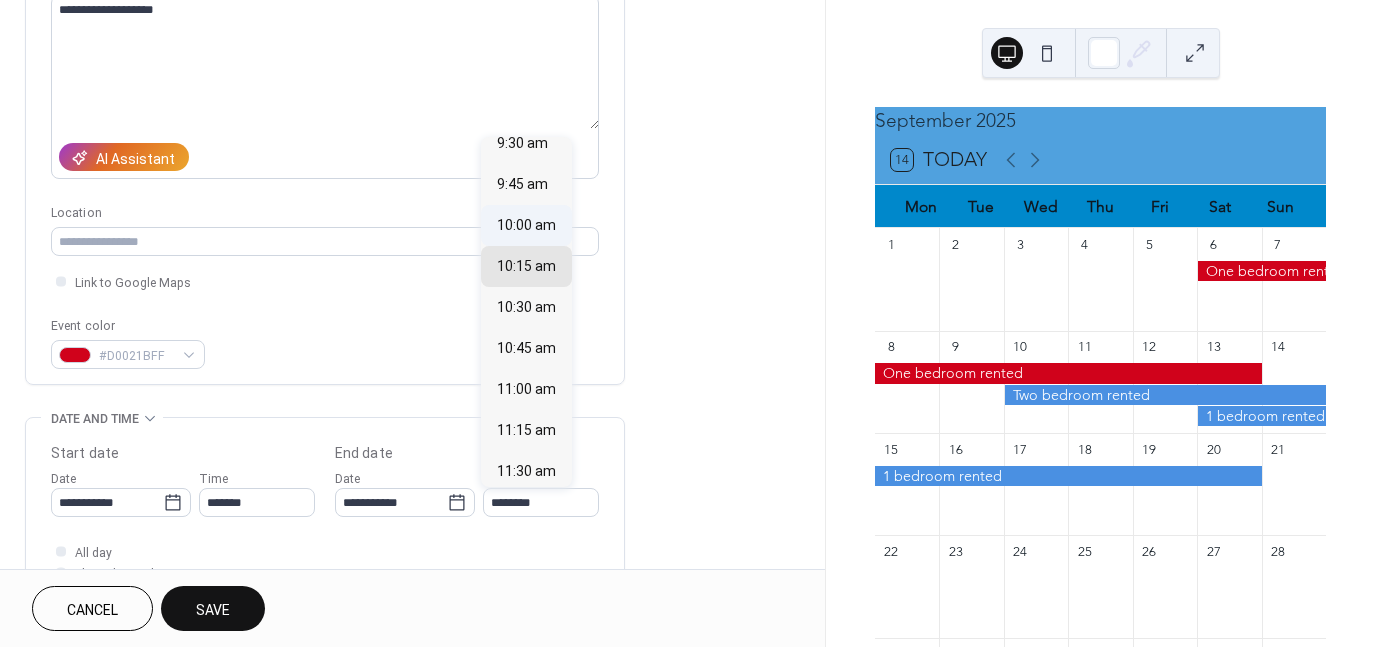 type on "********" 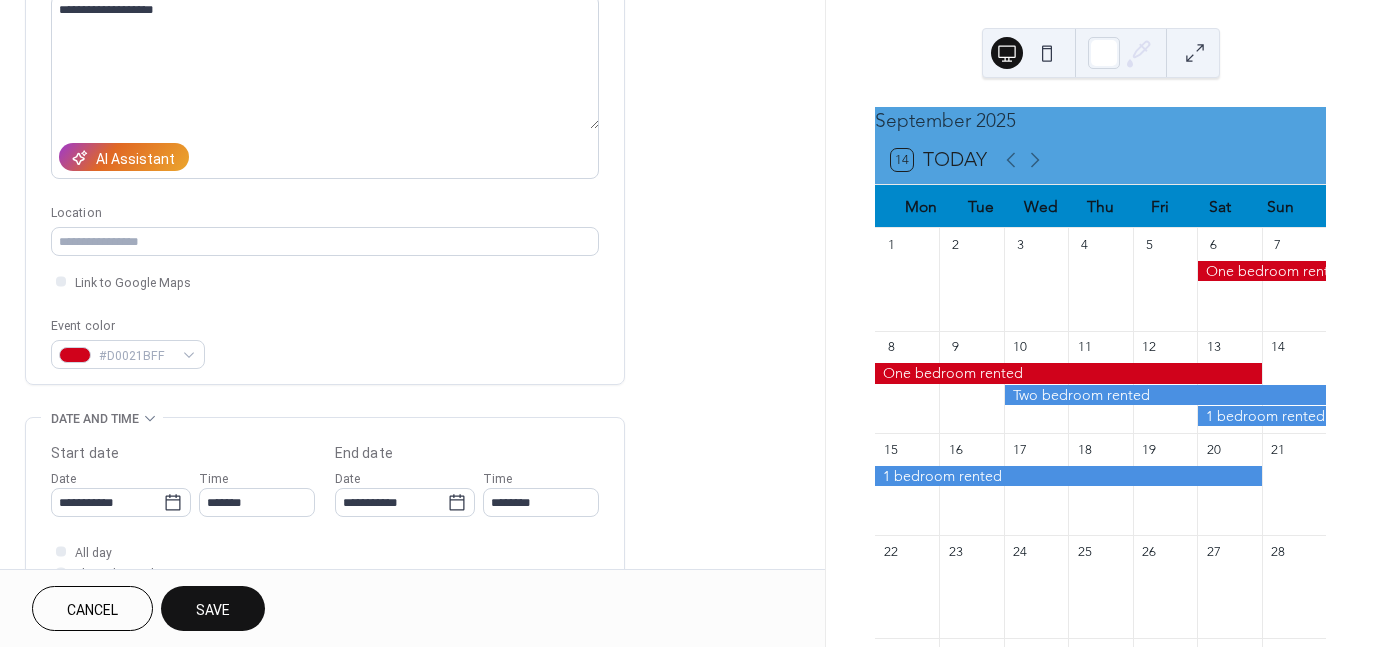 click on "Save" at bounding box center (213, 610) 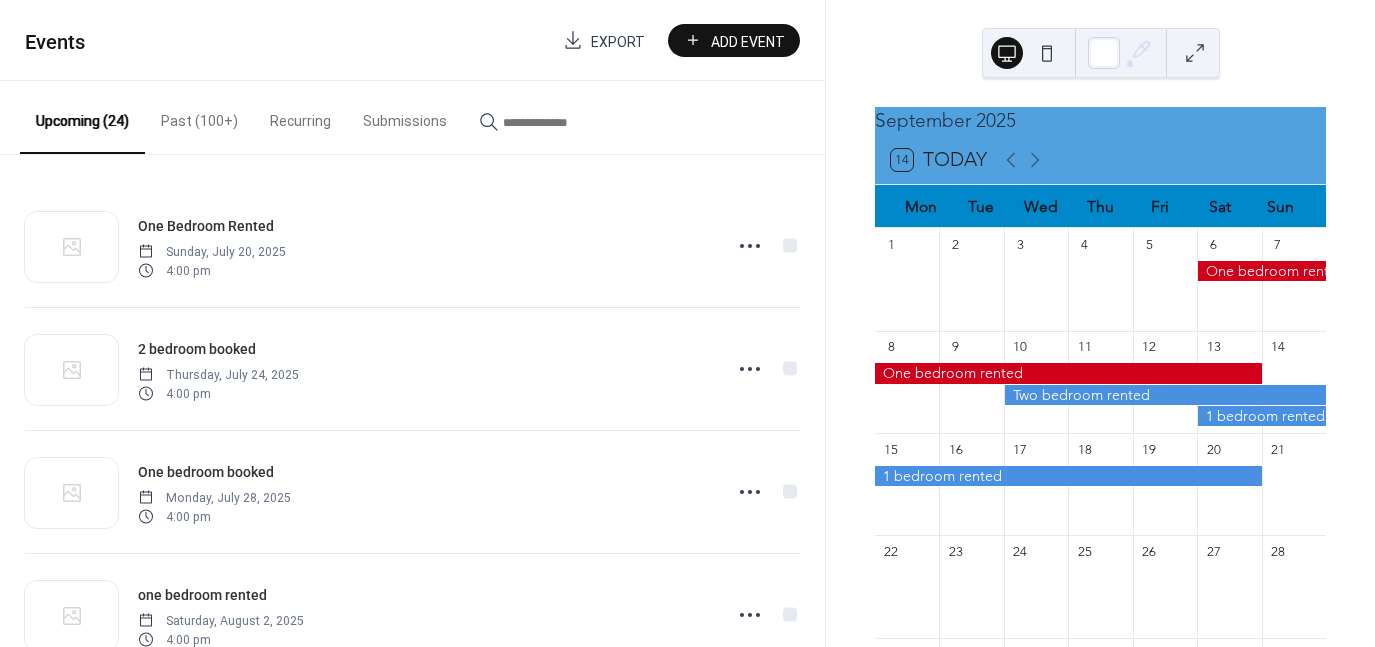 click on "Add Event" at bounding box center [748, 41] 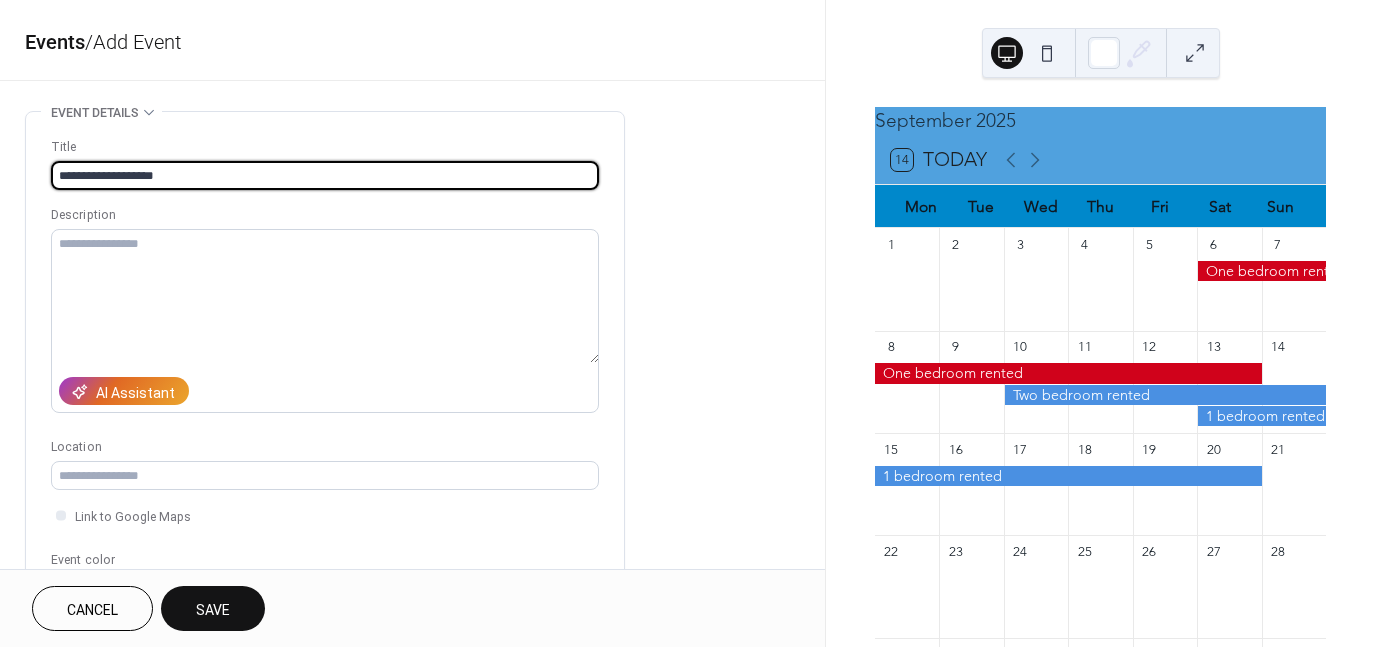 type on "**********" 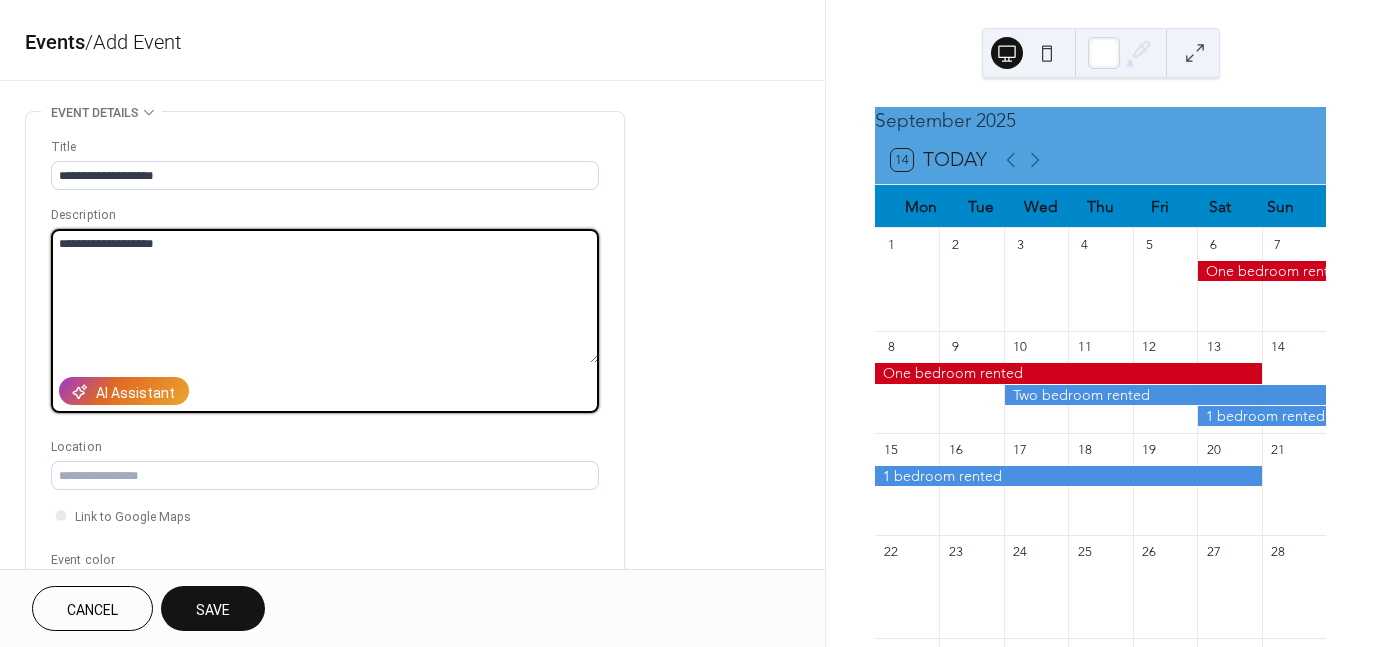 type on "**********" 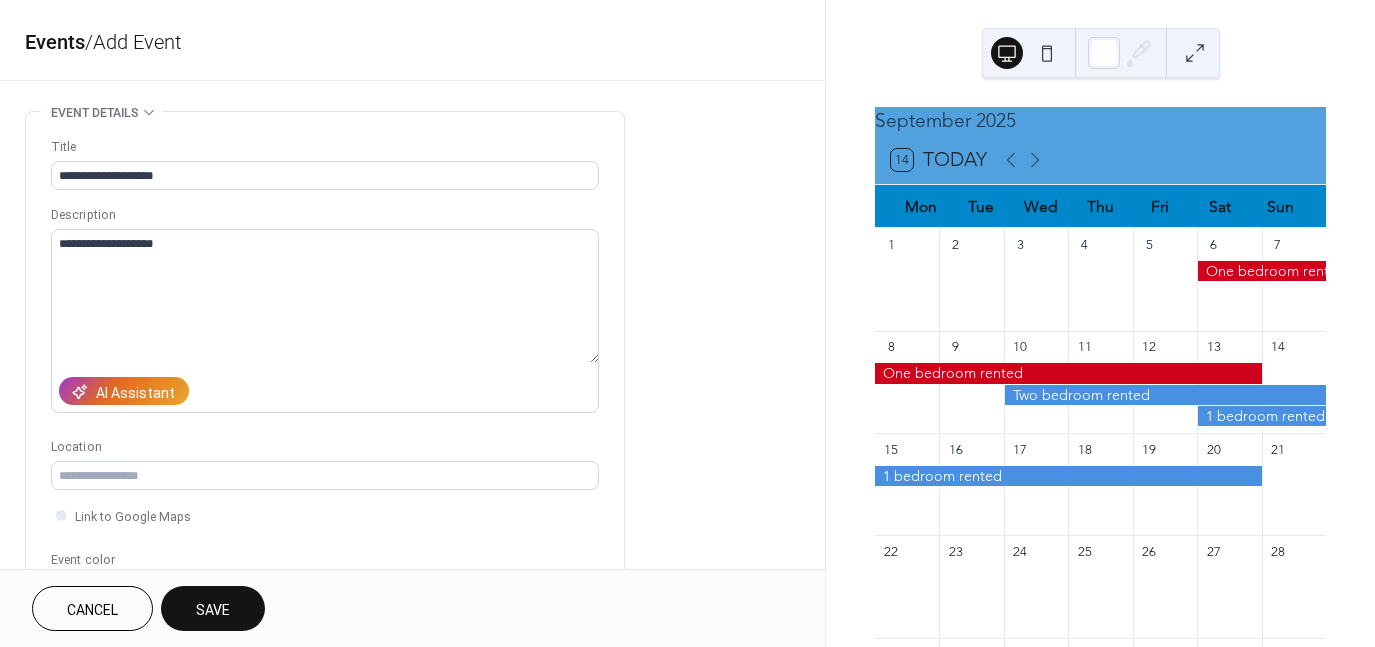 click on "**********" at bounding box center [687, 323] 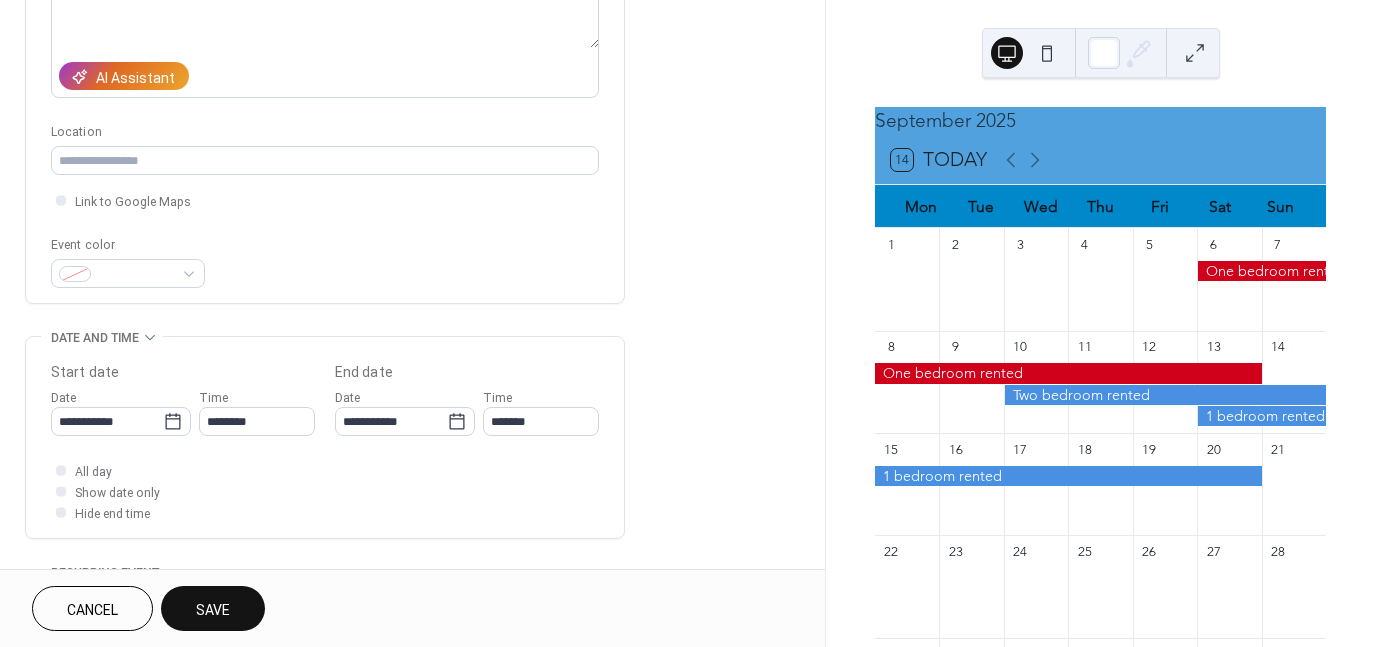 scroll, scrollTop: 320, scrollLeft: 0, axis: vertical 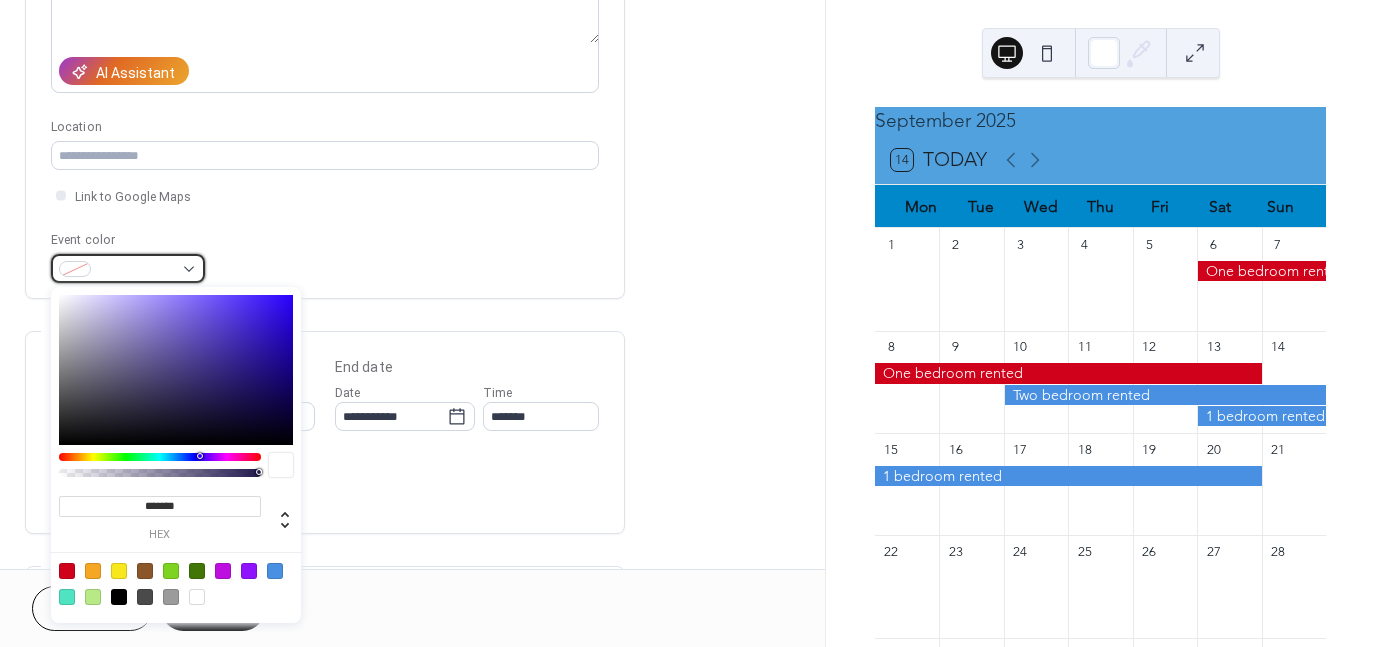 click at bounding box center [136, 270] 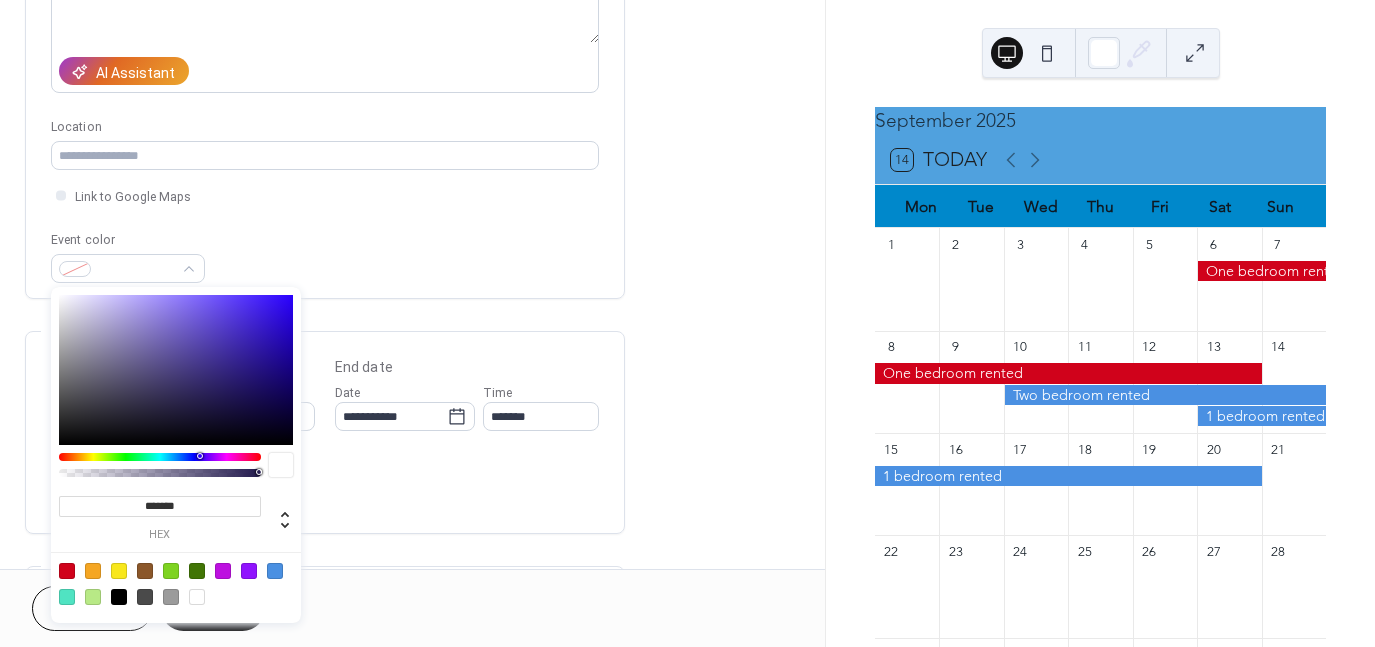 click at bounding box center [275, 571] 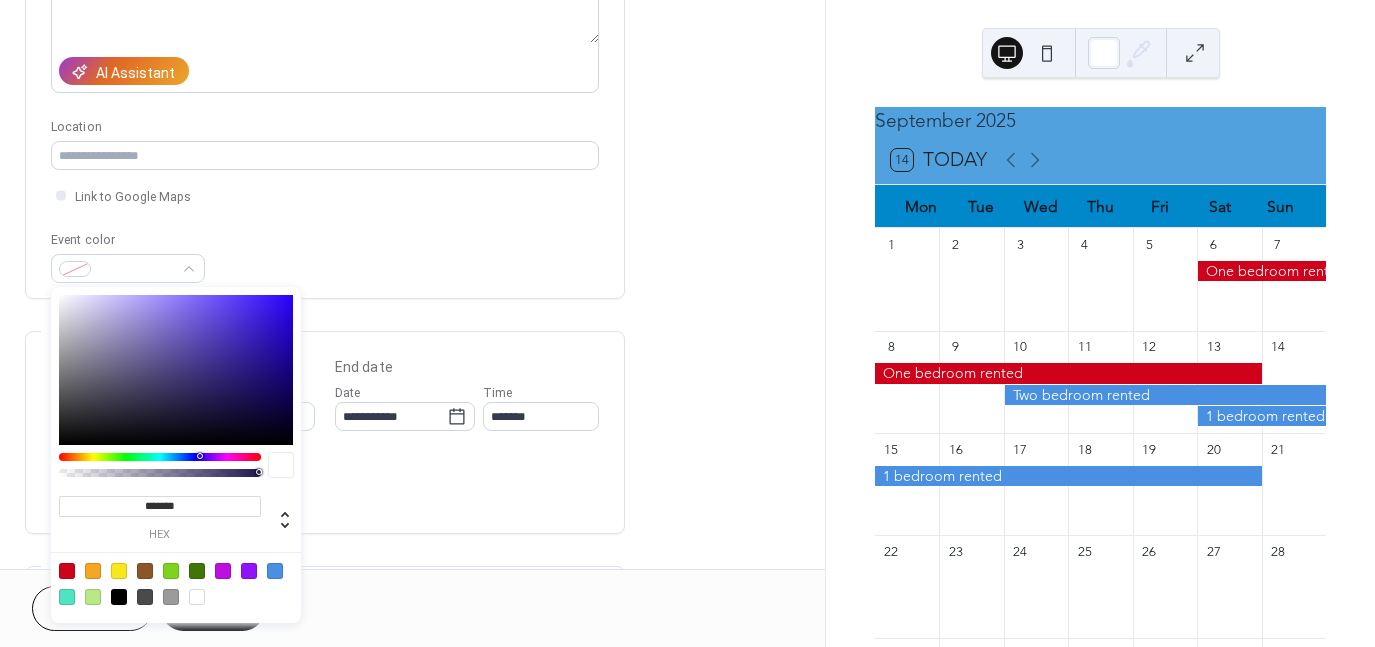 type on "*******" 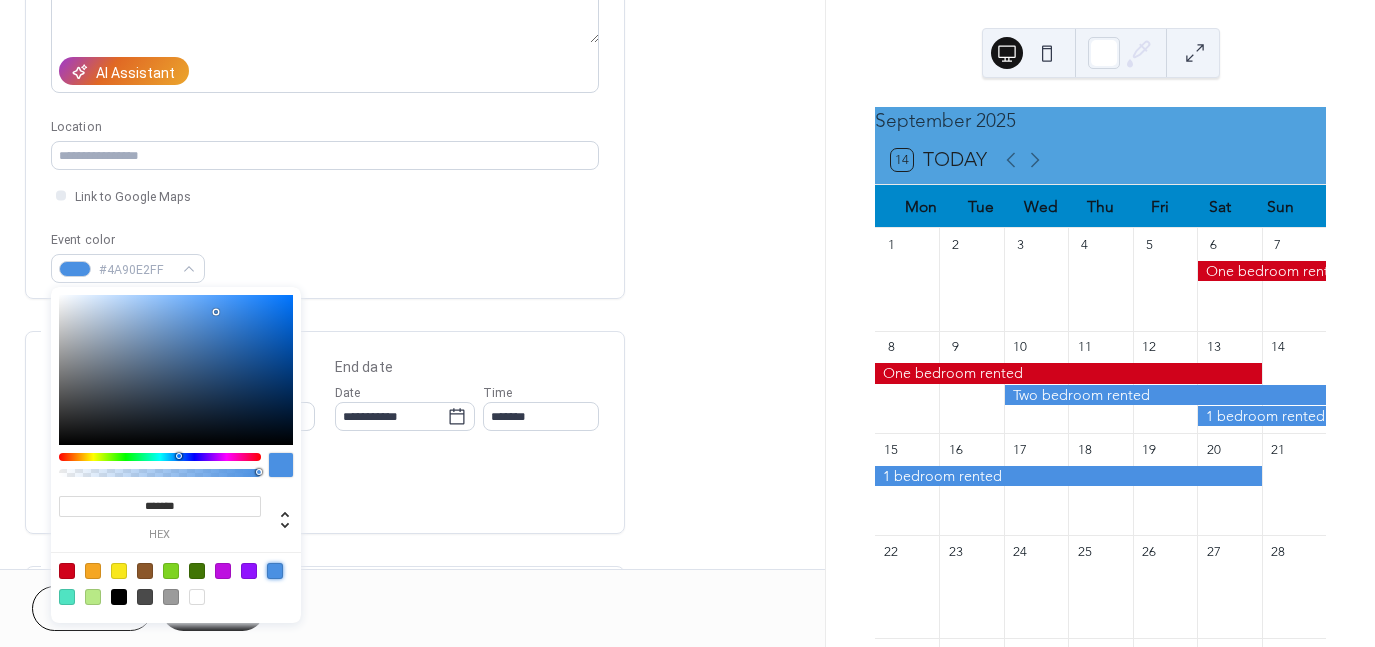 click on "All day Show date only Hide end time" at bounding box center (325, 486) 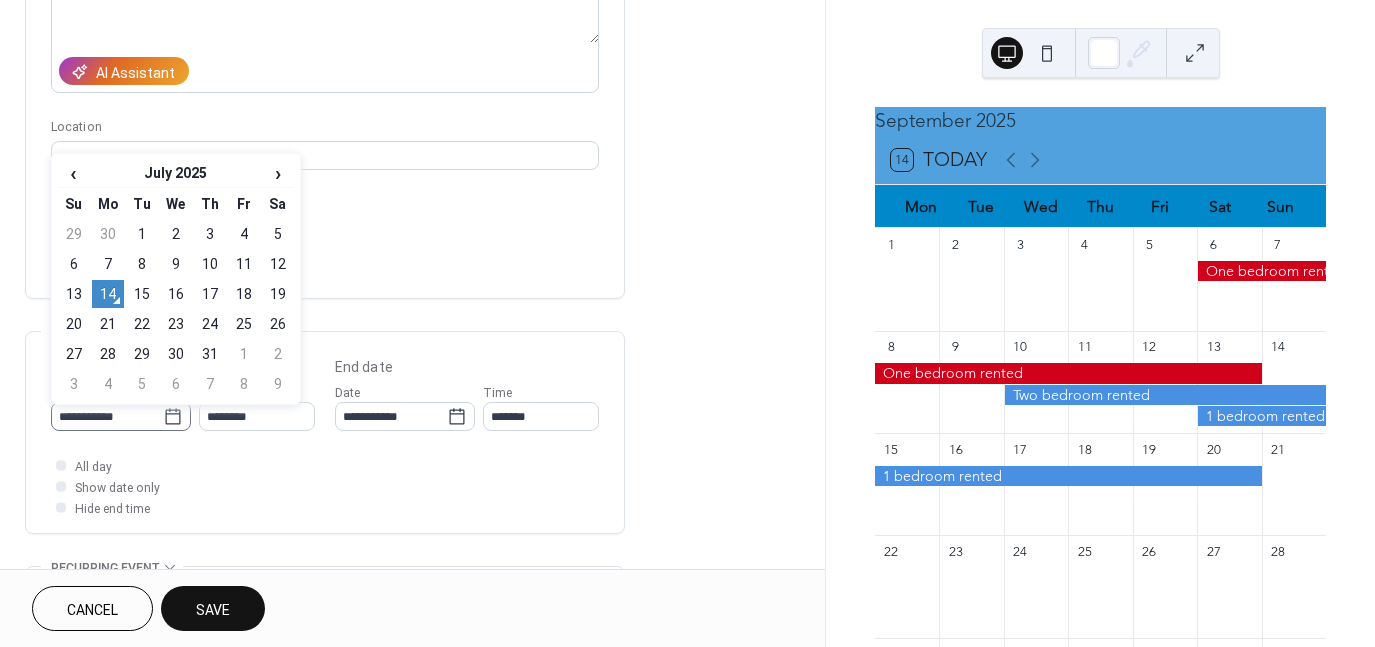 click 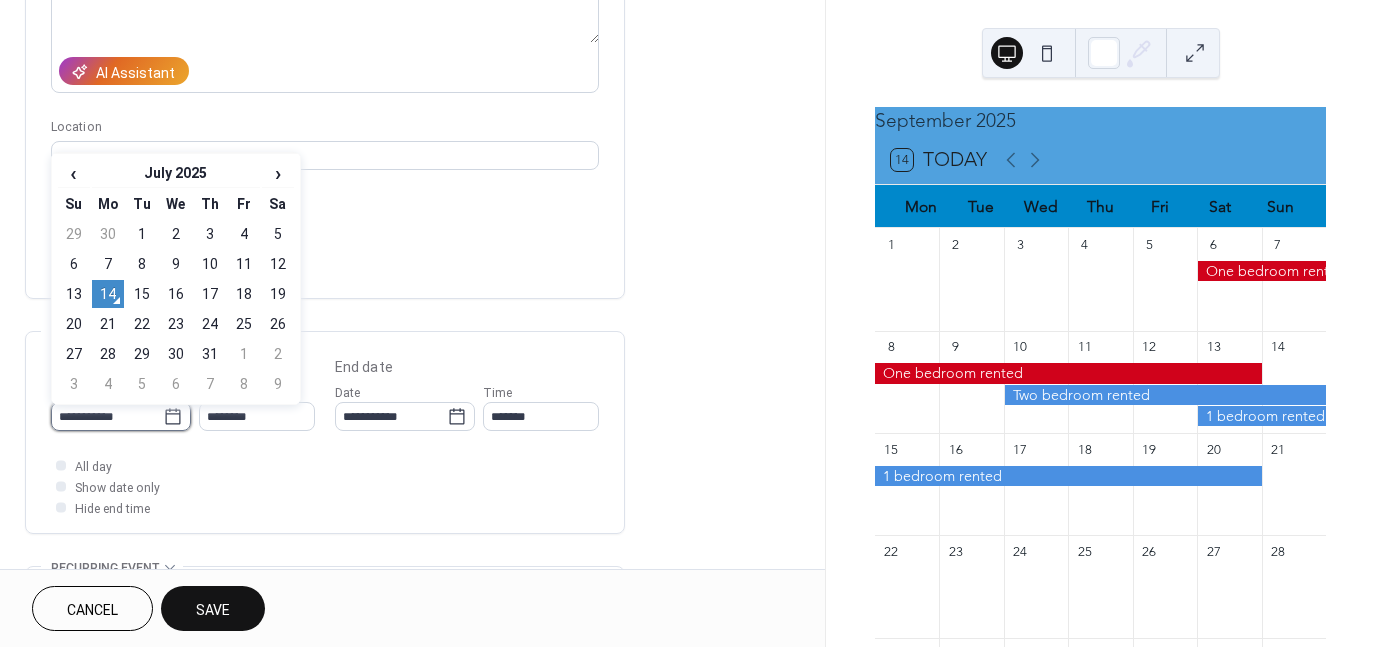 click on "**********" at bounding box center [107, 416] 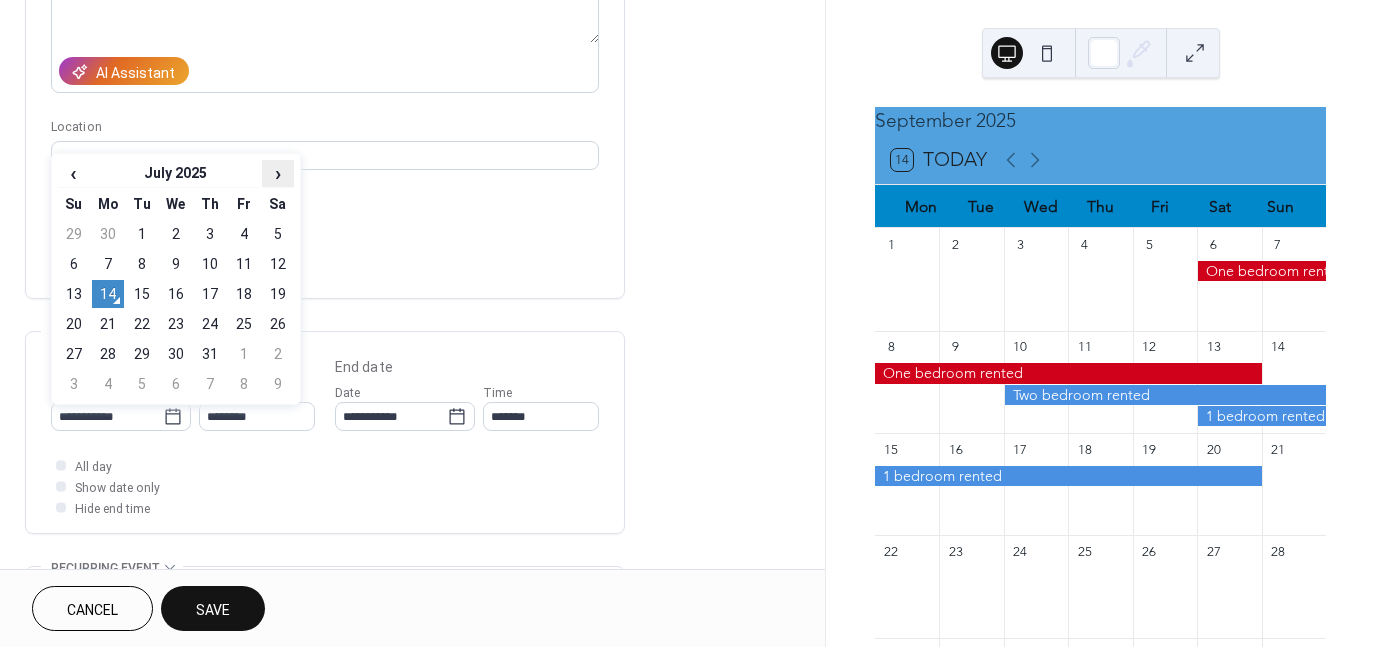 click on "›" at bounding box center (278, 173) 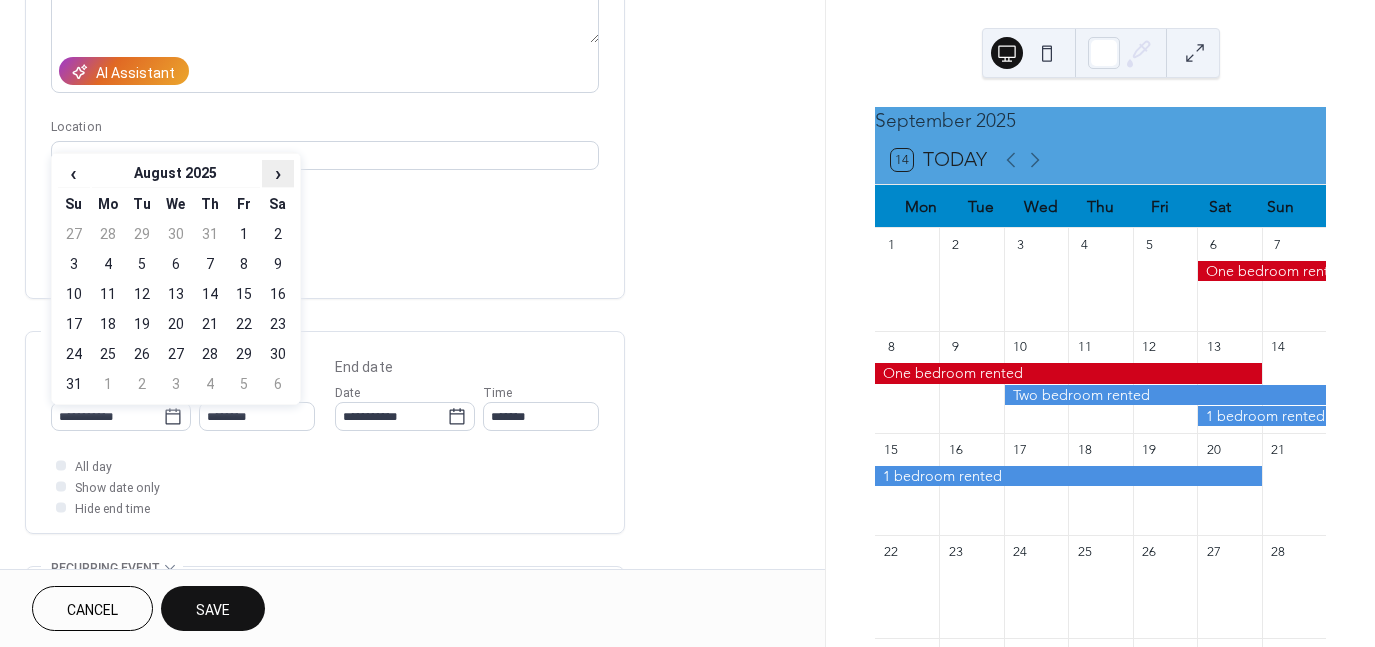 click on "›" at bounding box center [278, 173] 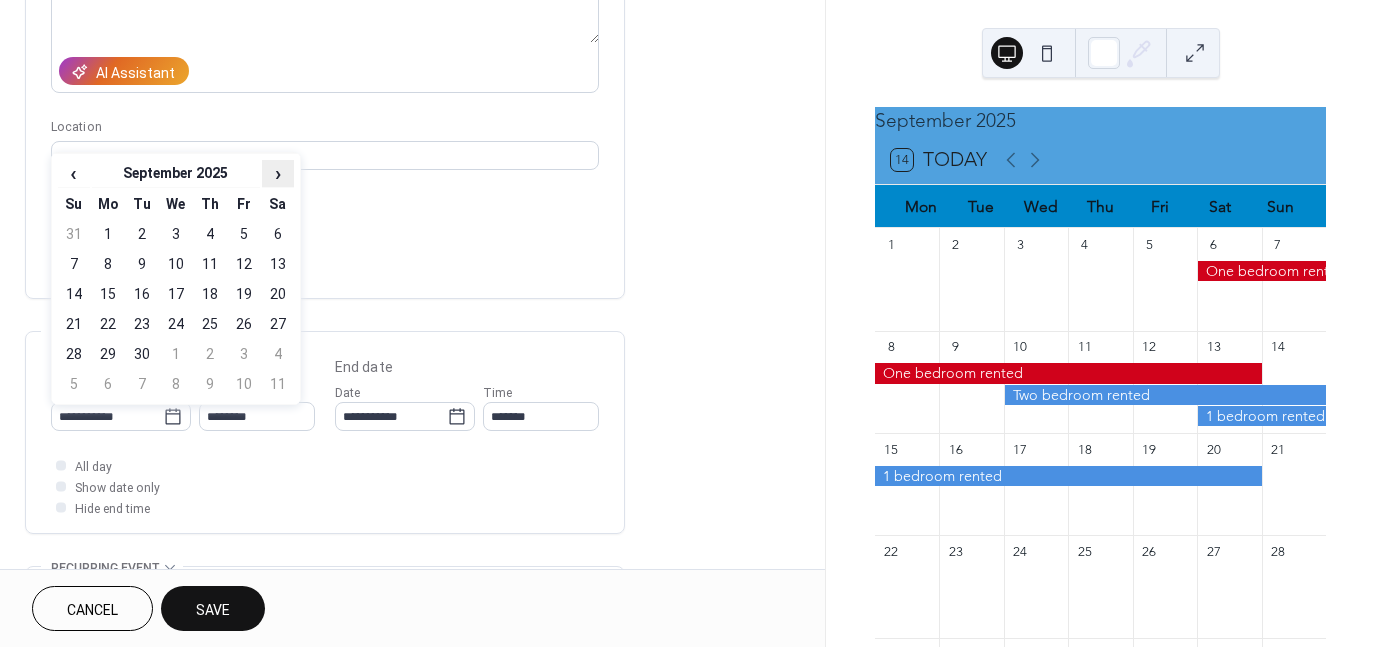 click on "›" at bounding box center (278, 173) 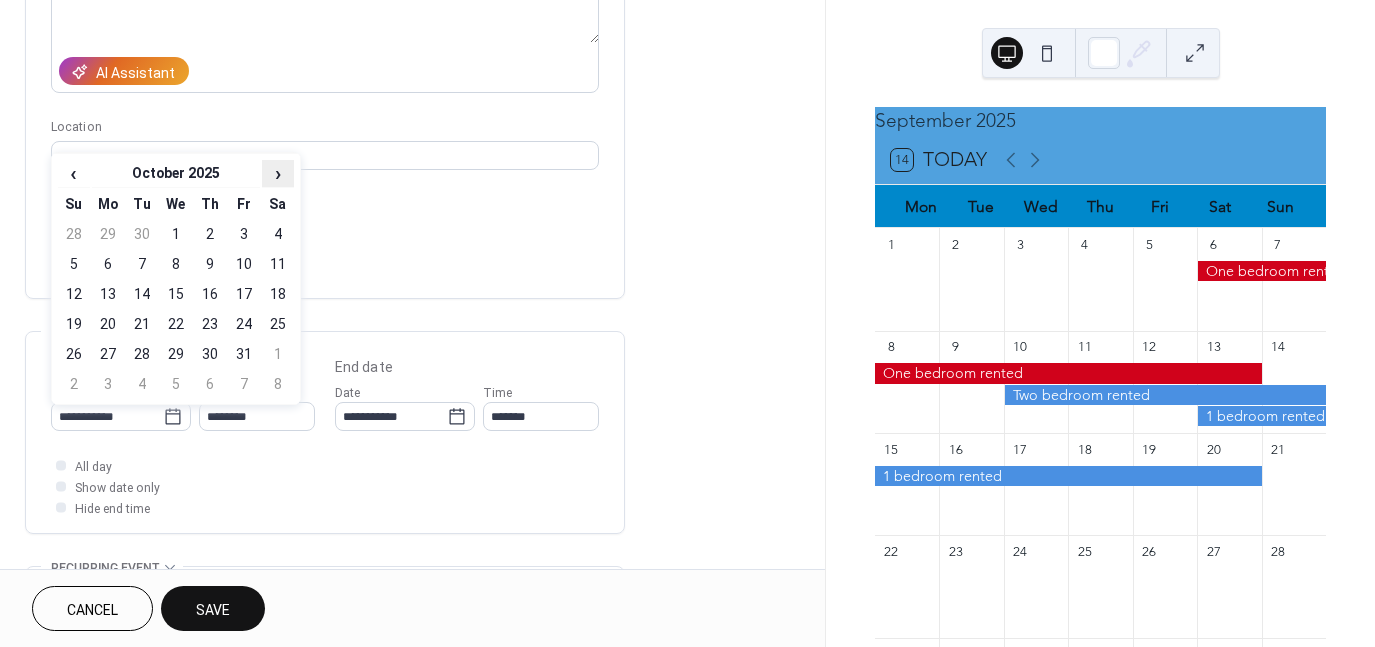 click on "›" at bounding box center (278, 173) 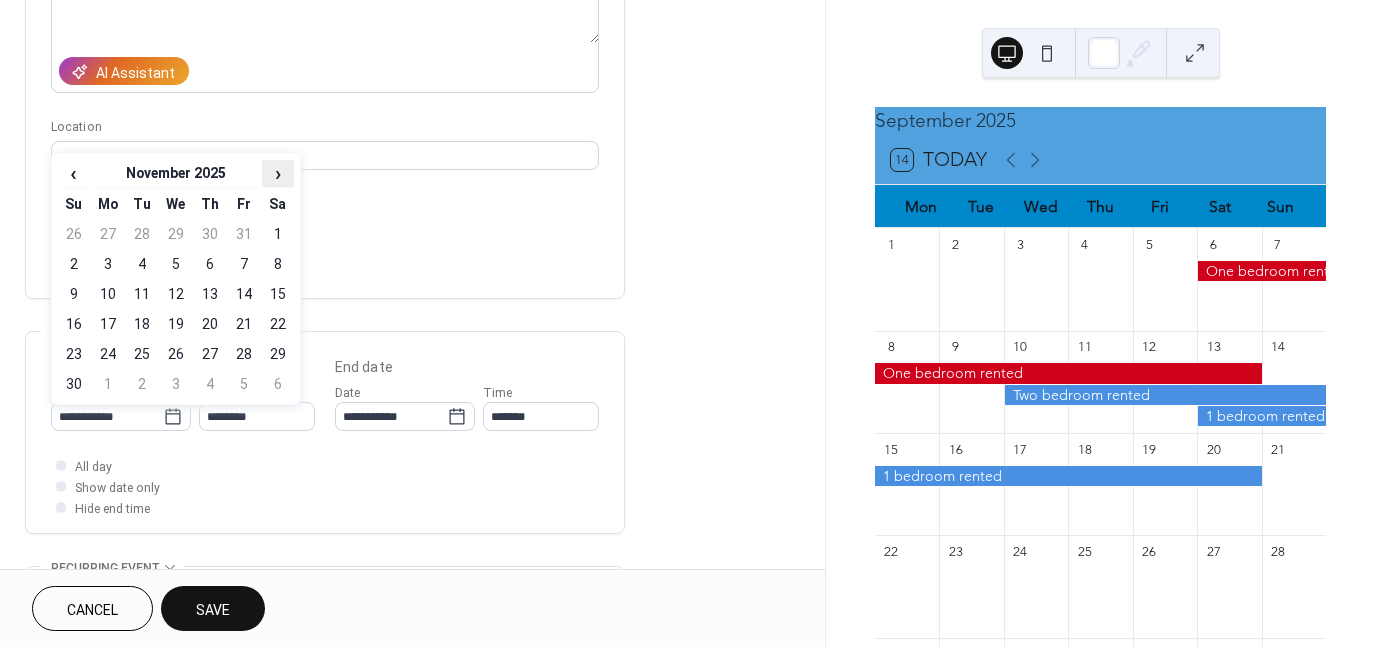 click on "›" at bounding box center [278, 173] 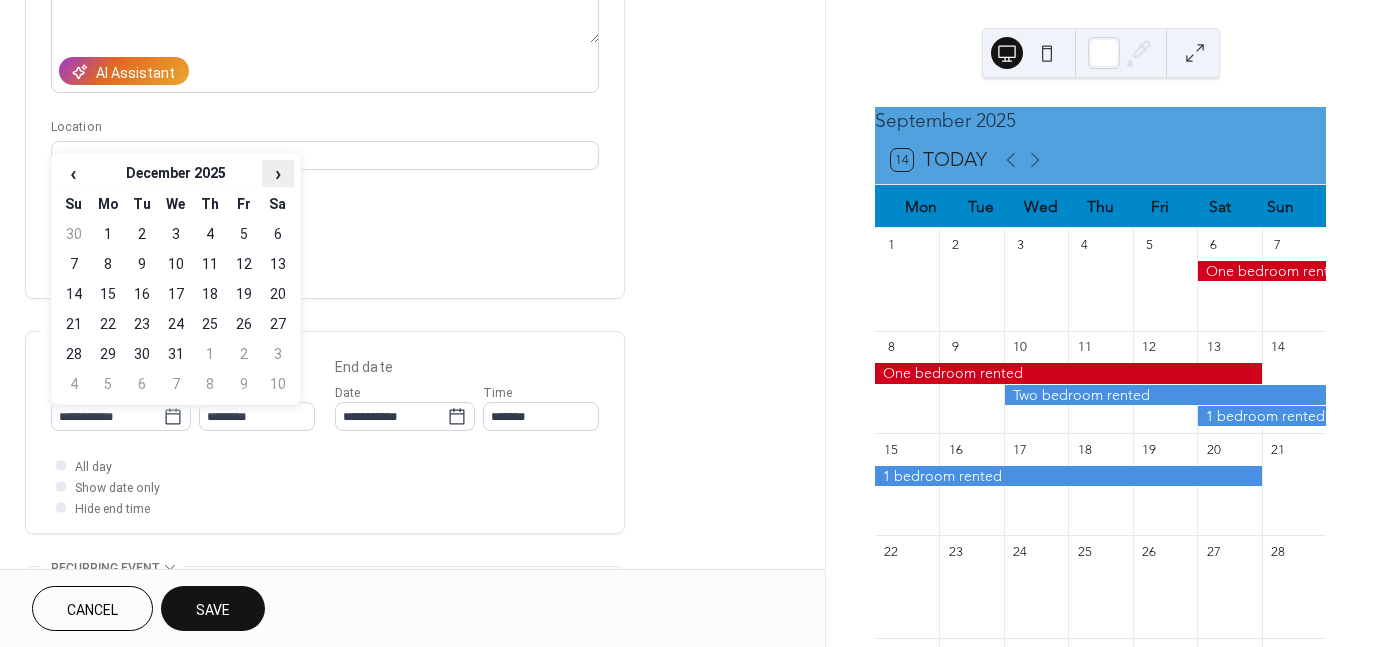 click on "›" at bounding box center [278, 173] 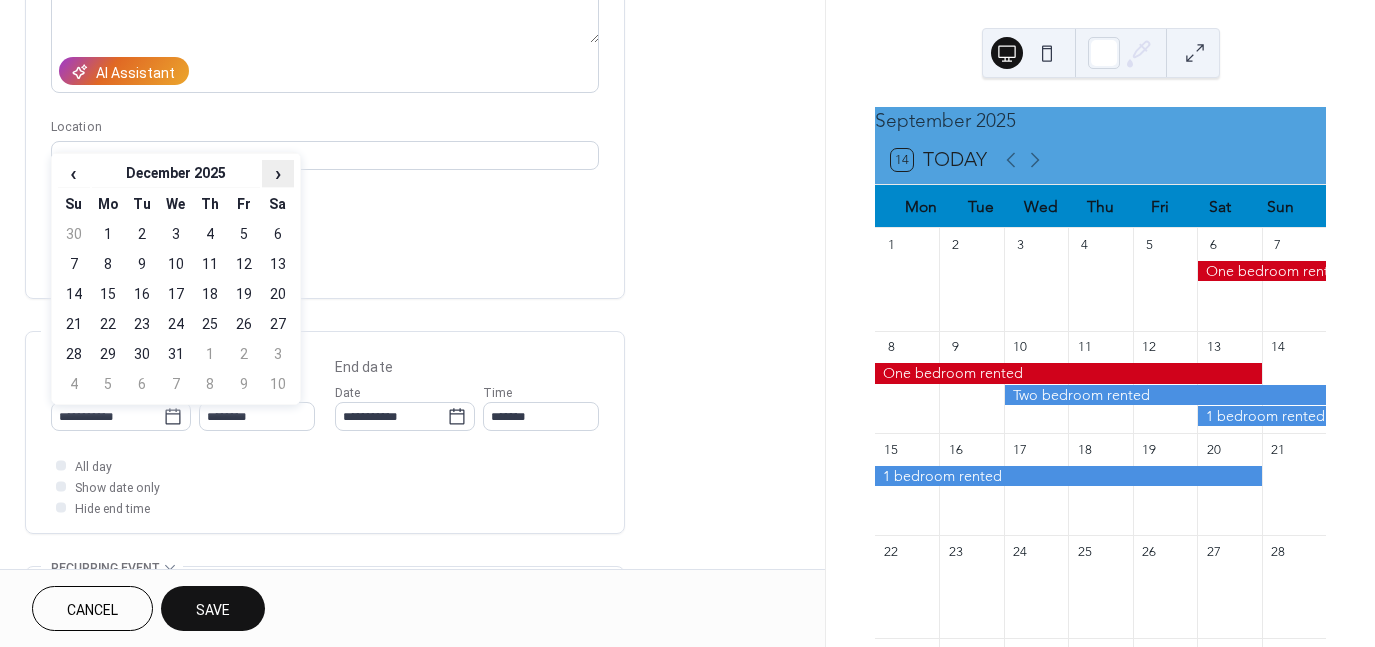 click on "›" at bounding box center [278, 173] 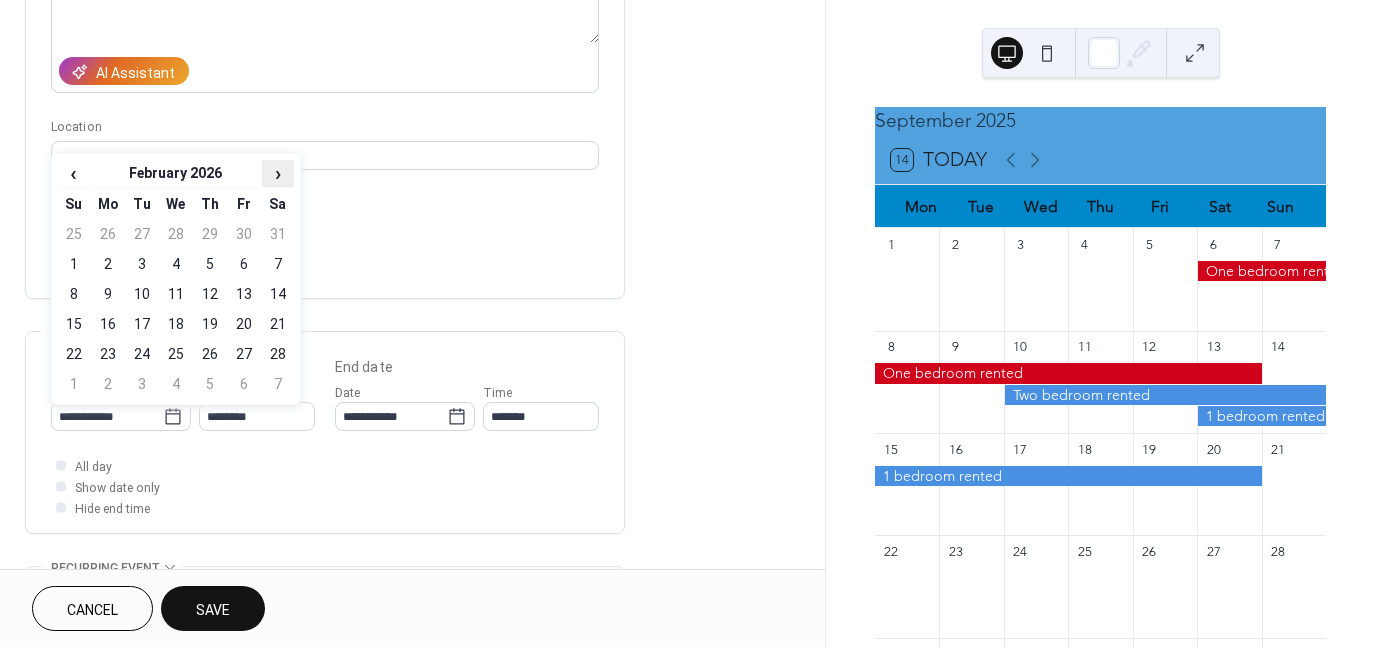 click on "›" at bounding box center (278, 173) 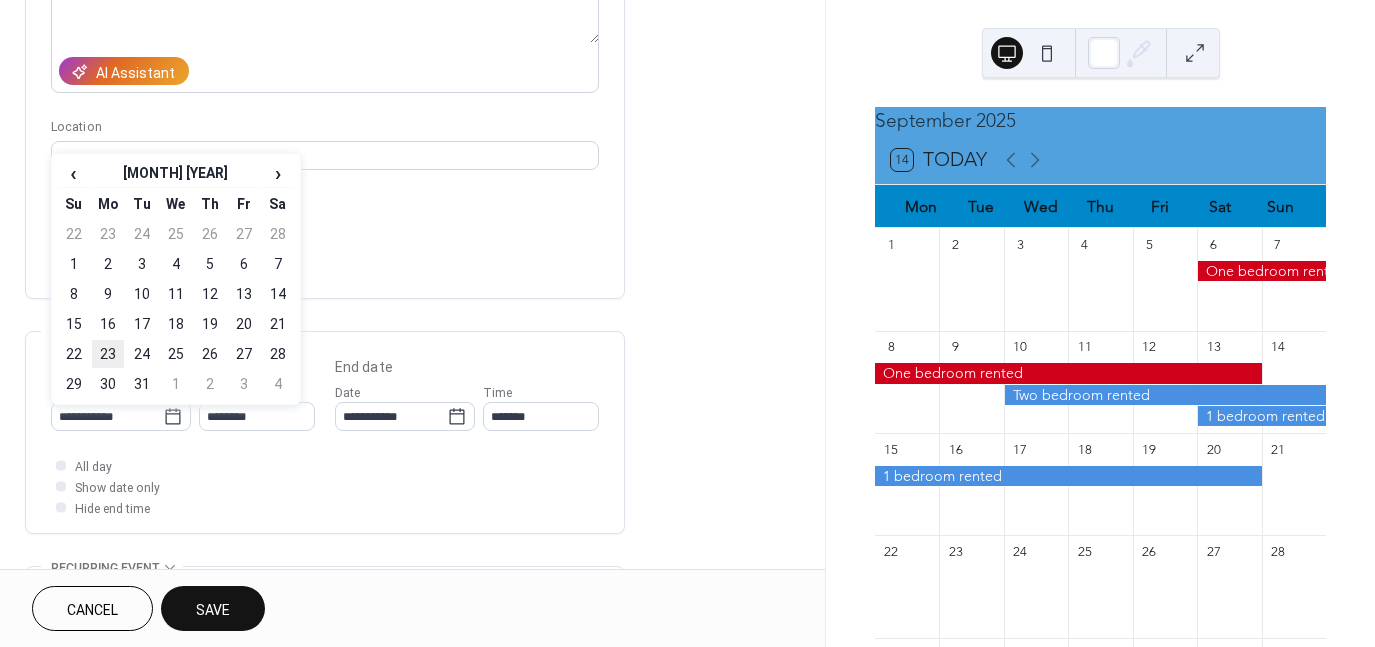 click on "23" at bounding box center [108, 354] 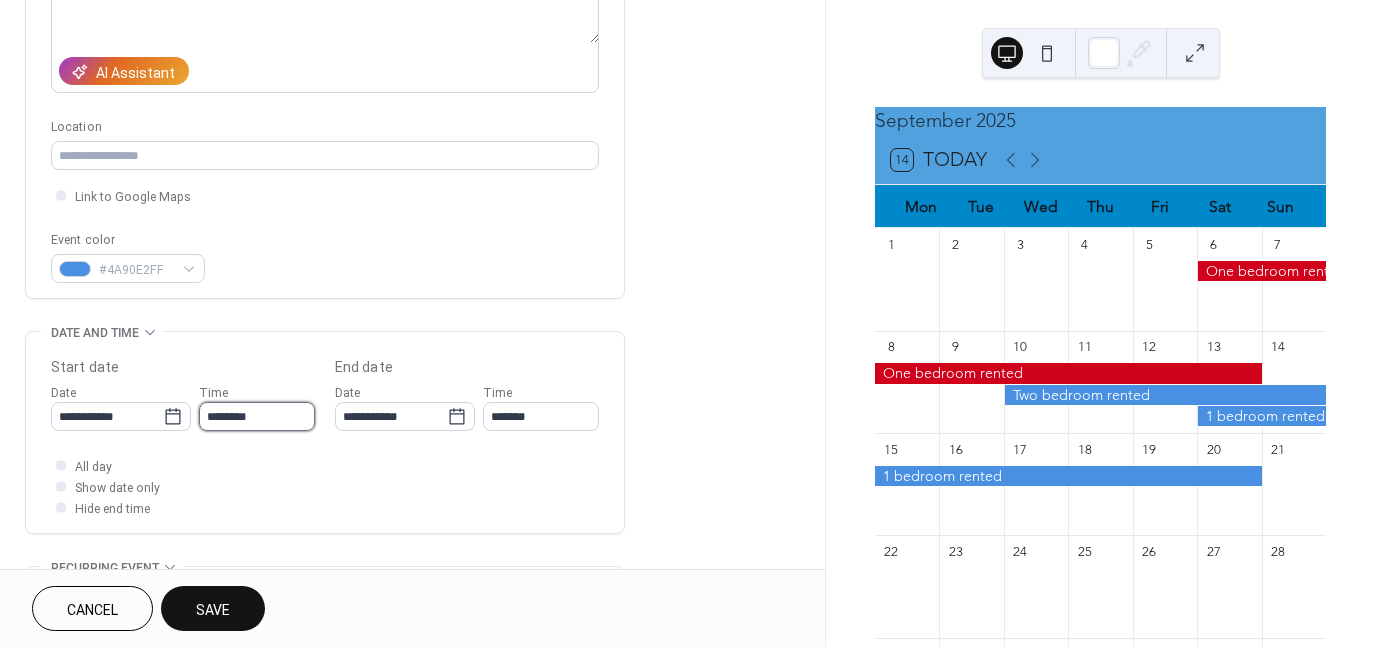 click on "********" at bounding box center (257, 416) 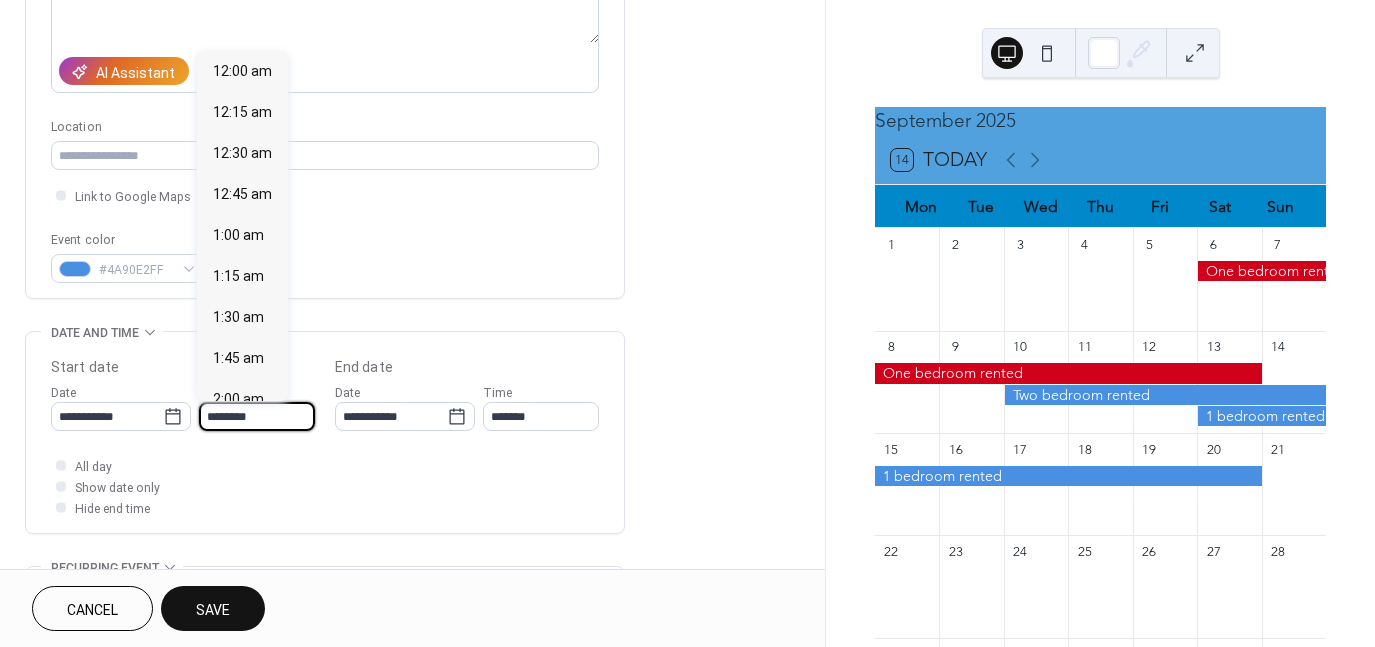 scroll, scrollTop: 1968, scrollLeft: 0, axis: vertical 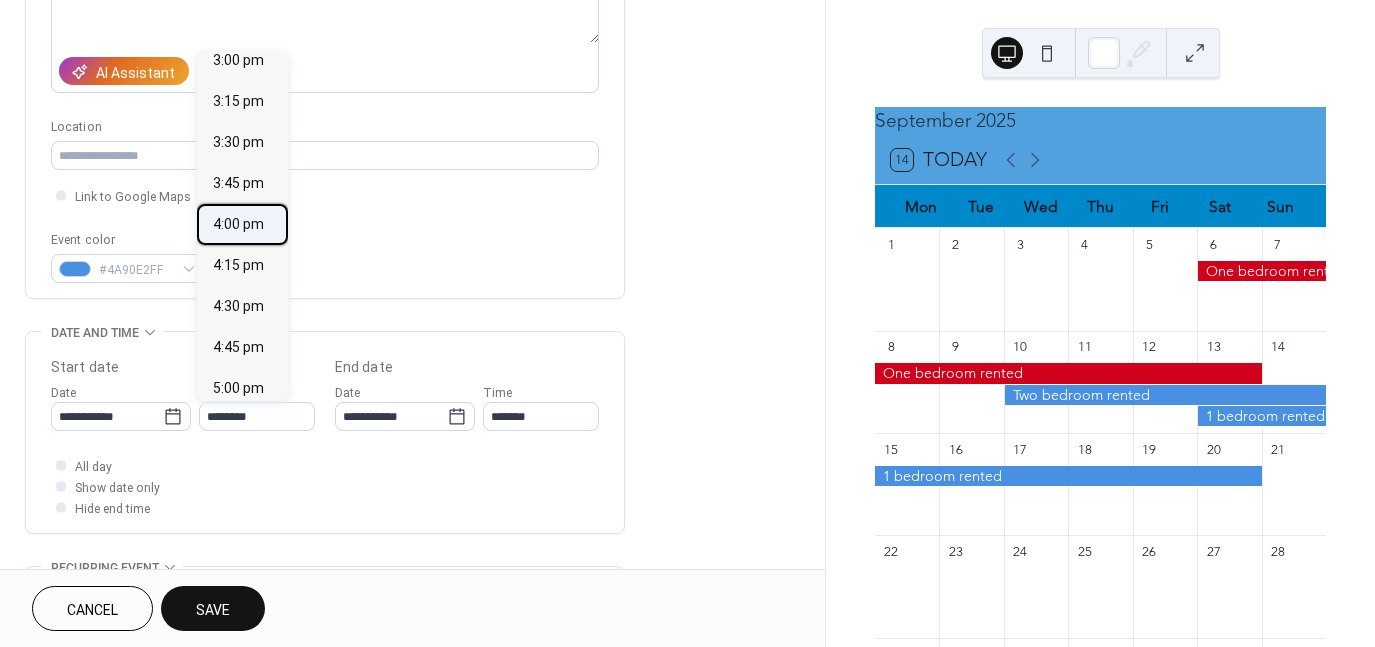 click on "4:00 pm" at bounding box center (238, 224) 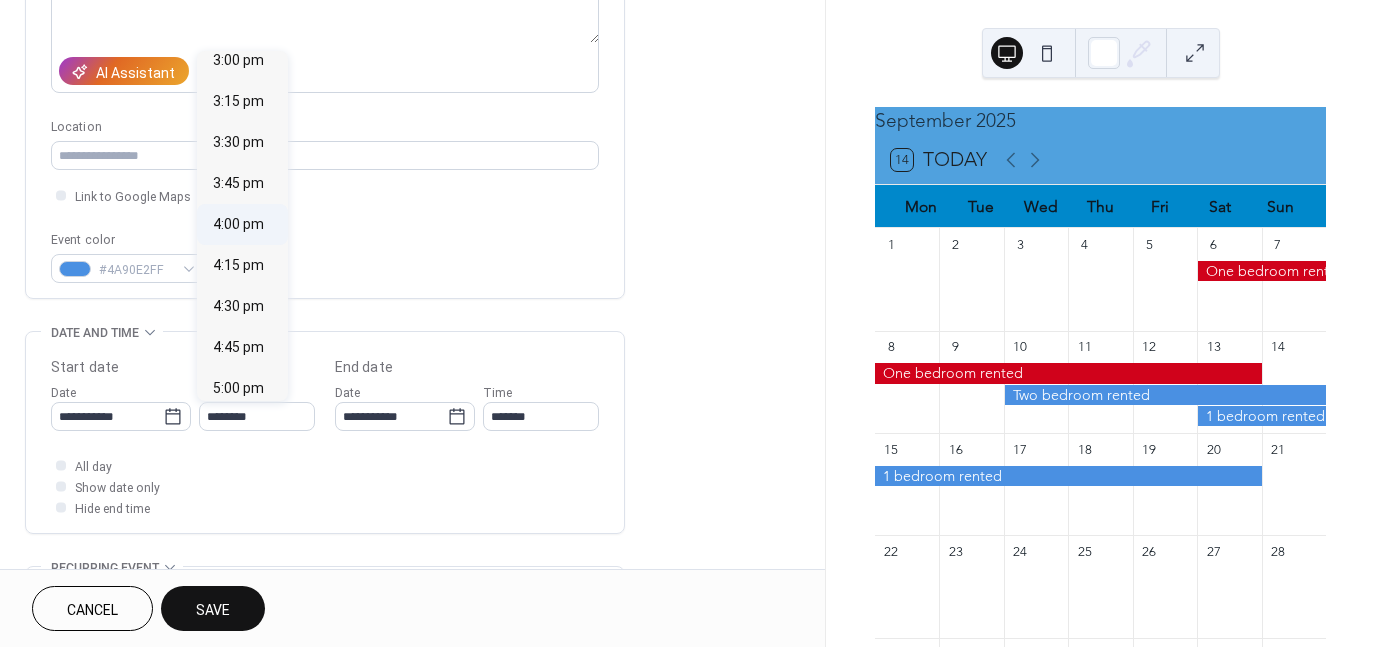 type on "*******" 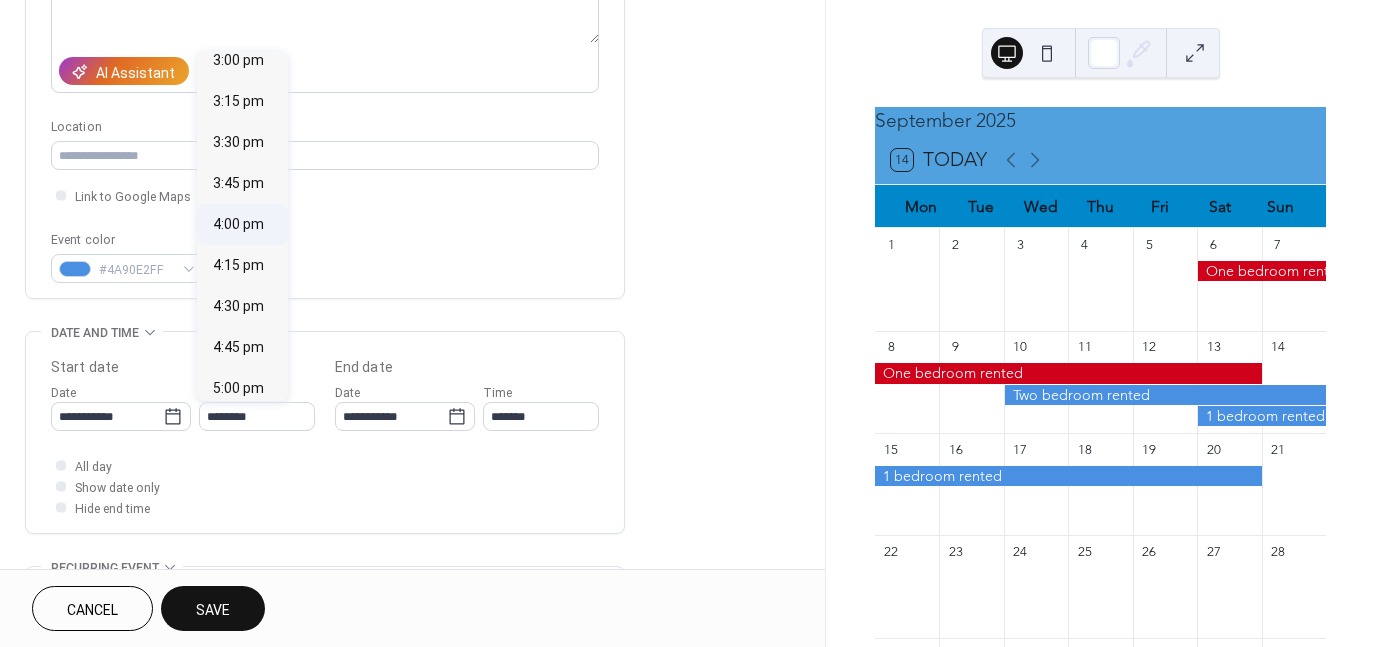 type on "*******" 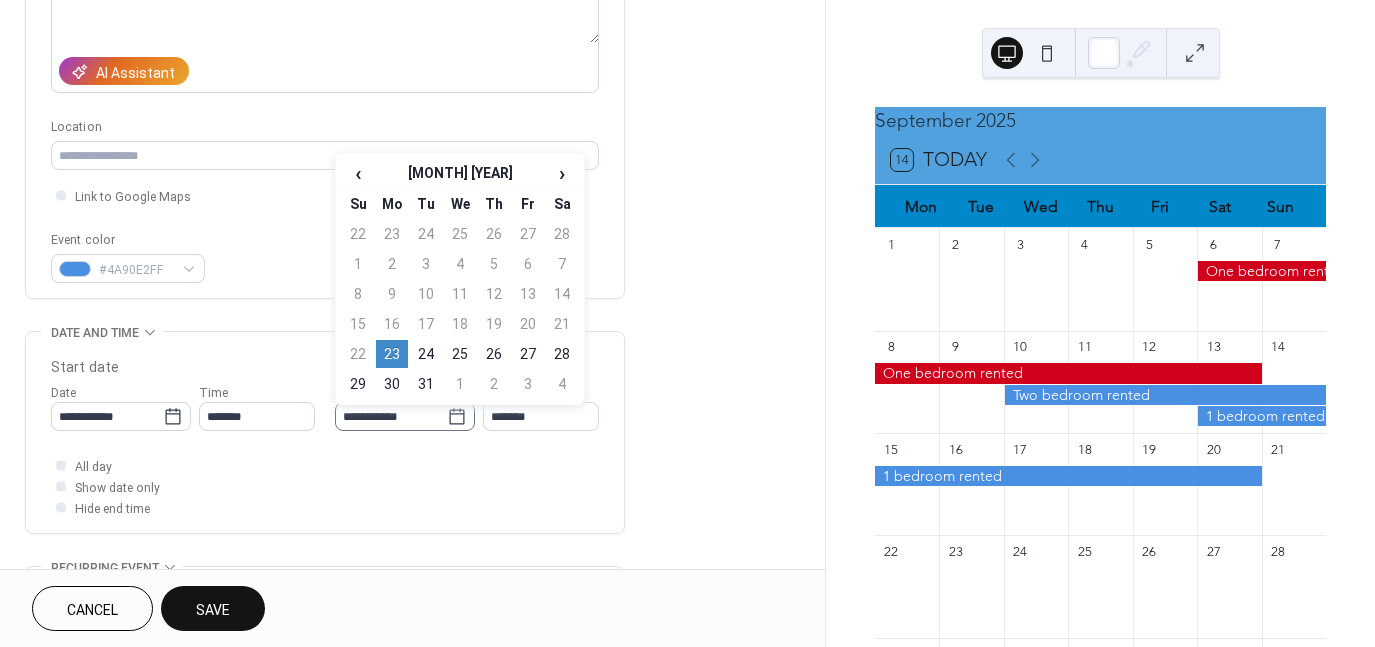 click 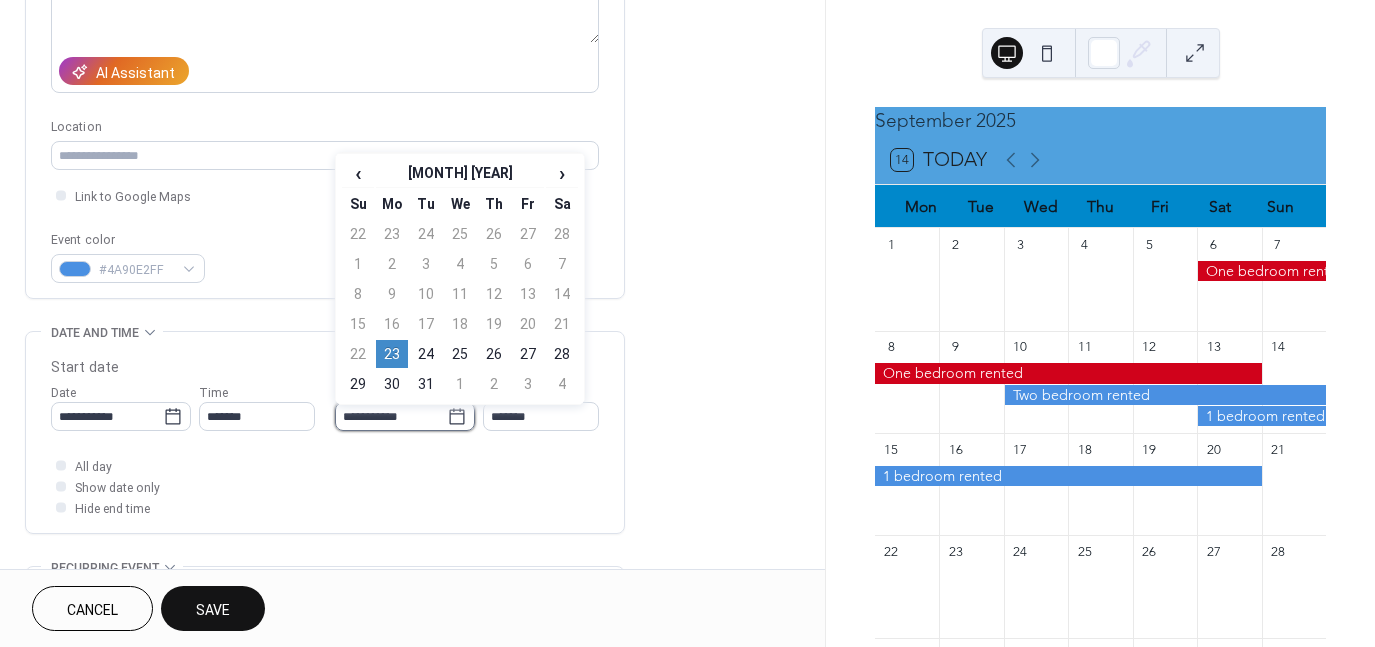 click on "**********" at bounding box center [391, 416] 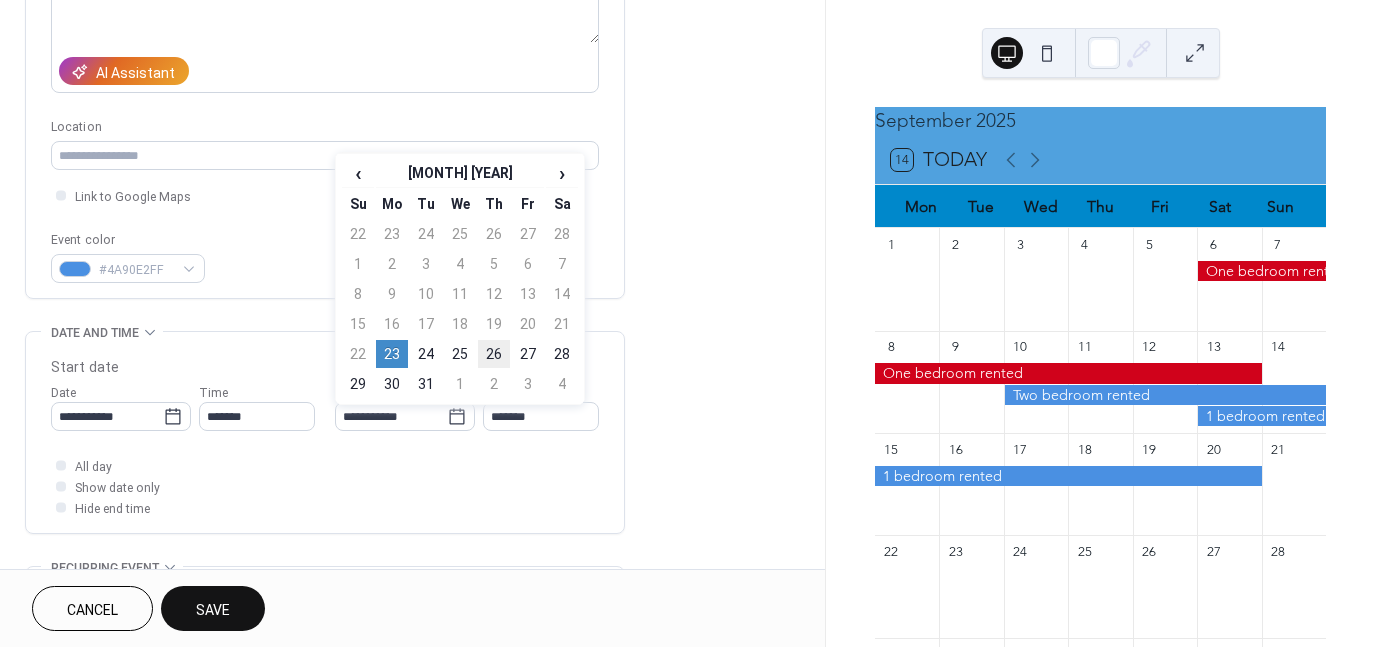 click on "26" at bounding box center [494, 354] 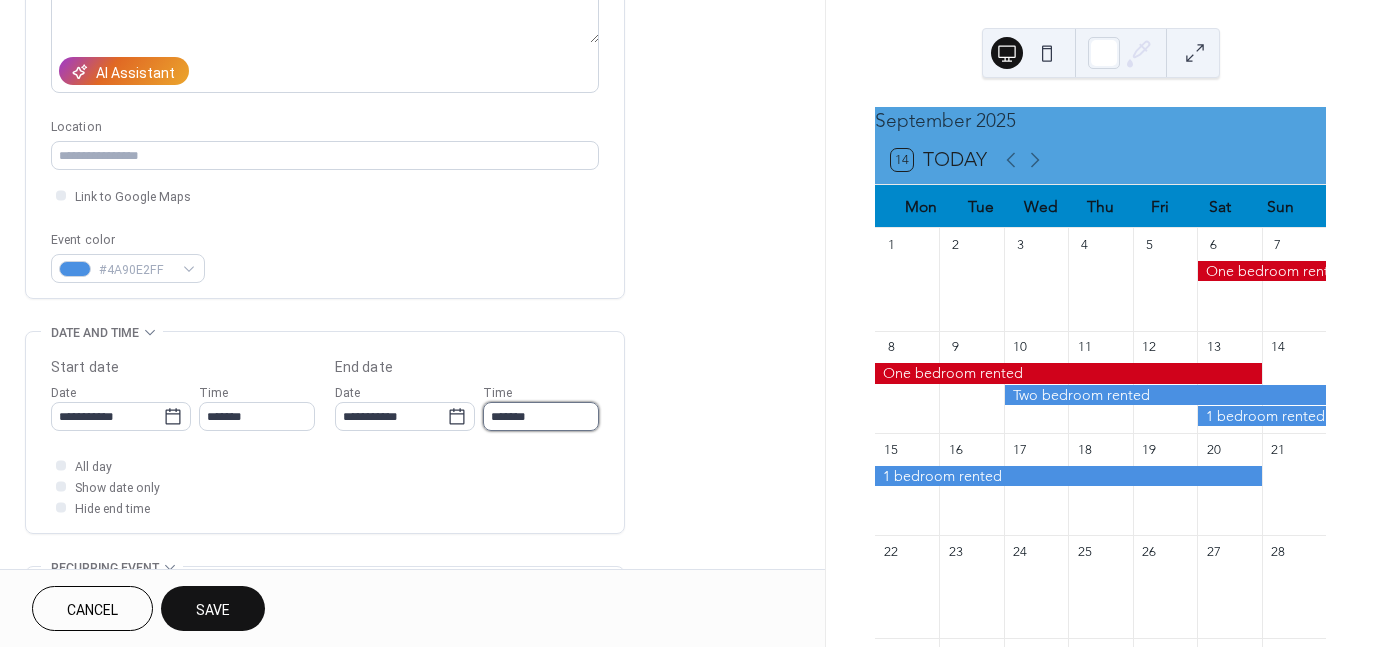 click on "*******" at bounding box center [541, 416] 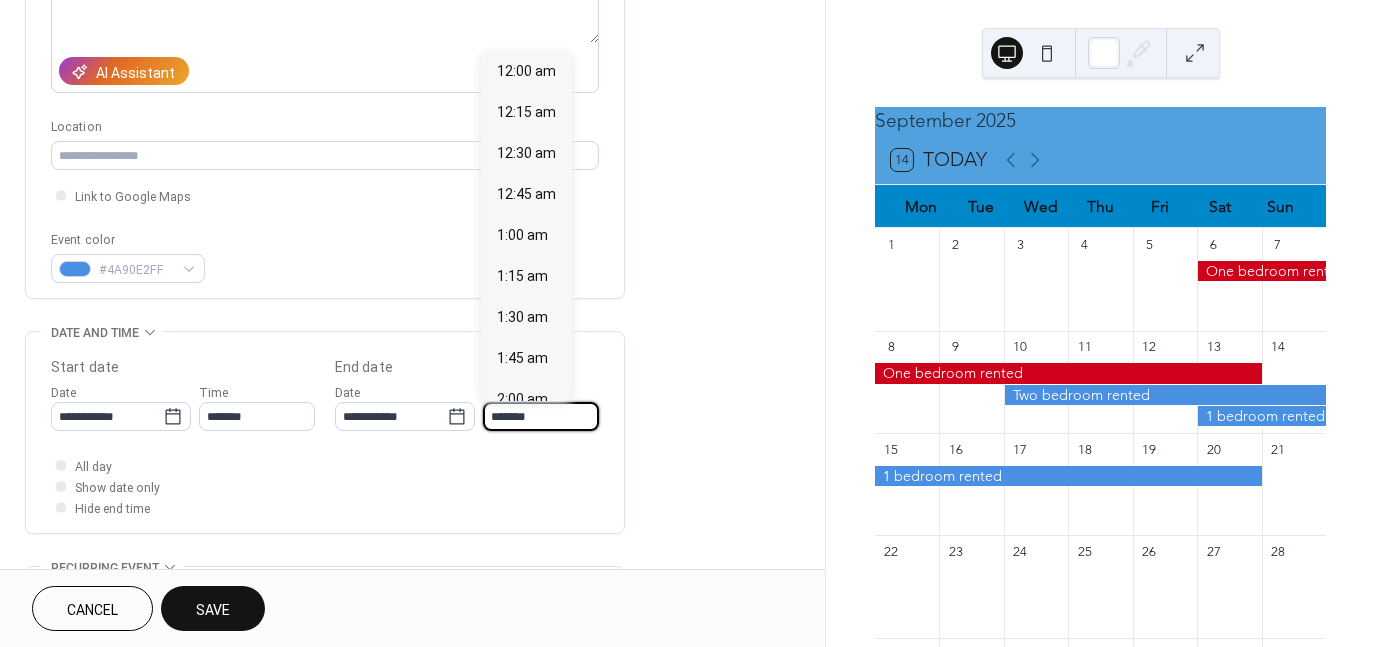 scroll, scrollTop: 2788, scrollLeft: 0, axis: vertical 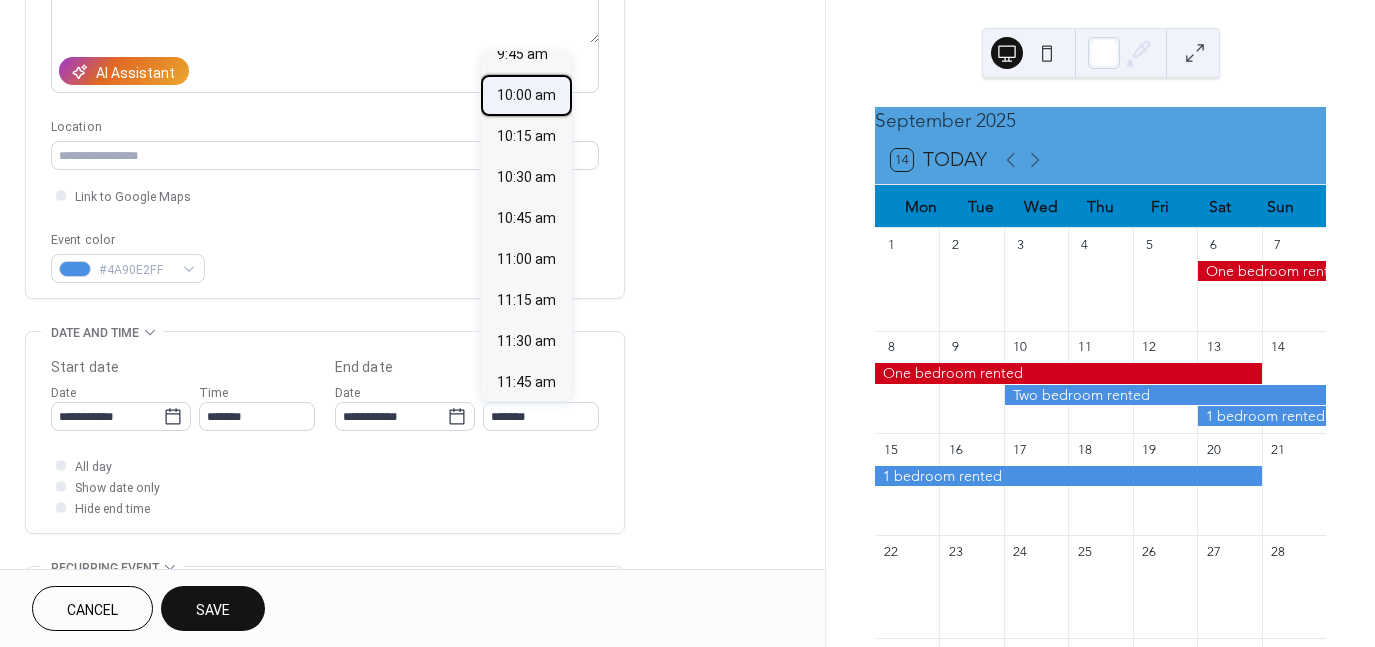 click on "10:00 am" at bounding box center [526, 95] 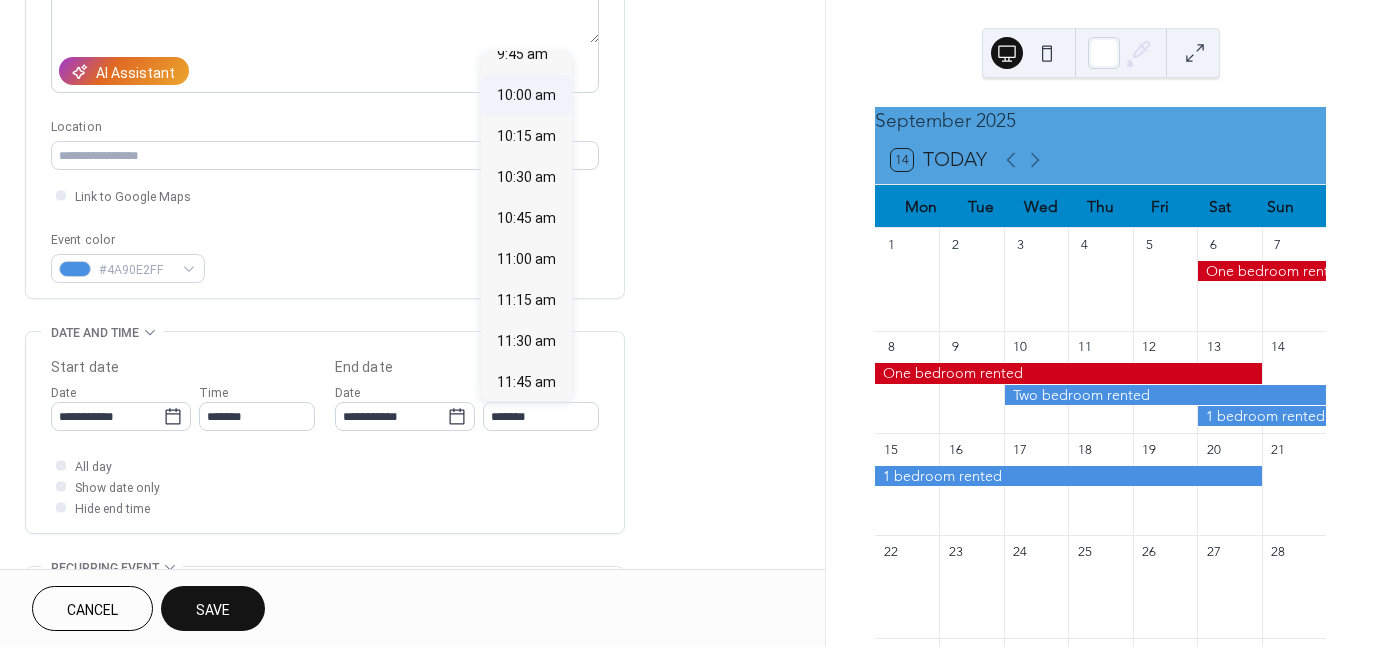 type on "********" 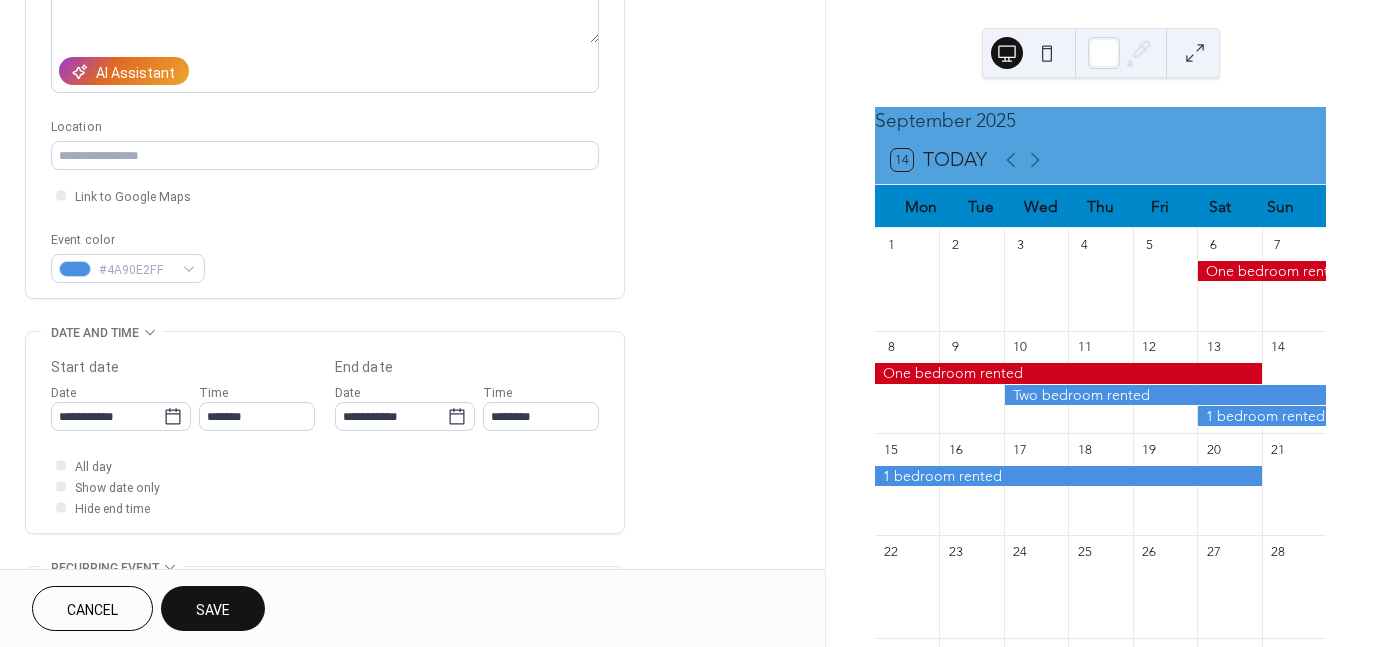 click on "Save" at bounding box center (213, 608) 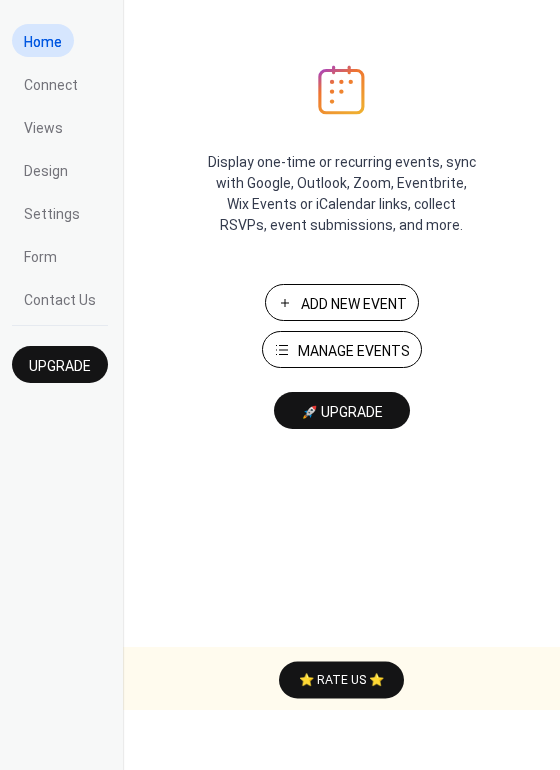 scroll, scrollTop: 0, scrollLeft: 0, axis: both 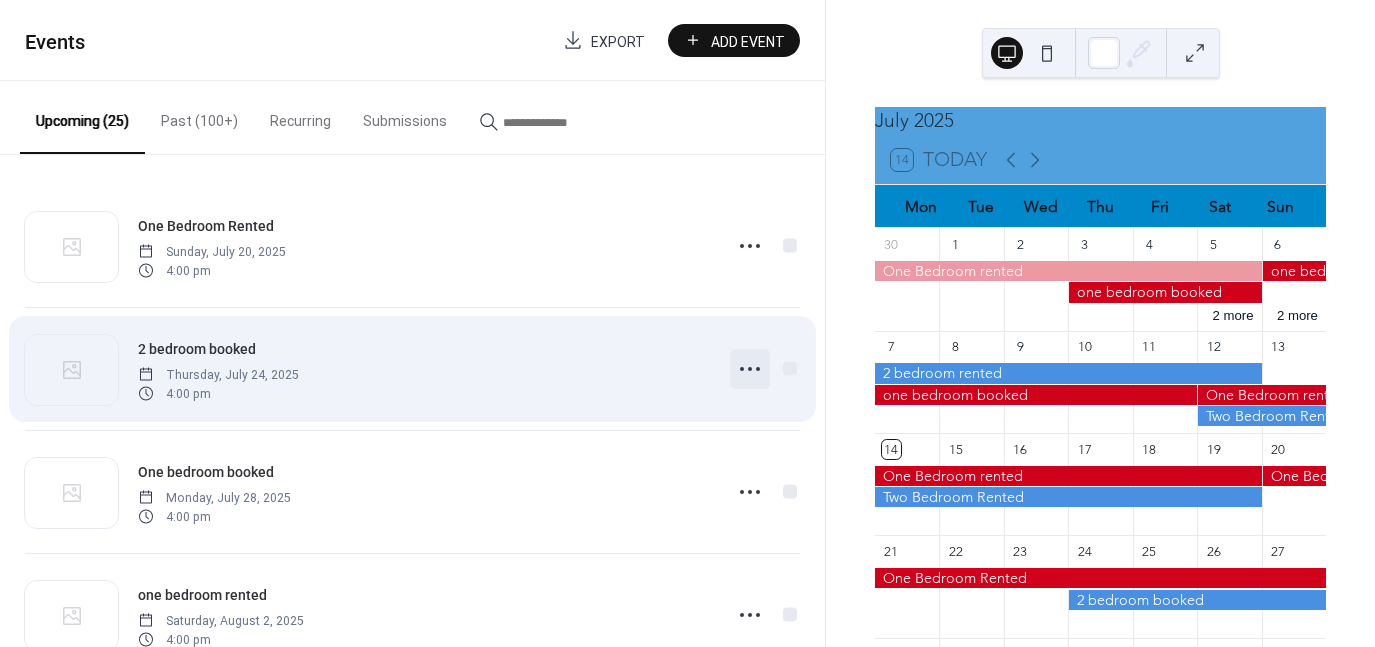 click 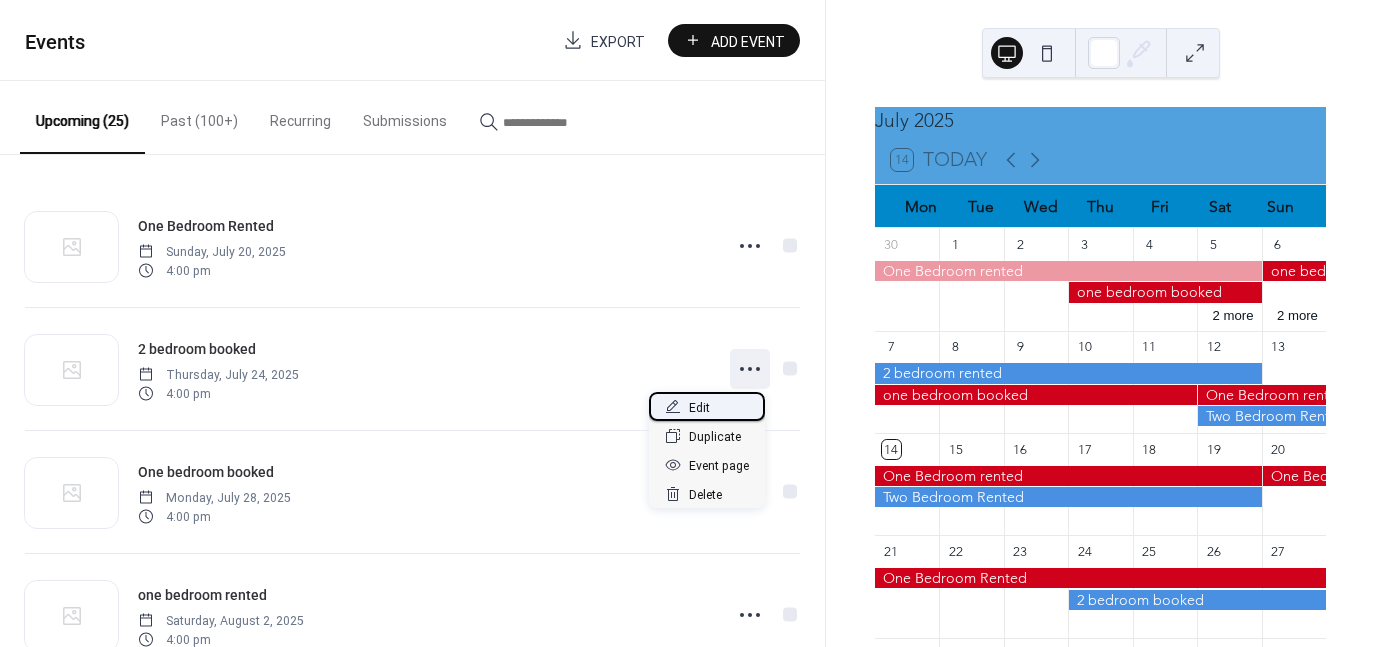 click on "Edit" at bounding box center (707, 406) 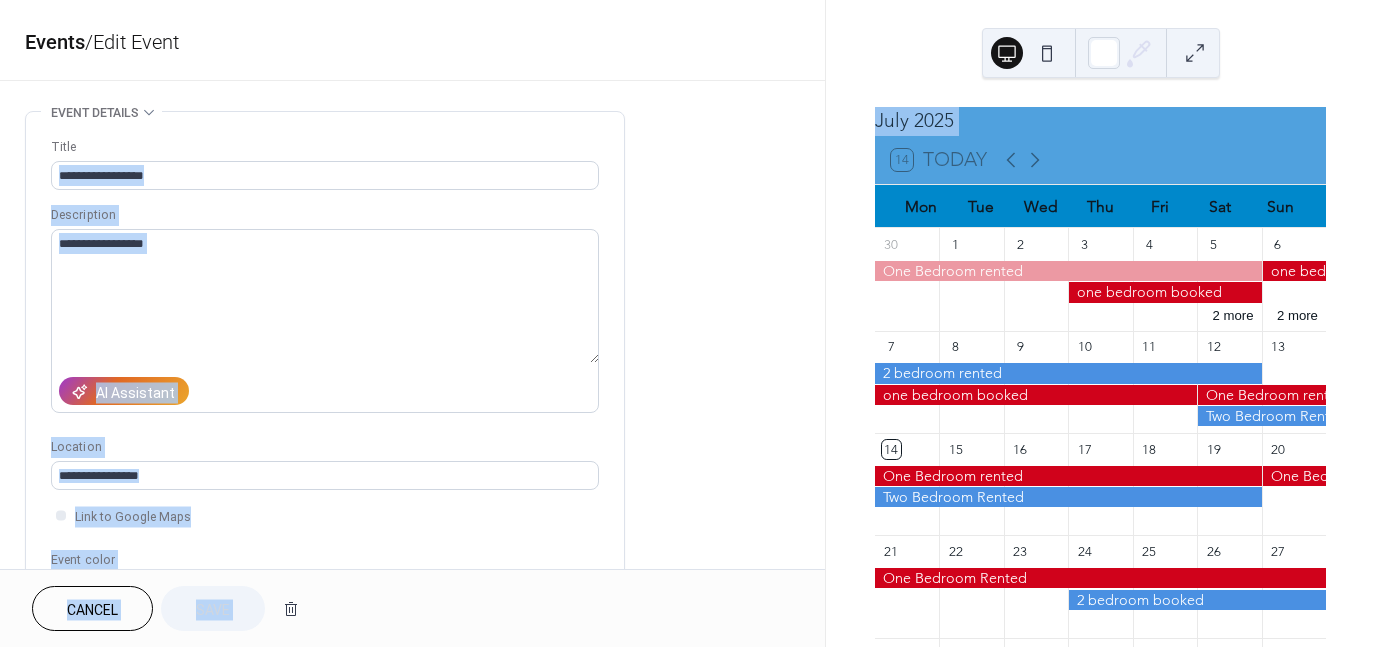 click on "**********" at bounding box center [687, 323] 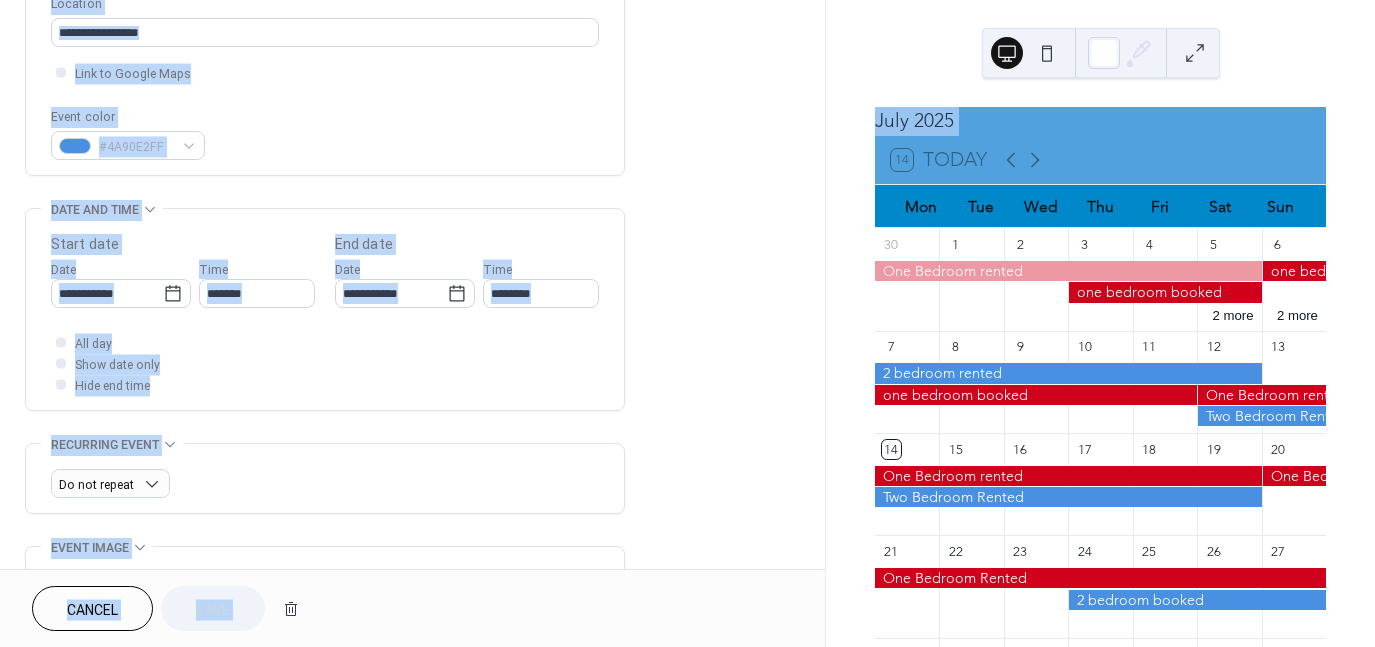 scroll, scrollTop: 457, scrollLeft: 0, axis: vertical 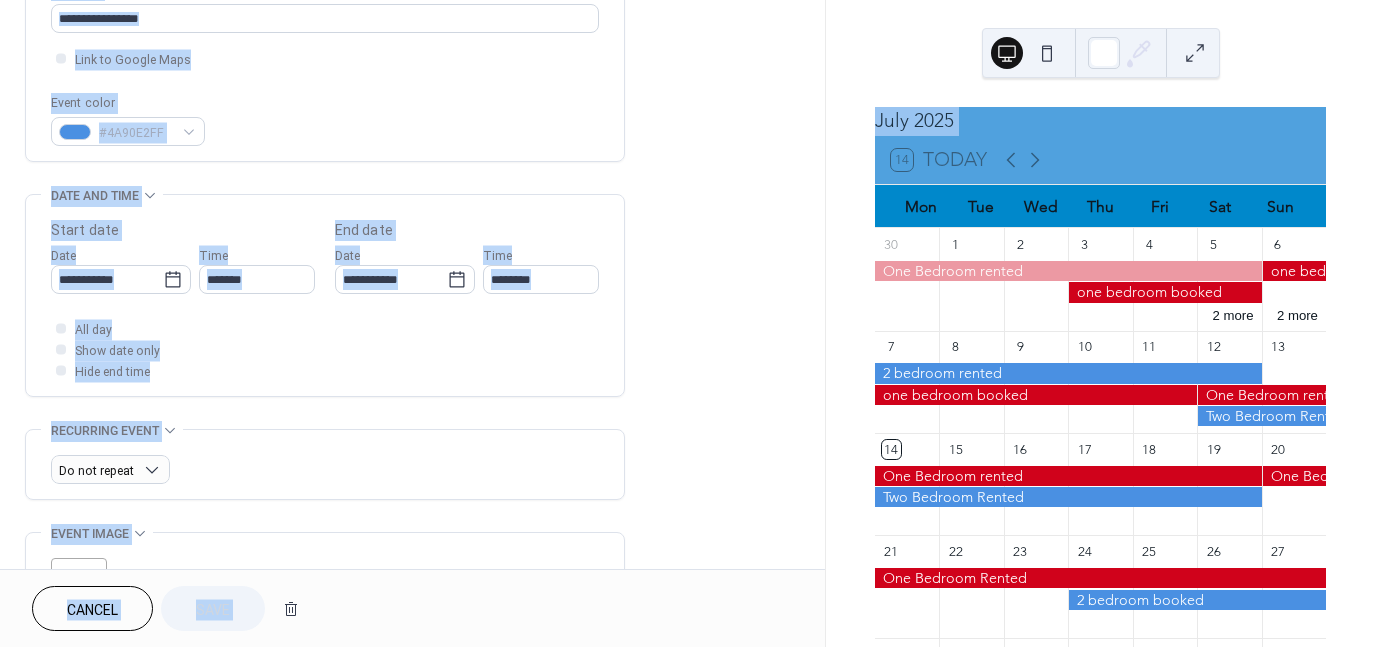 click on "All day Show date only Hide end time" at bounding box center (325, 349) 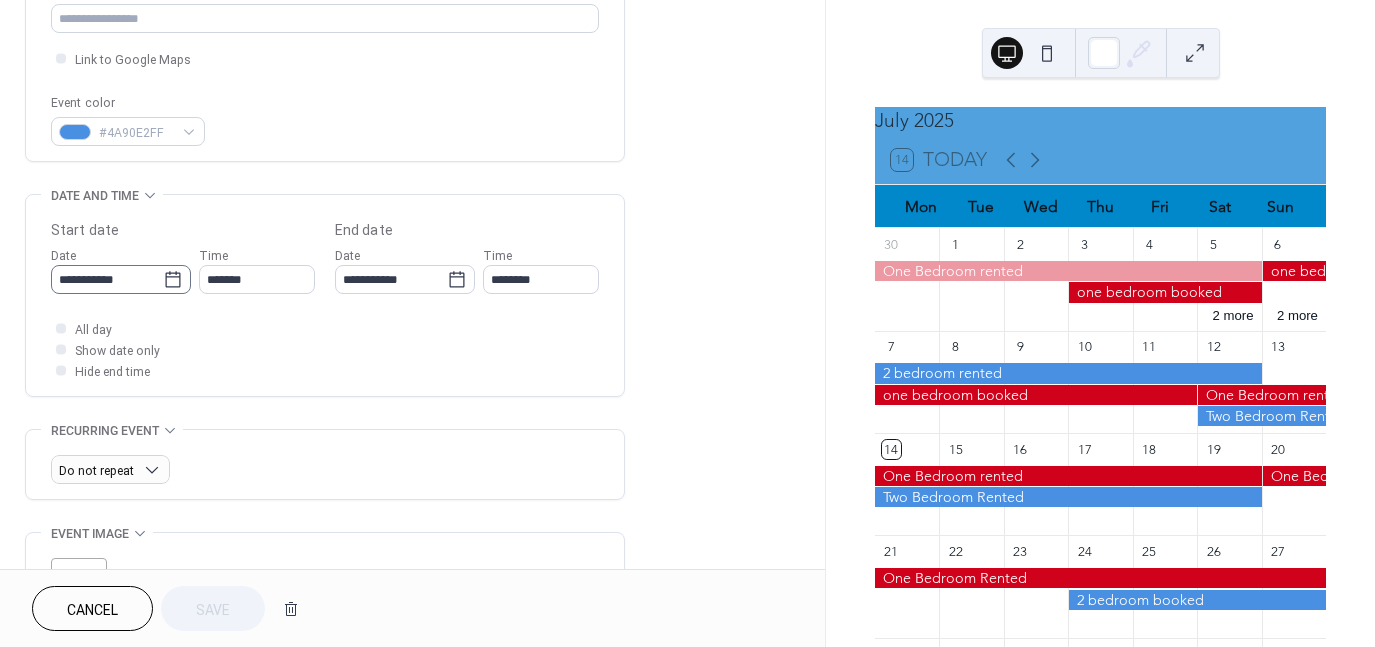 click 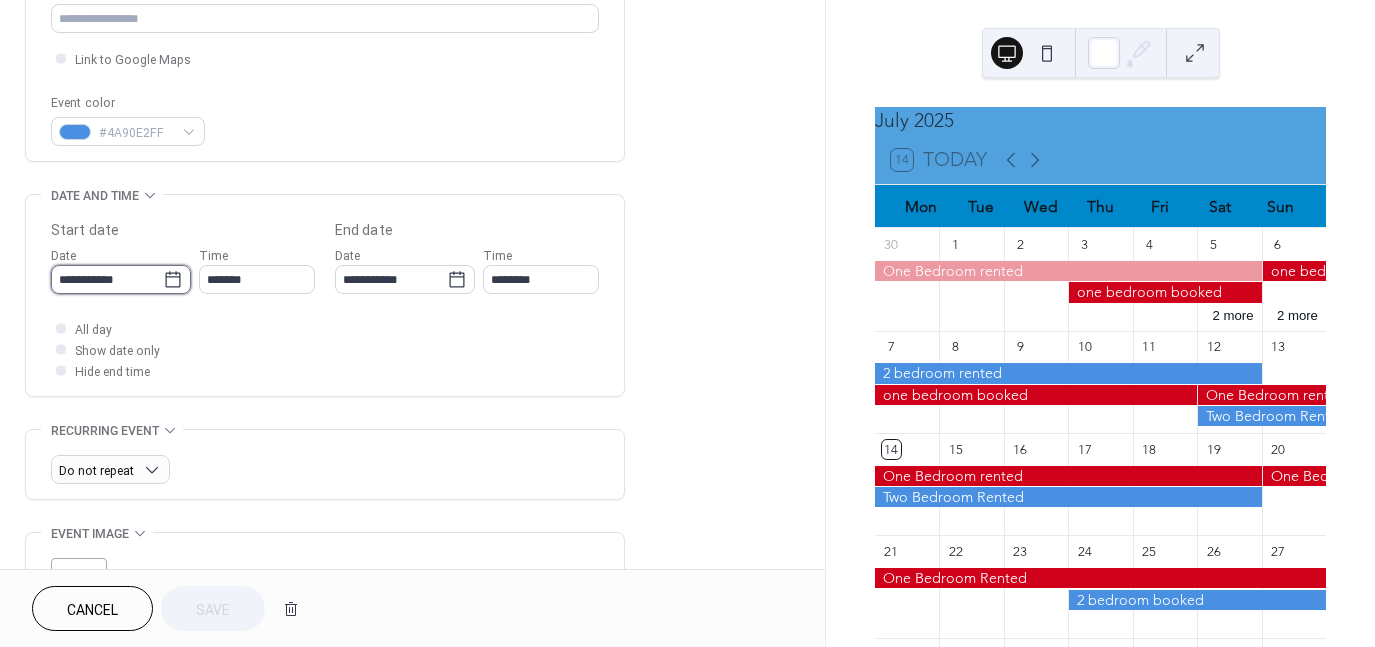 click on "**********" at bounding box center (107, 279) 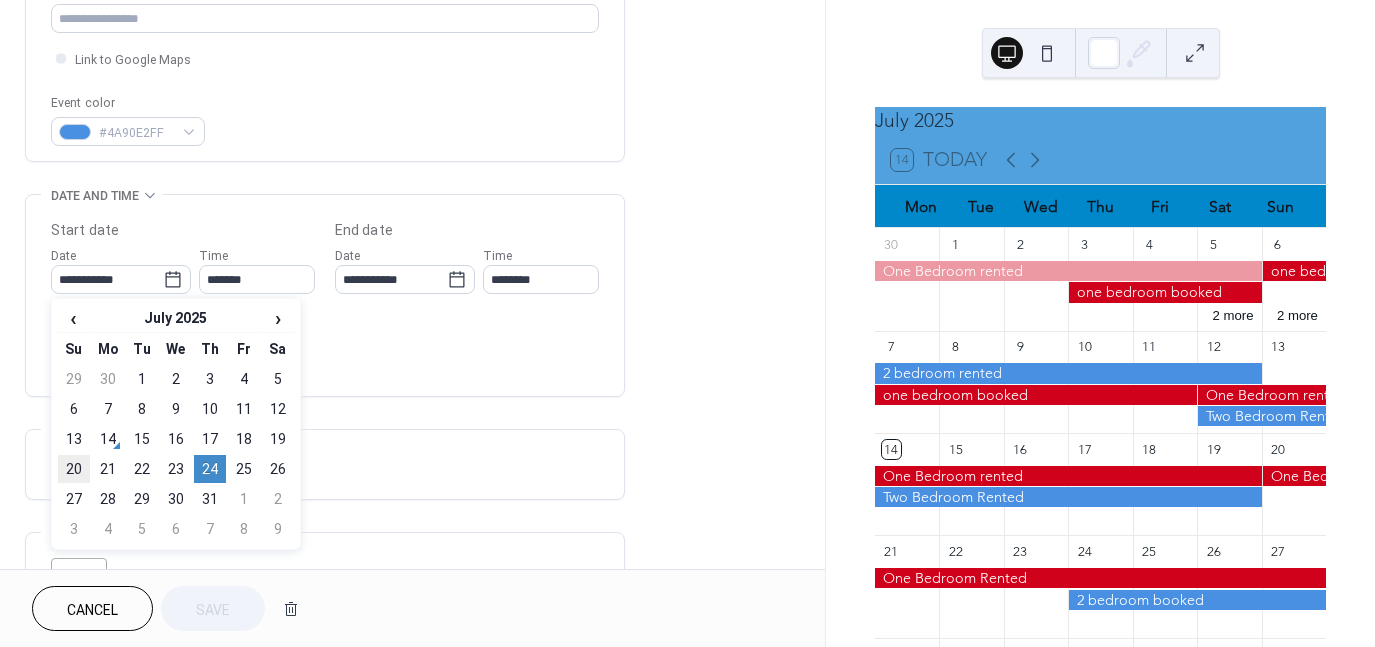click on "20" at bounding box center (74, 469) 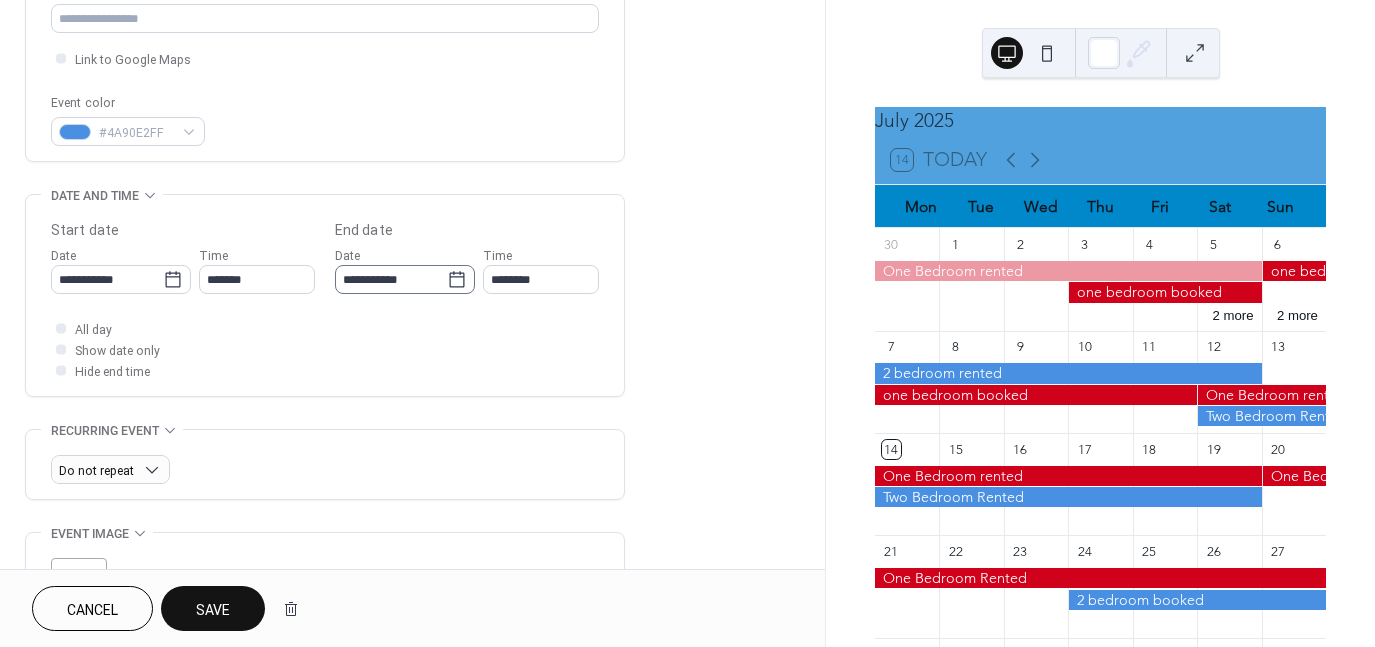 click on "**********" at bounding box center (405, 279) 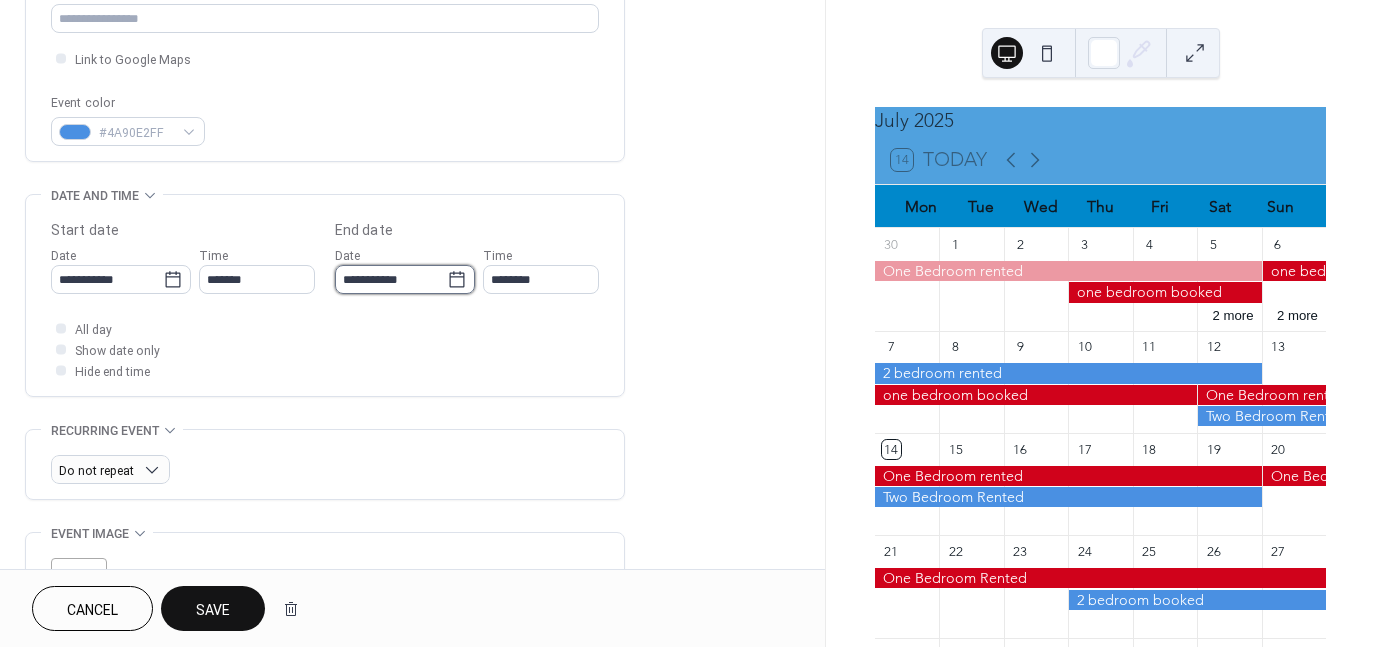 click on "**********" at bounding box center (391, 279) 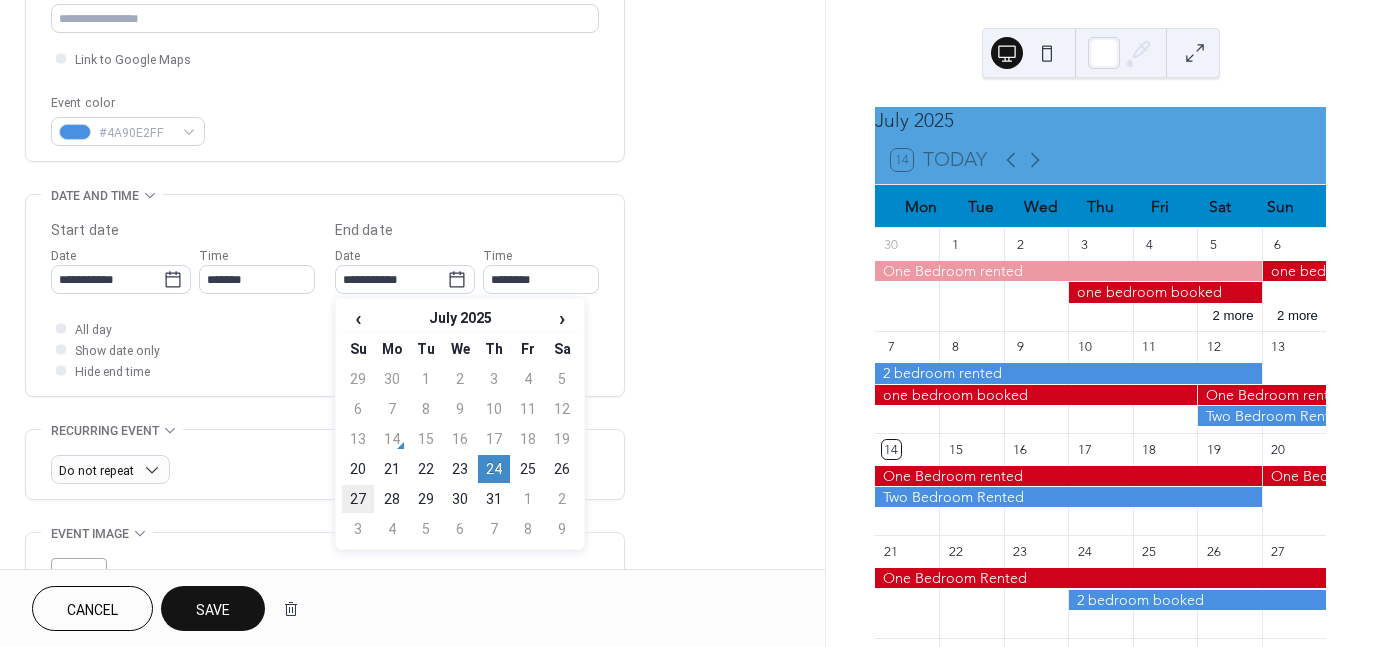 click on "27" at bounding box center [358, 499] 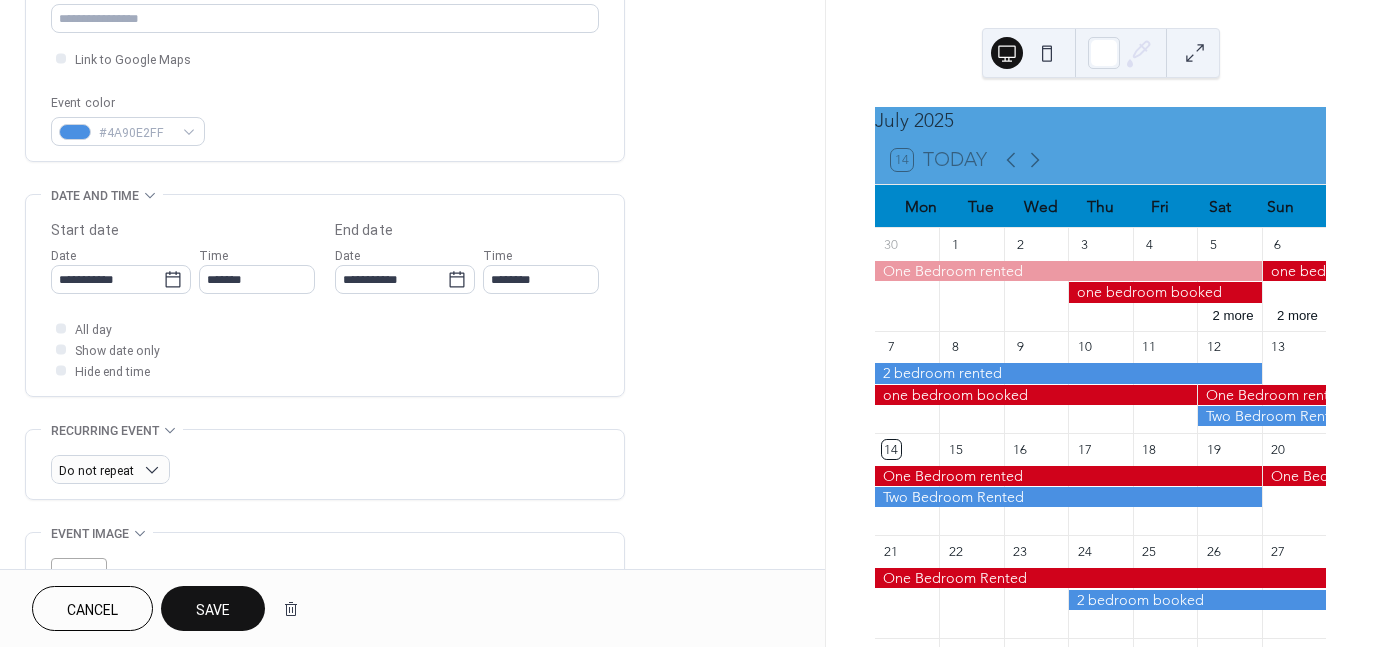click on "Save" at bounding box center [213, 610] 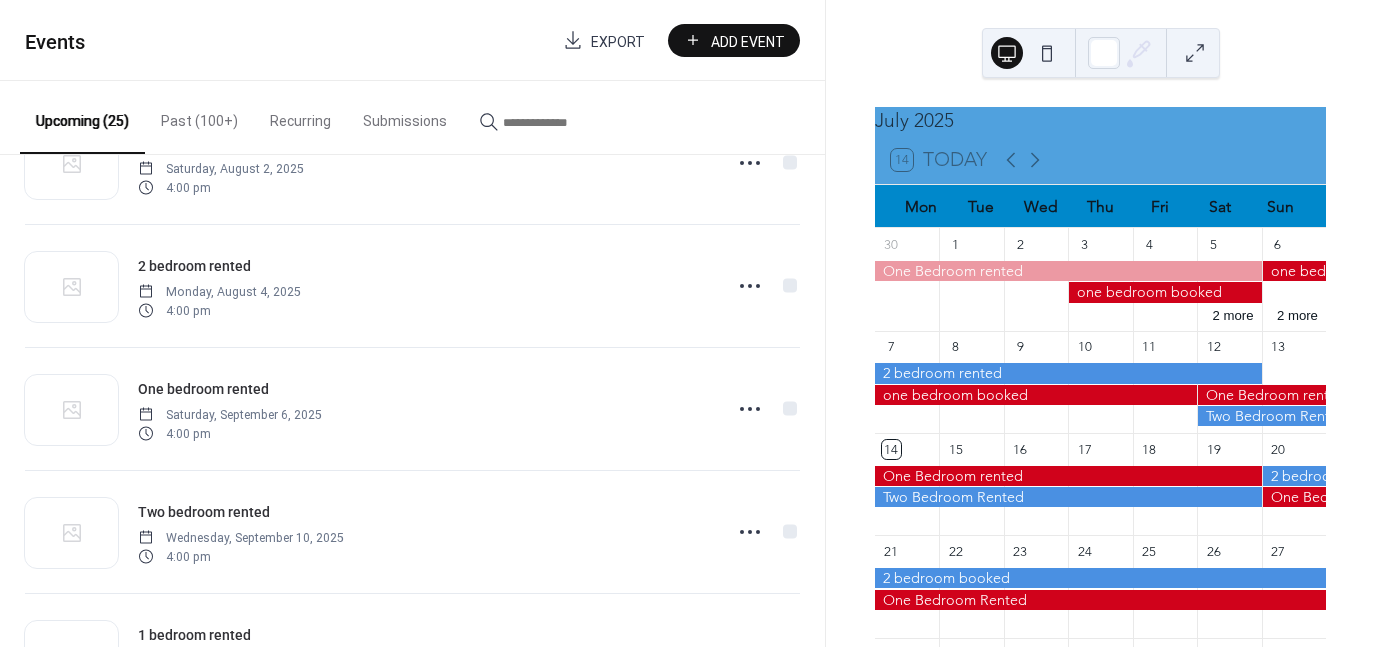 scroll, scrollTop: 446, scrollLeft: 0, axis: vertical 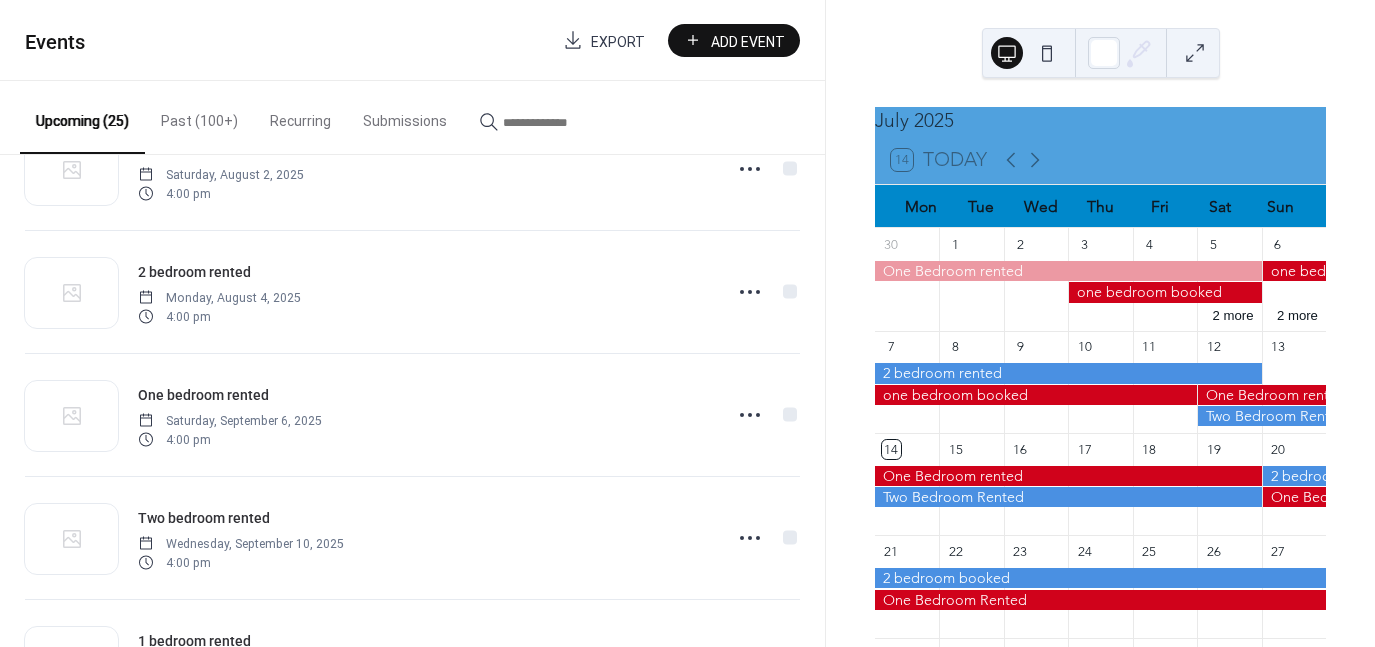 drag, startPoint x: 824, startPoint y: 285, endPoint x: 821, endPoint y: 210, distance: 75.059975 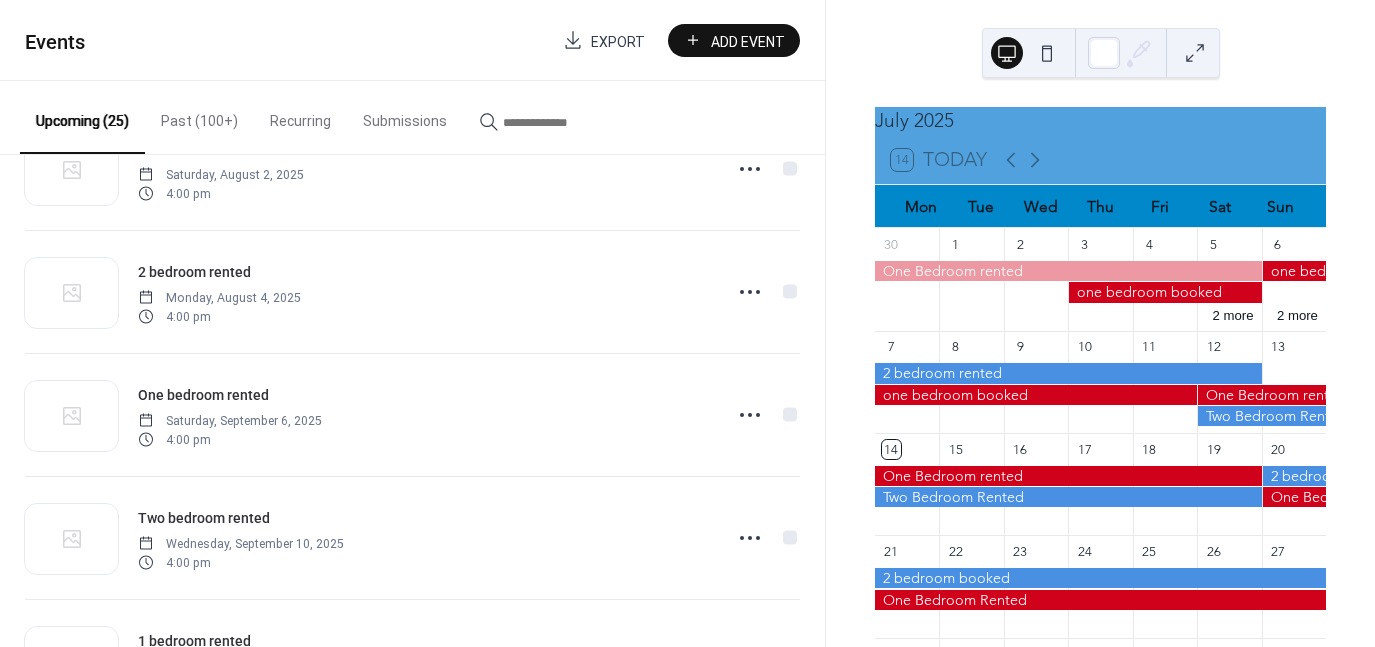 drag, startPoint x: 824, startPoint y: 229, endPoint x: 825, endPoint y: 181, distance: 48.010414 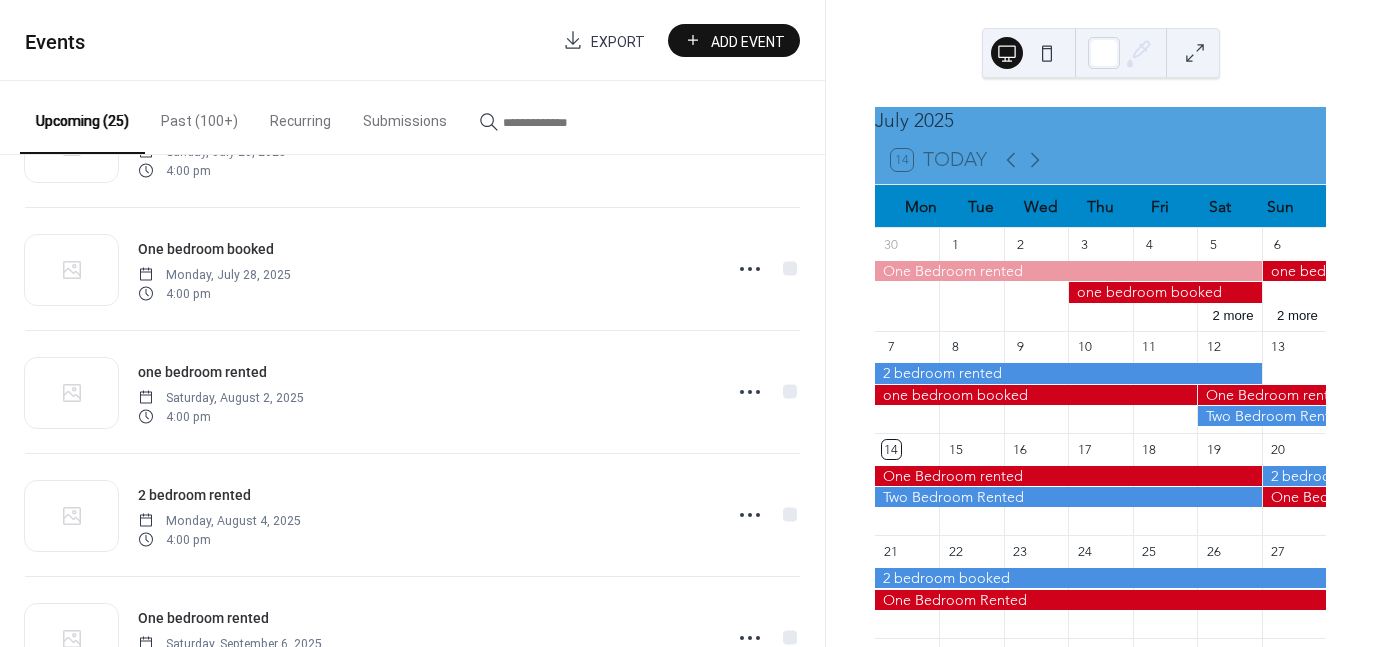 scroll, scrollTop: 228, scrollLeft: 0, axis: vertical 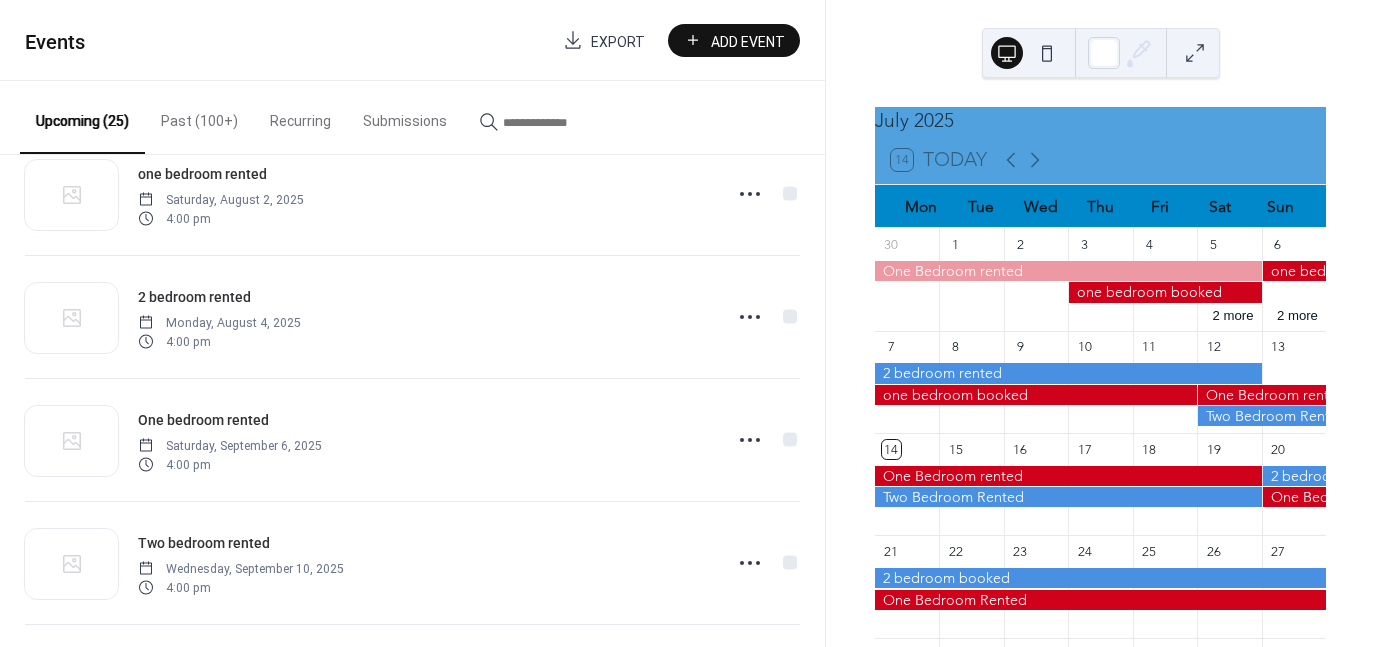 click on "Add Event" at bounding box center [748, 41] 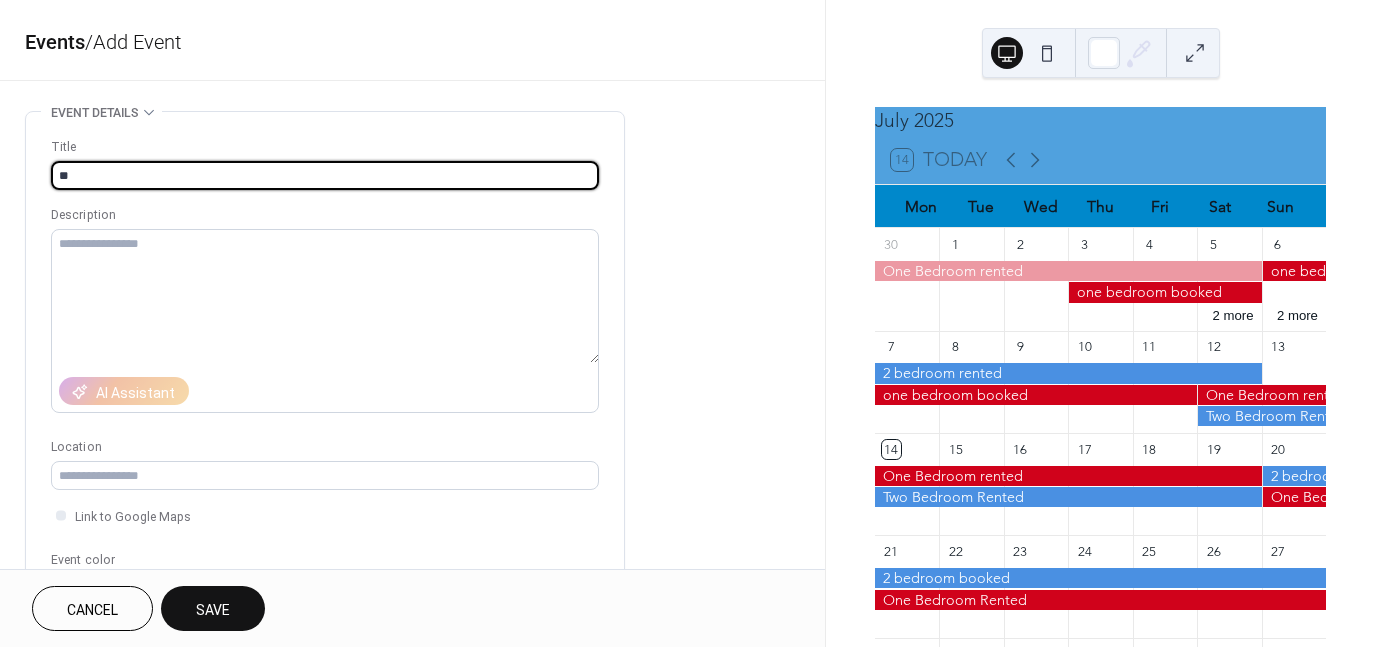 type on "**********" 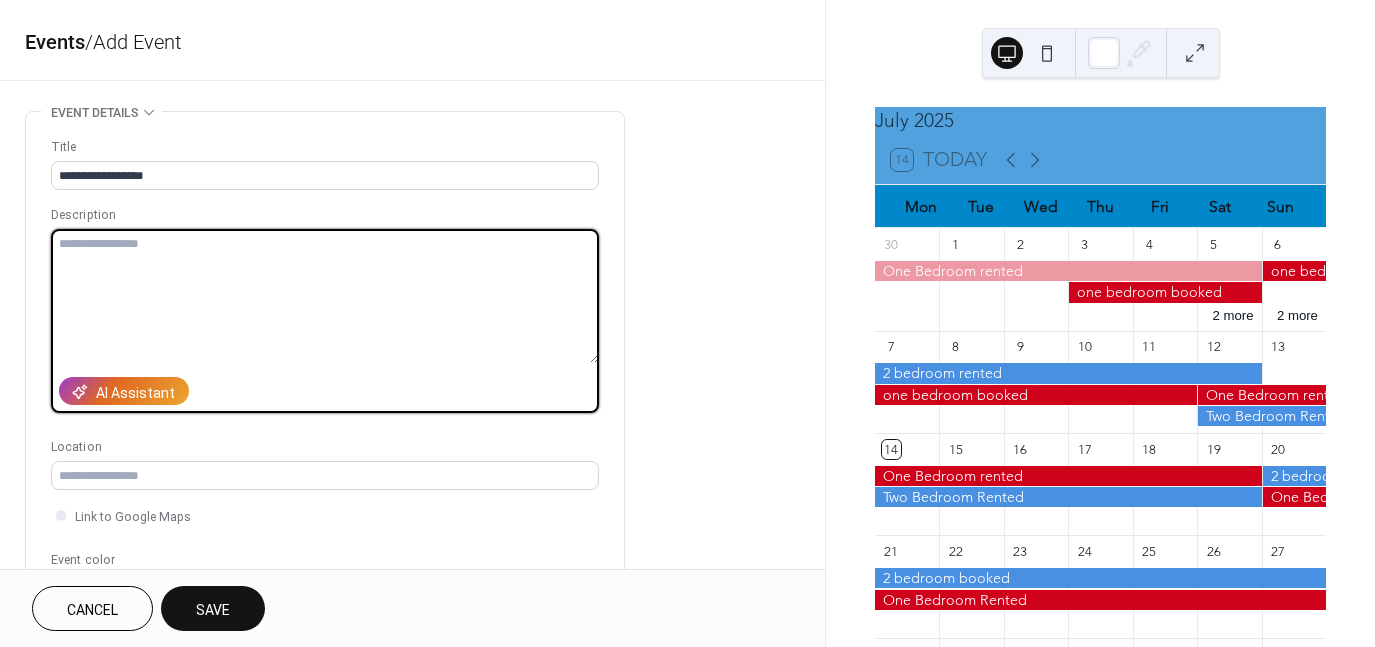 click at bounding box center (325, 296) 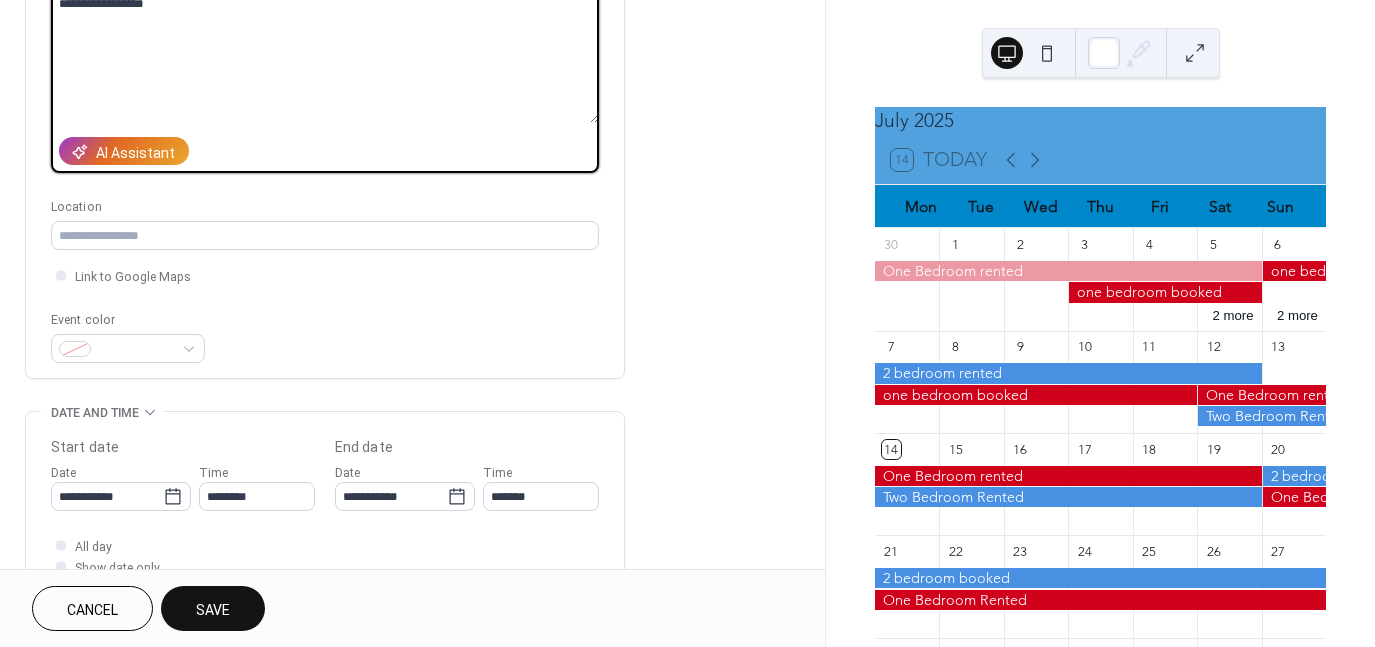 scroll, scrollTop: 246, scrollLeft: 0, axis: vertical 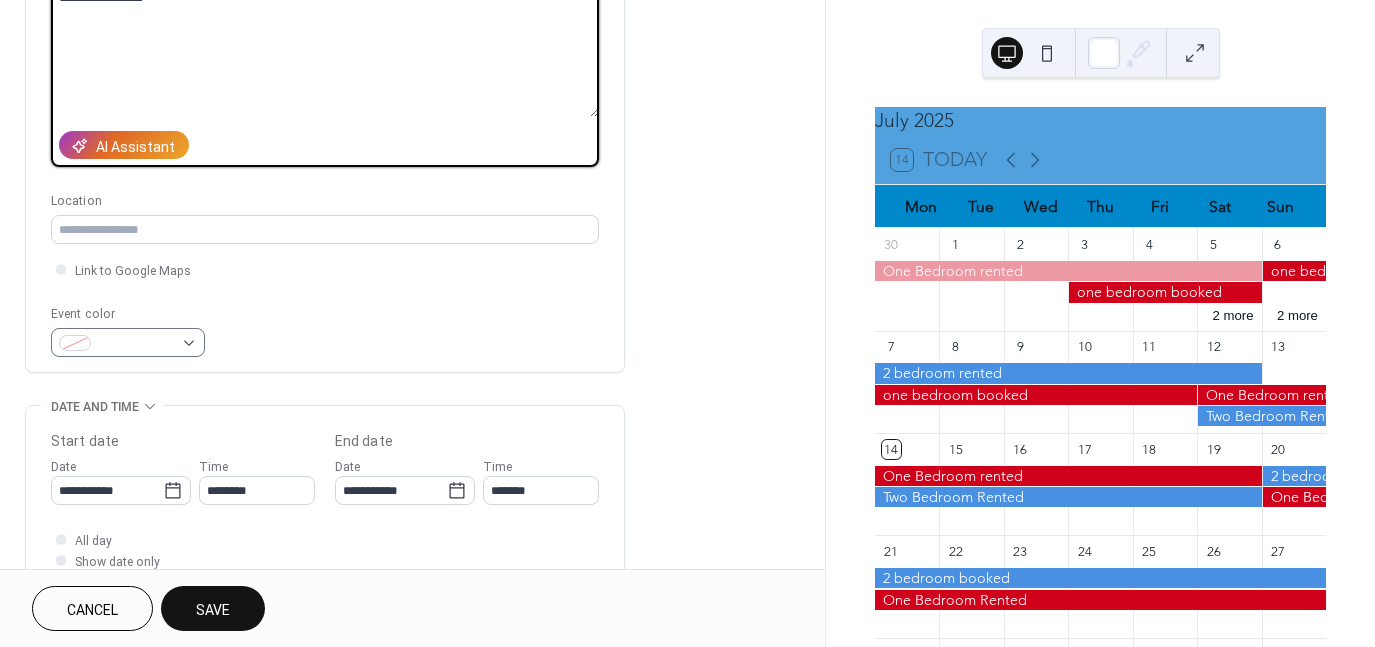 type on "**********" 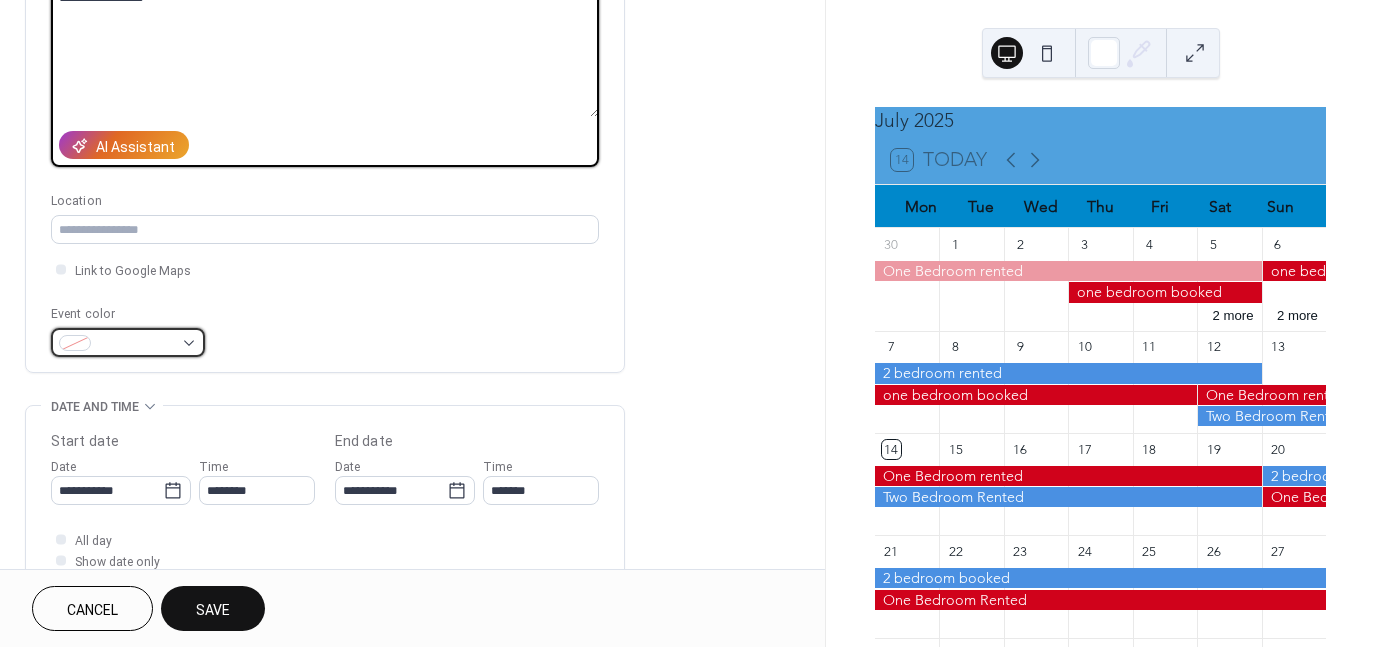 click at bounding box center [136, 344] 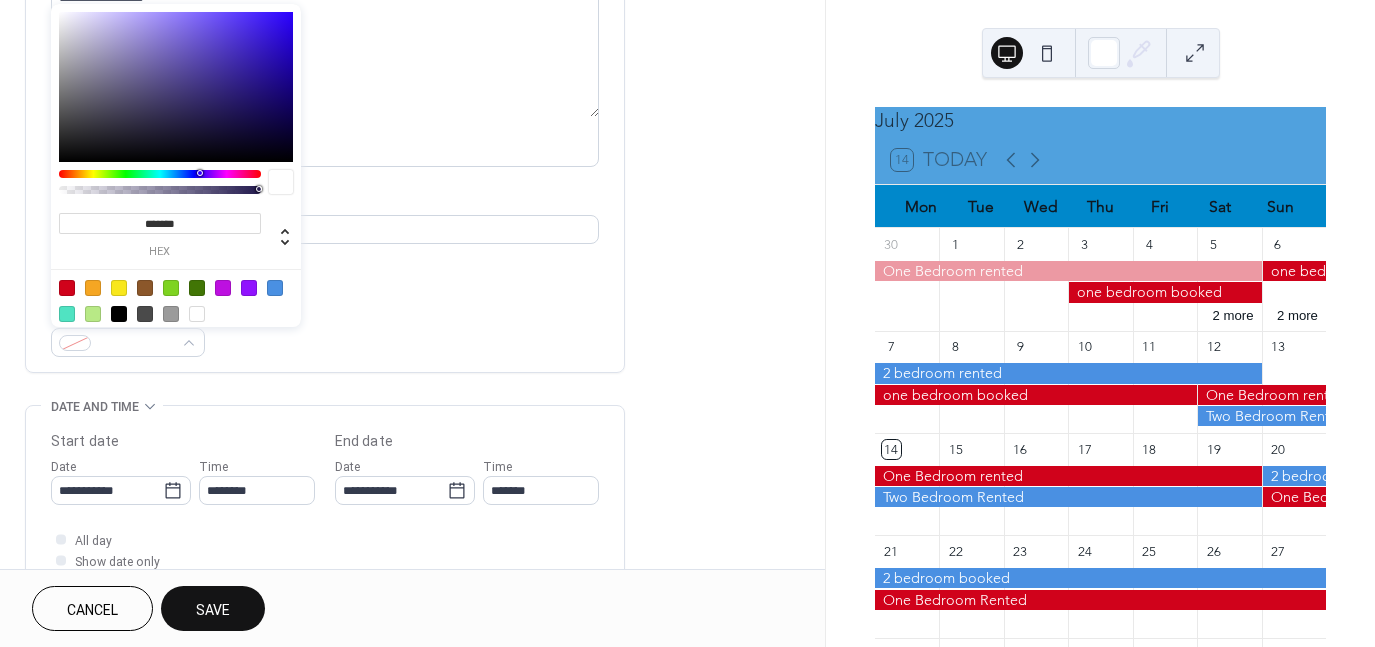 click at bounding box center (176, 300) 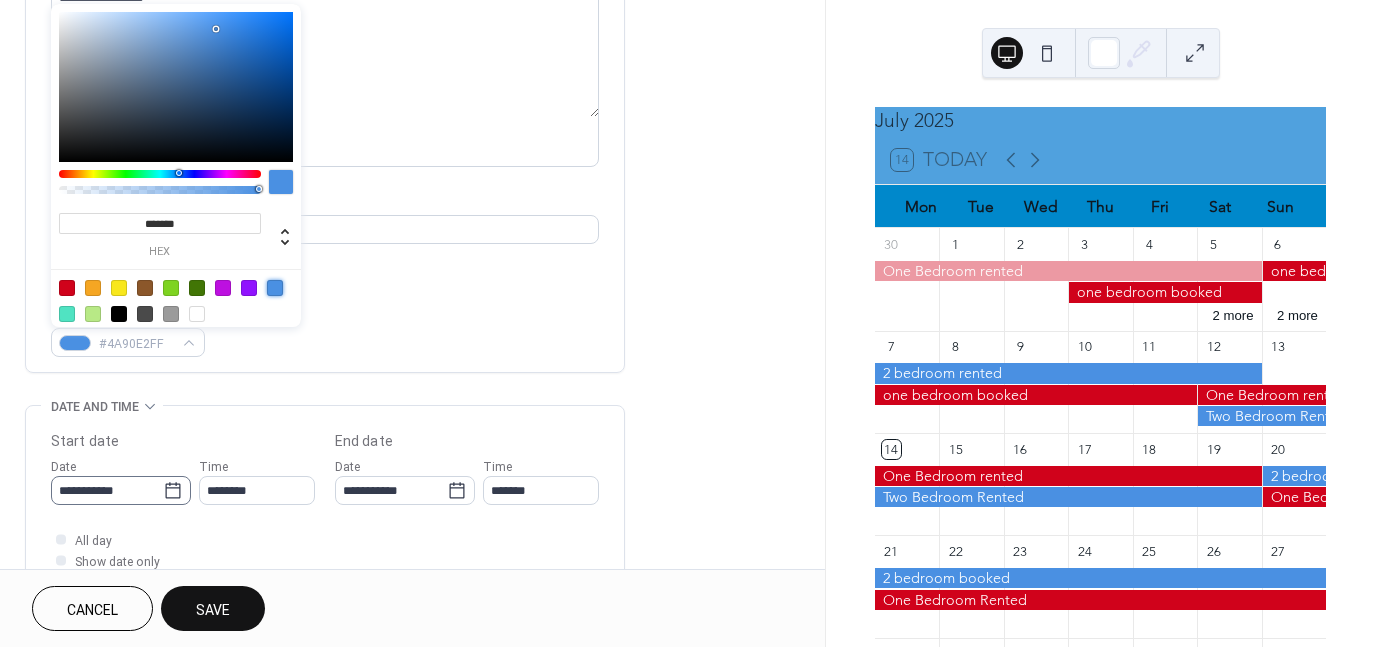 click 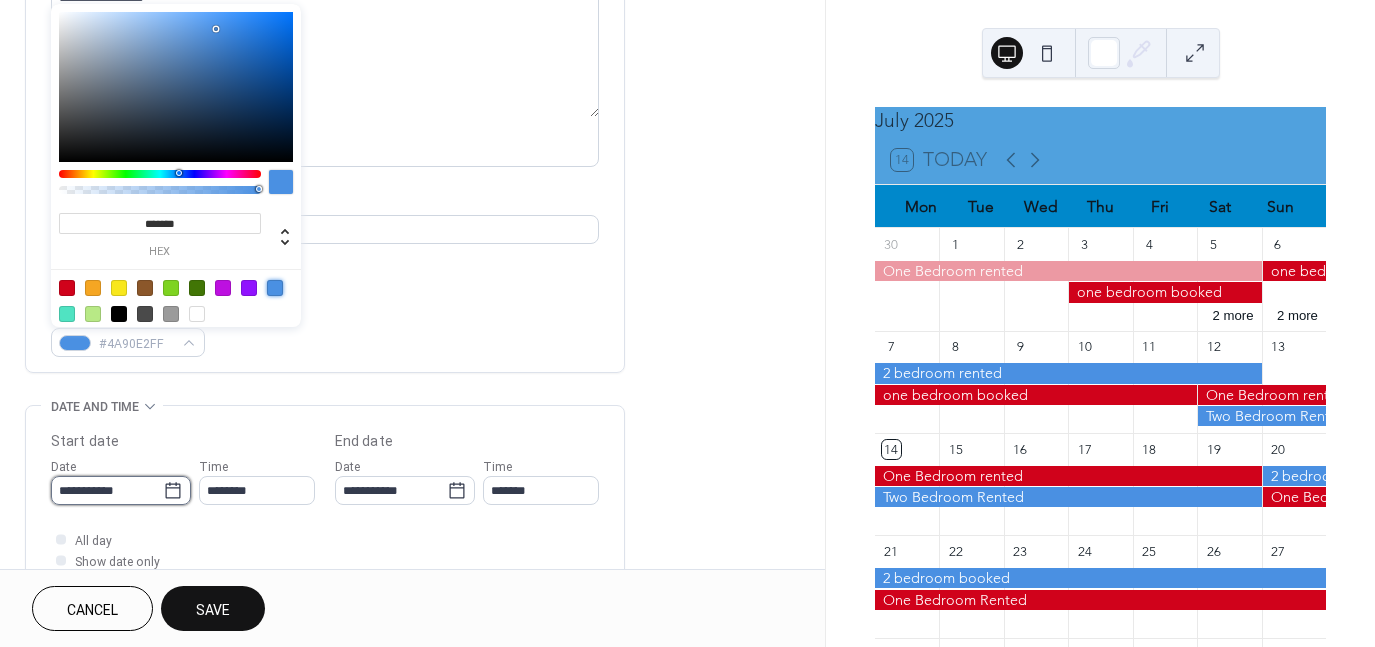 click on "**********" at bounding box center [107, 490] 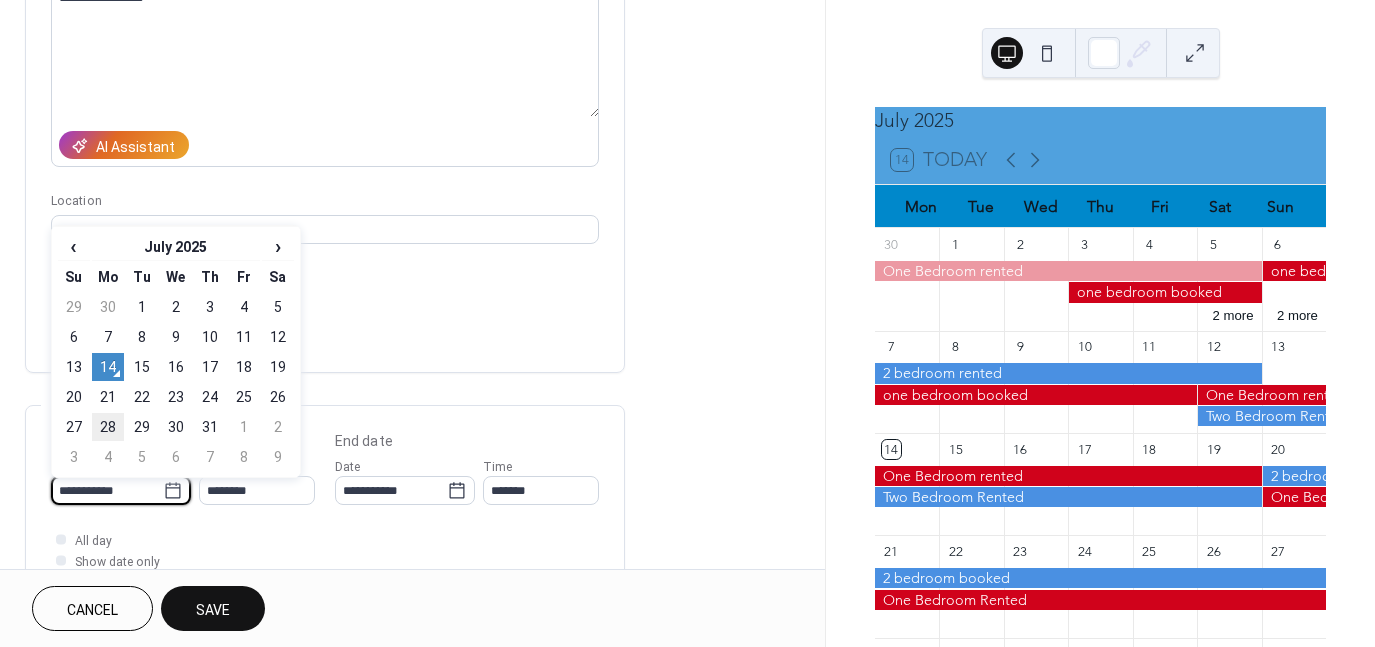 click on "28" at bounding box center (108, 427) 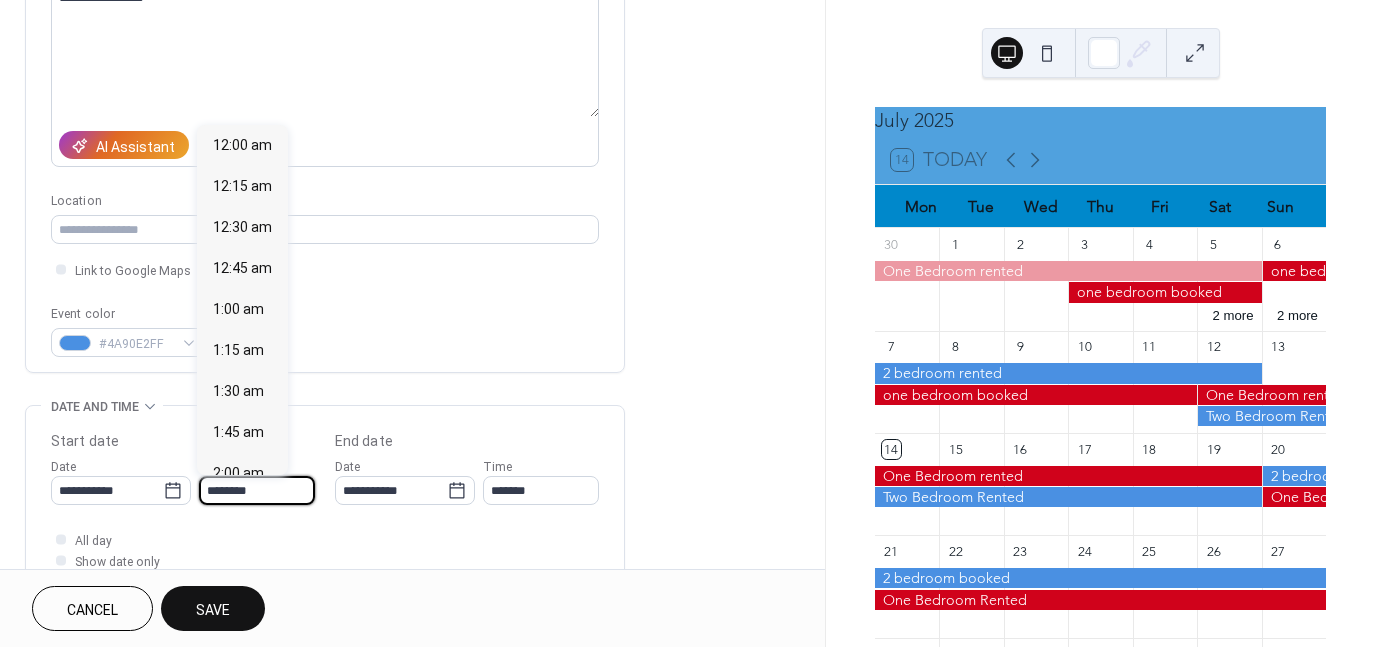 click on "********" at bounding box center [257, 490] 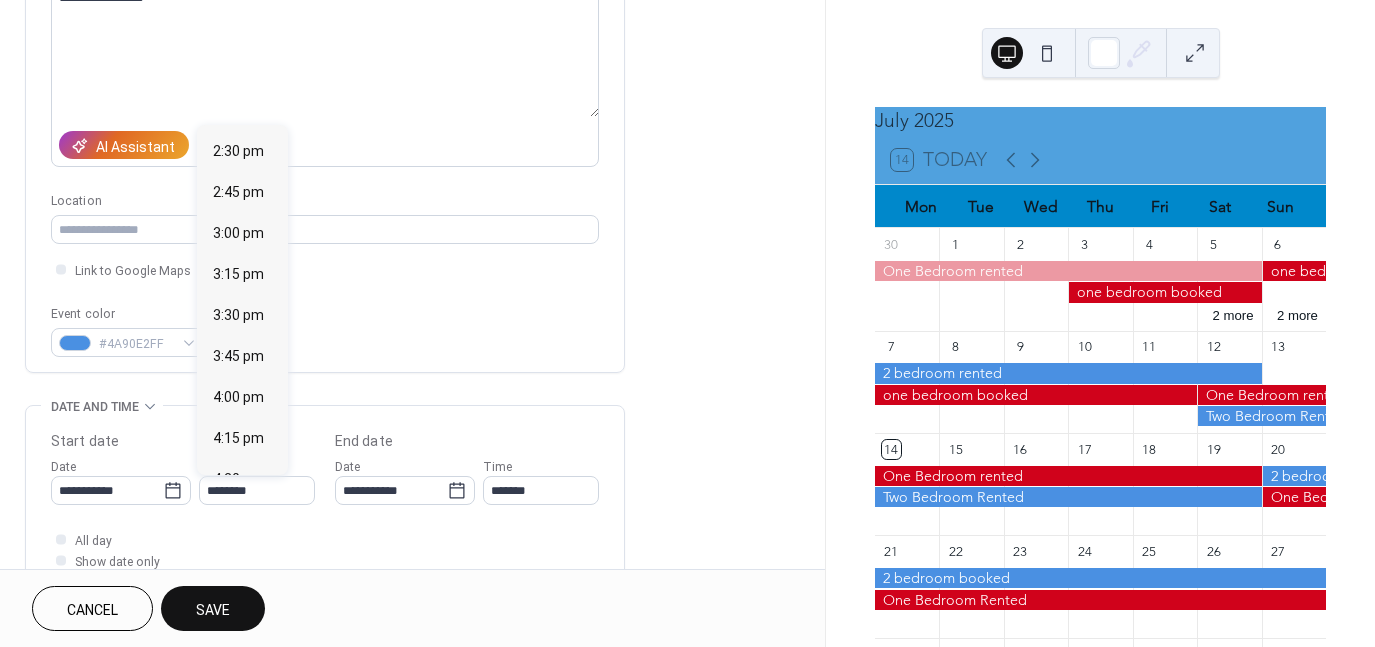 scroll, scrollTop: 2381, scrollLeft: 0, axis: vertical 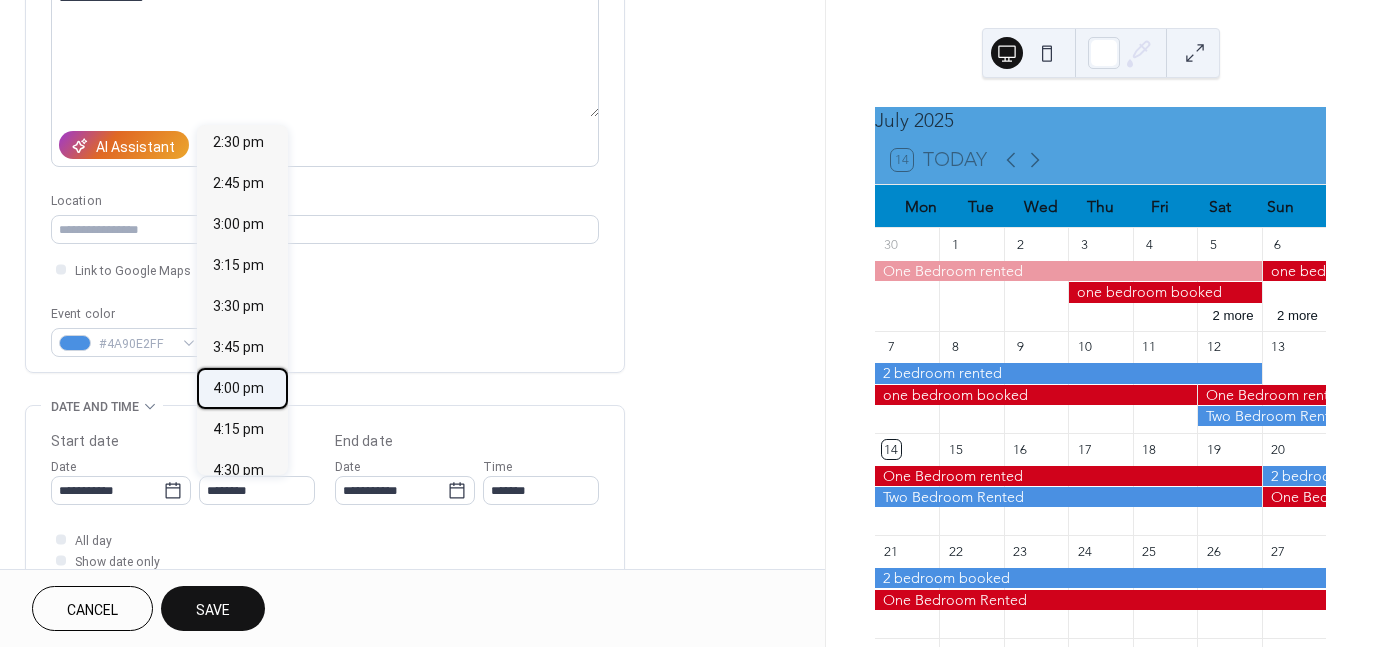 click on "4:00 pm" at bounding box center (238, 387) 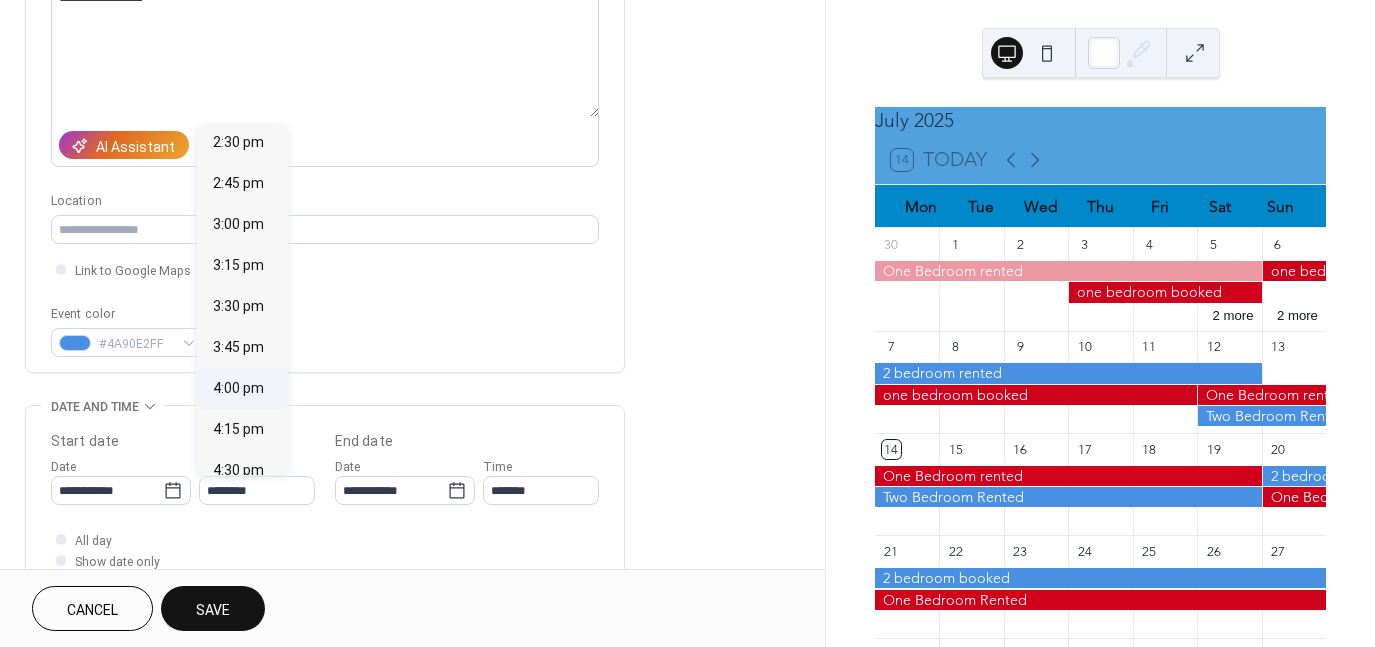 type on "*******" 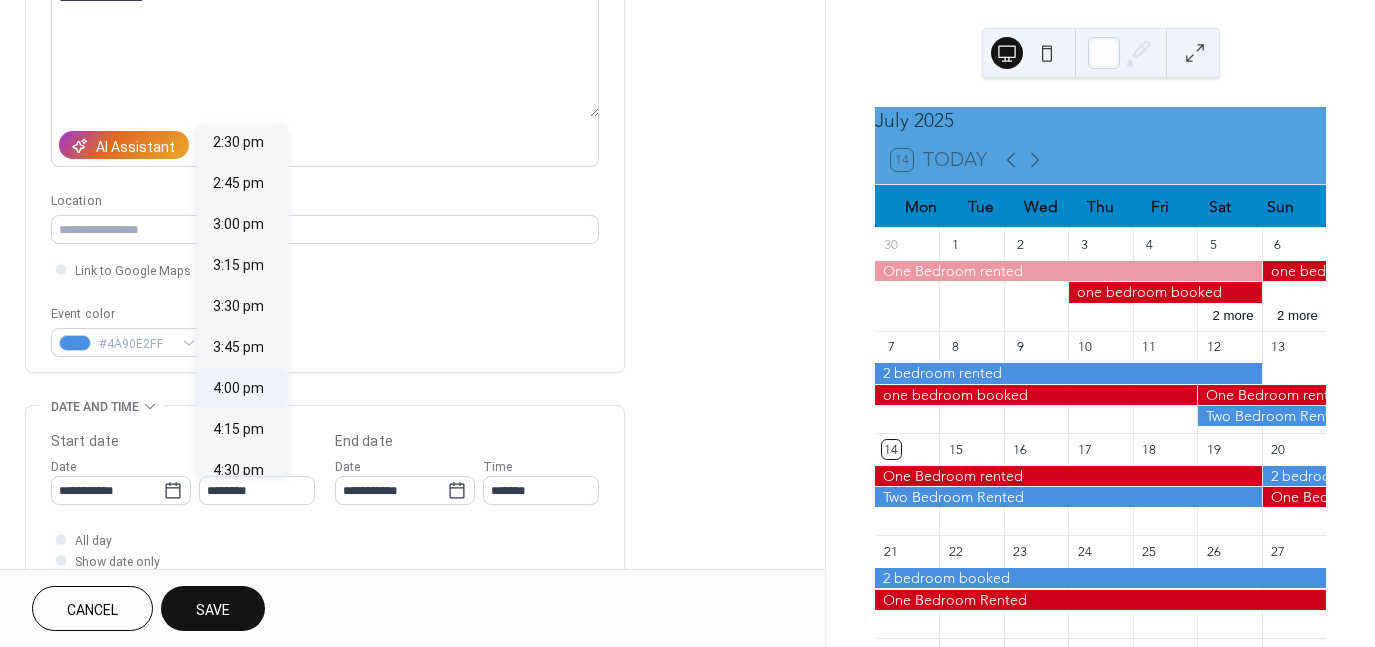 type on "*******" 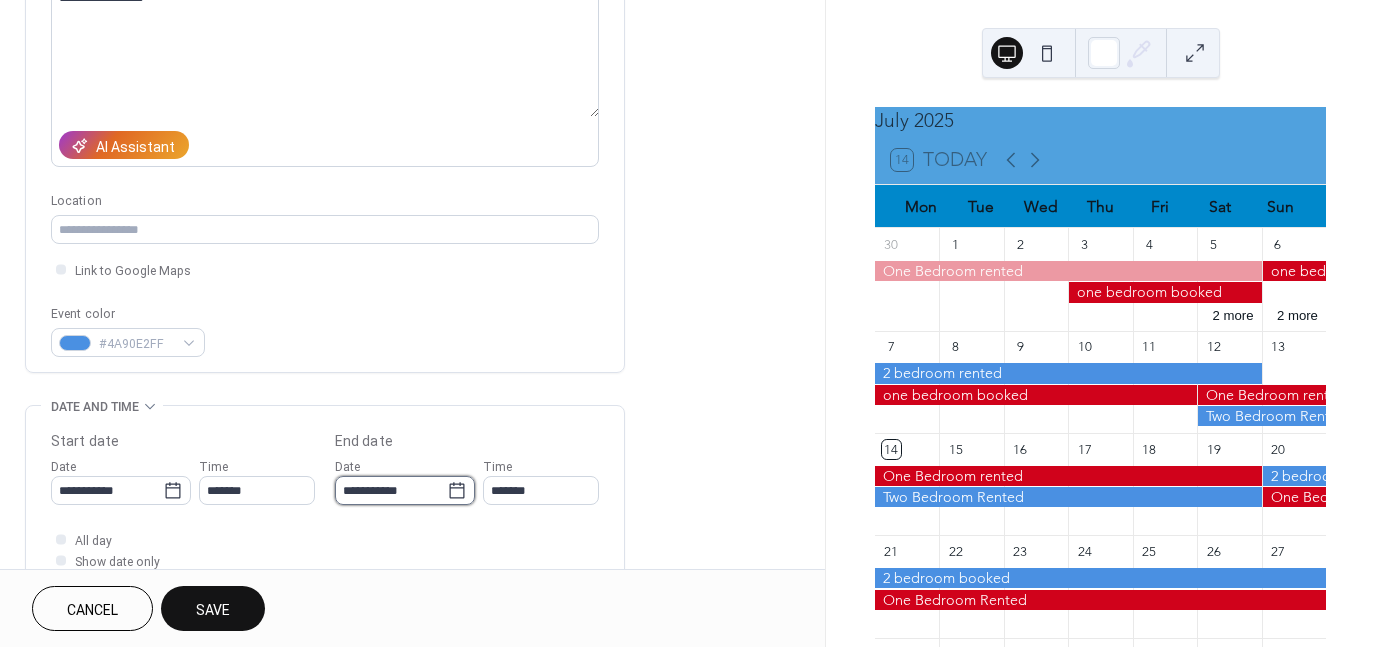 click on "**********" at bounding box center (391, 490) 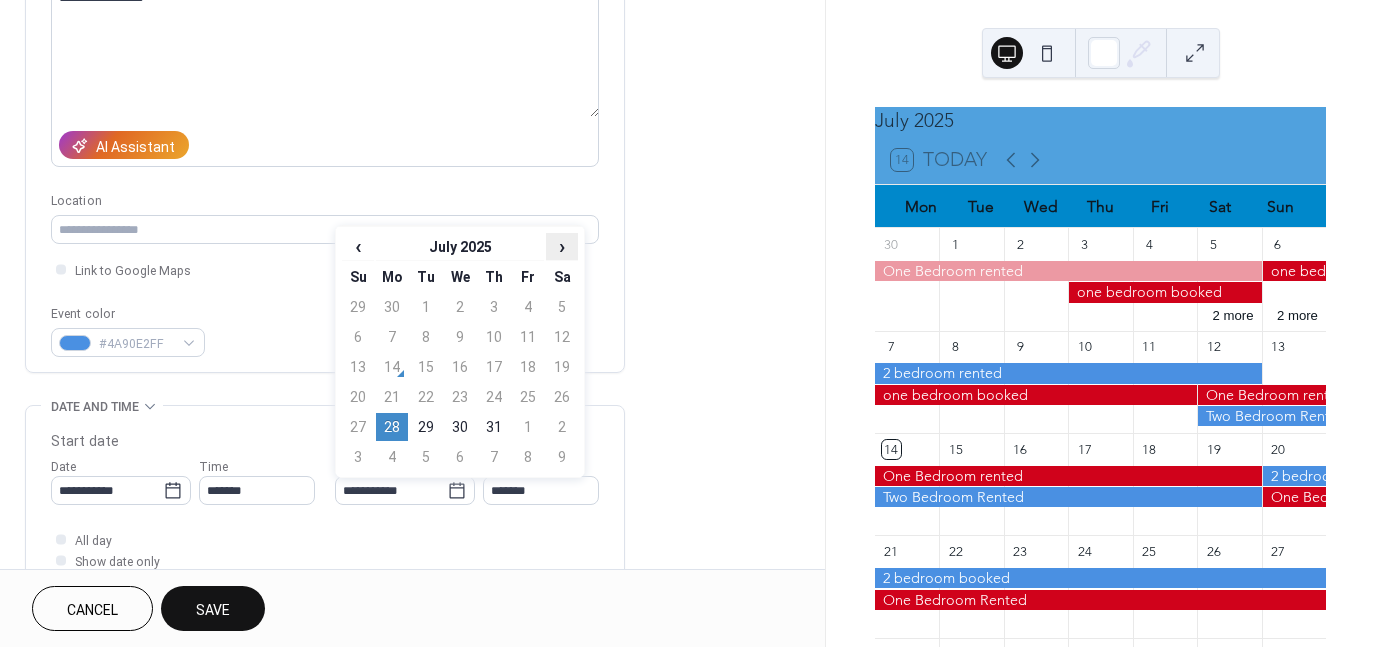 click on "›" at bounding box center (562, 246) 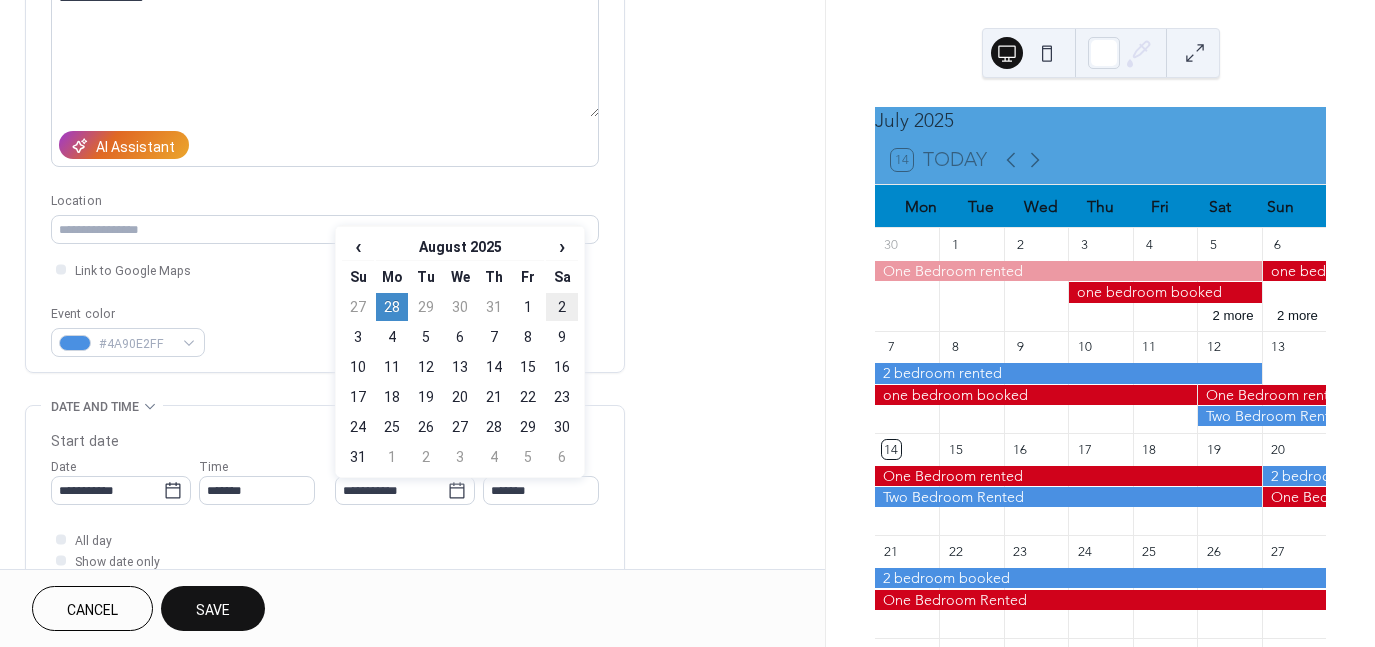 click on "2" at bounding box center [562, 307] 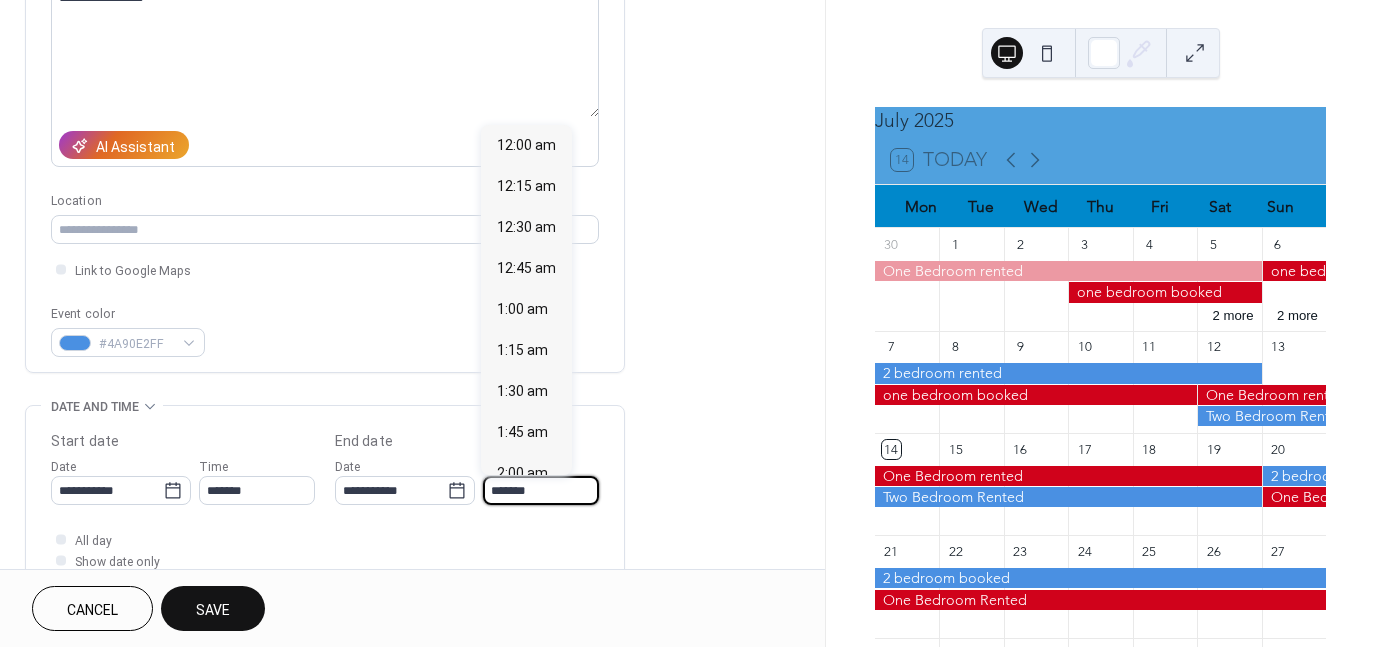 click on "*******" at bounding box center (541, 490) 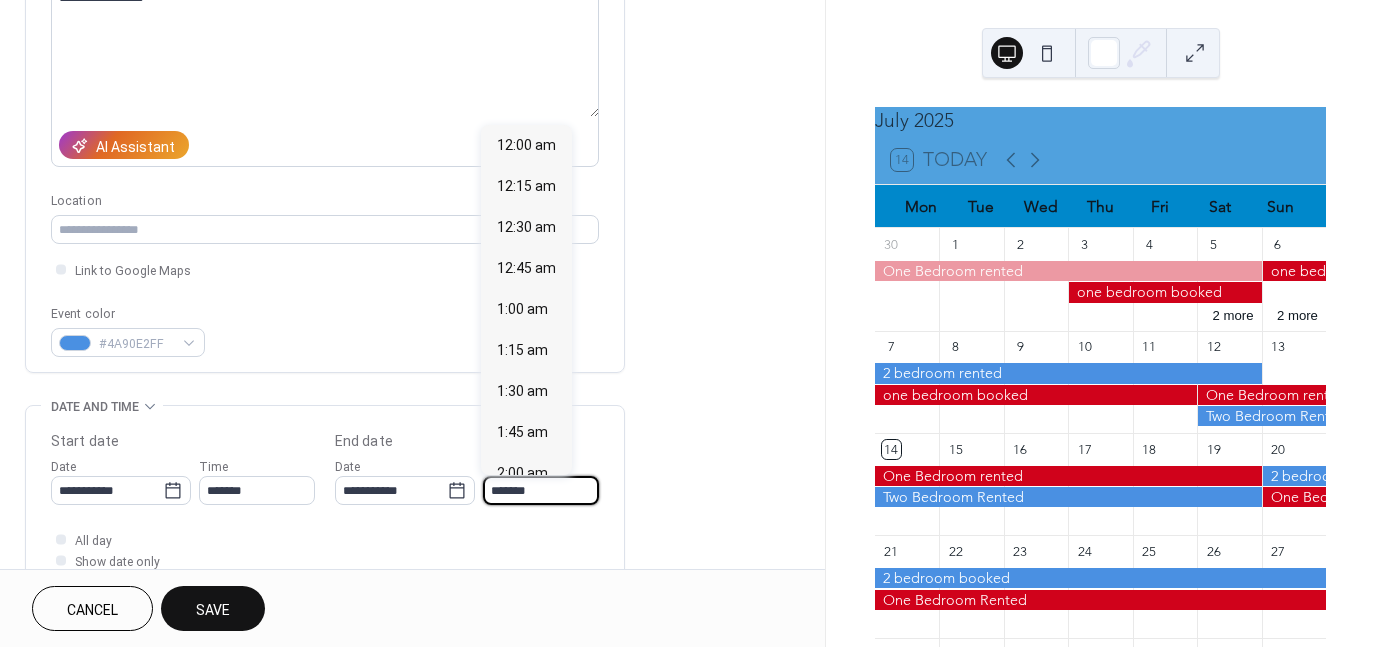 scroll, scrollTop: 2788, scrollLeft: 0, axis: vertical 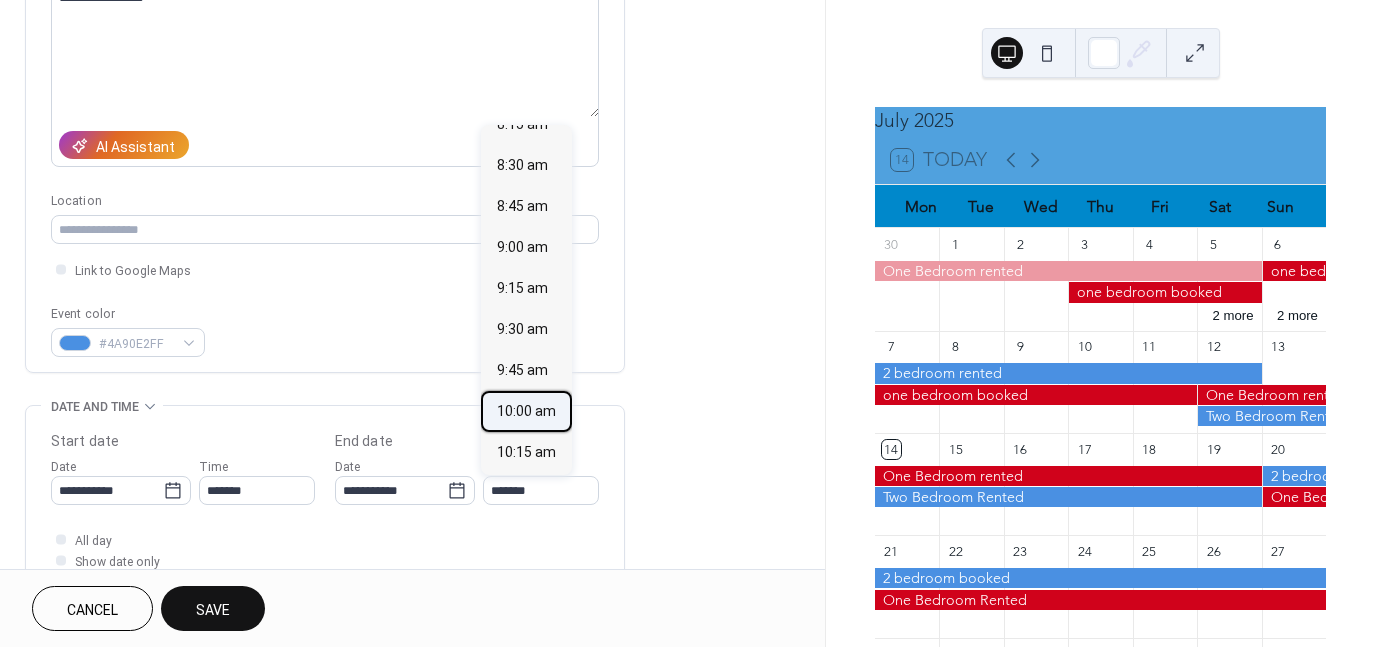 click on "10:00 am" at bounding box center (526, 410) 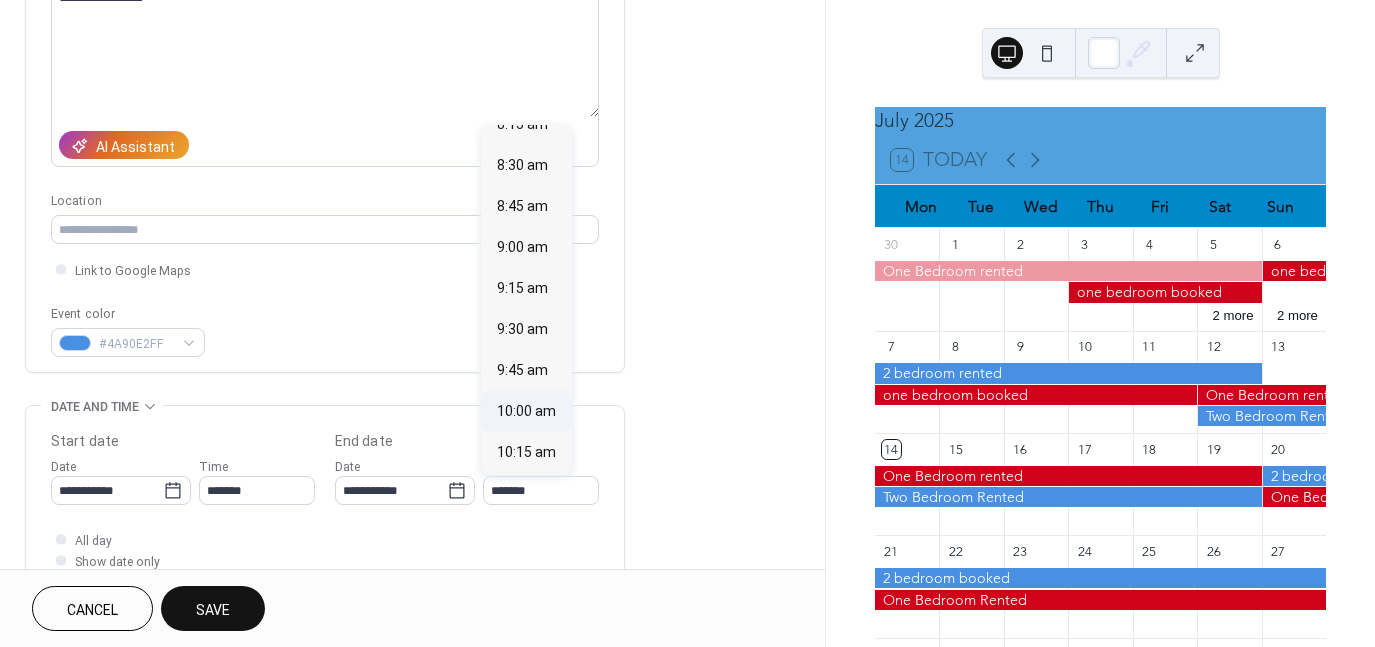 type on "********" 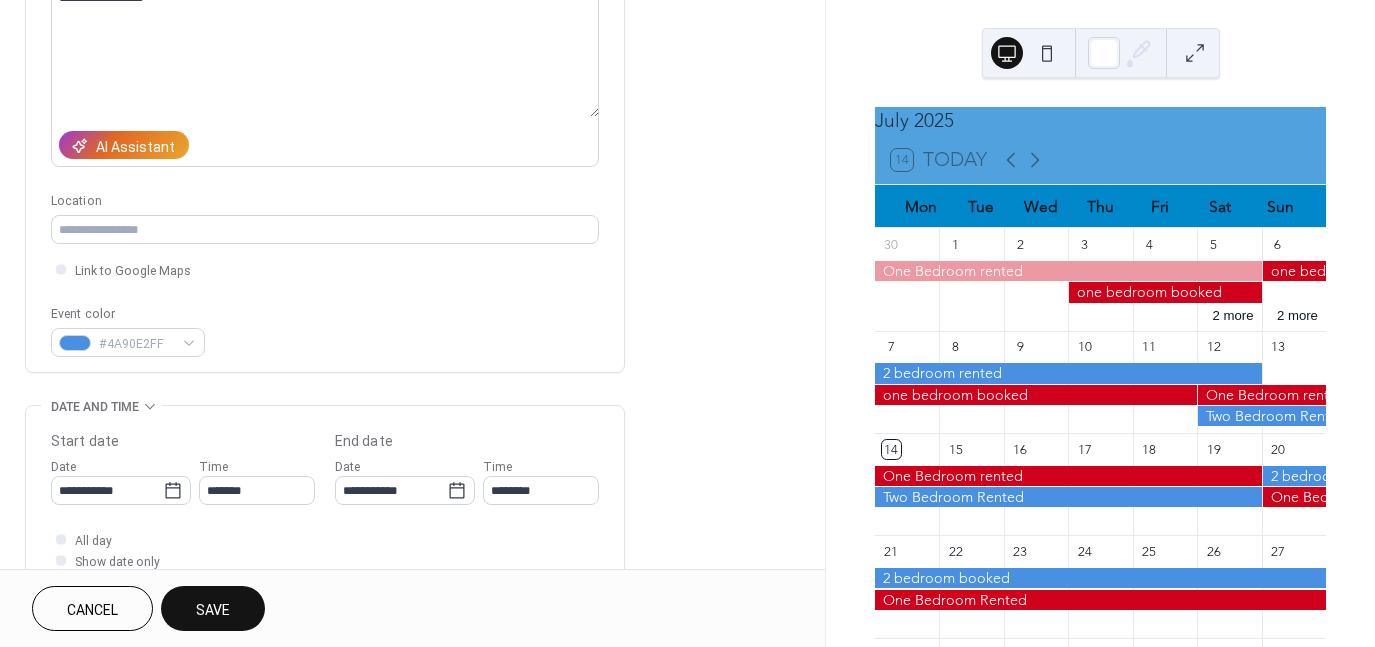 click on "Save" at bounding box center (213, 608) 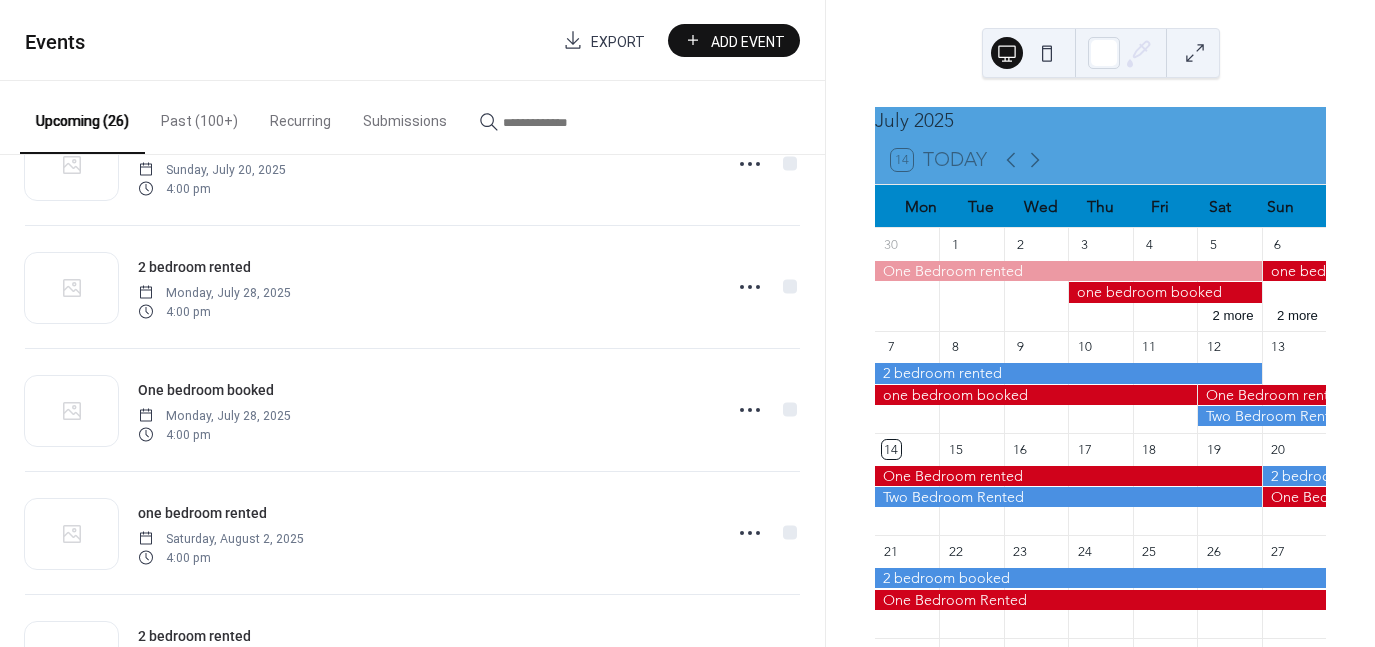 scroll, scrollTop: 216, scrollLeft: 0, axis: vertical 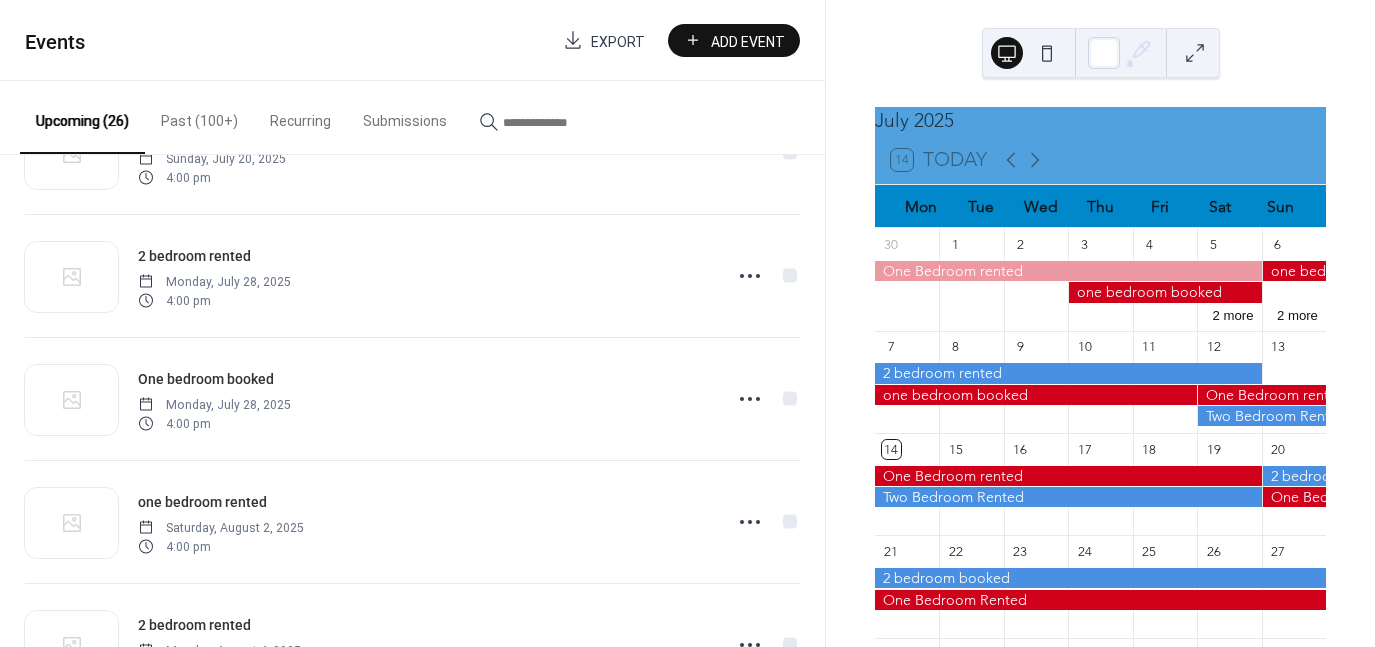 click on "Export" at bounding box center (618, 41) 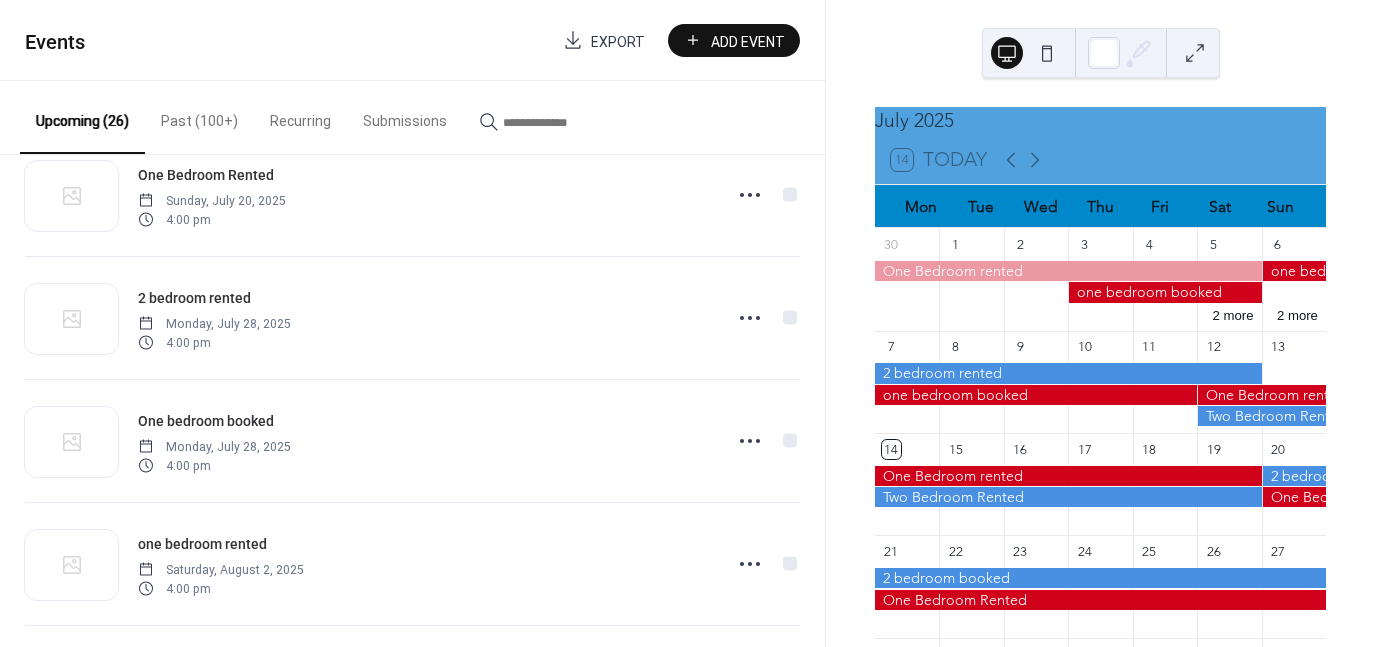 scroll, scrollTop: 179, scrollLeft: 0, axis: vertical 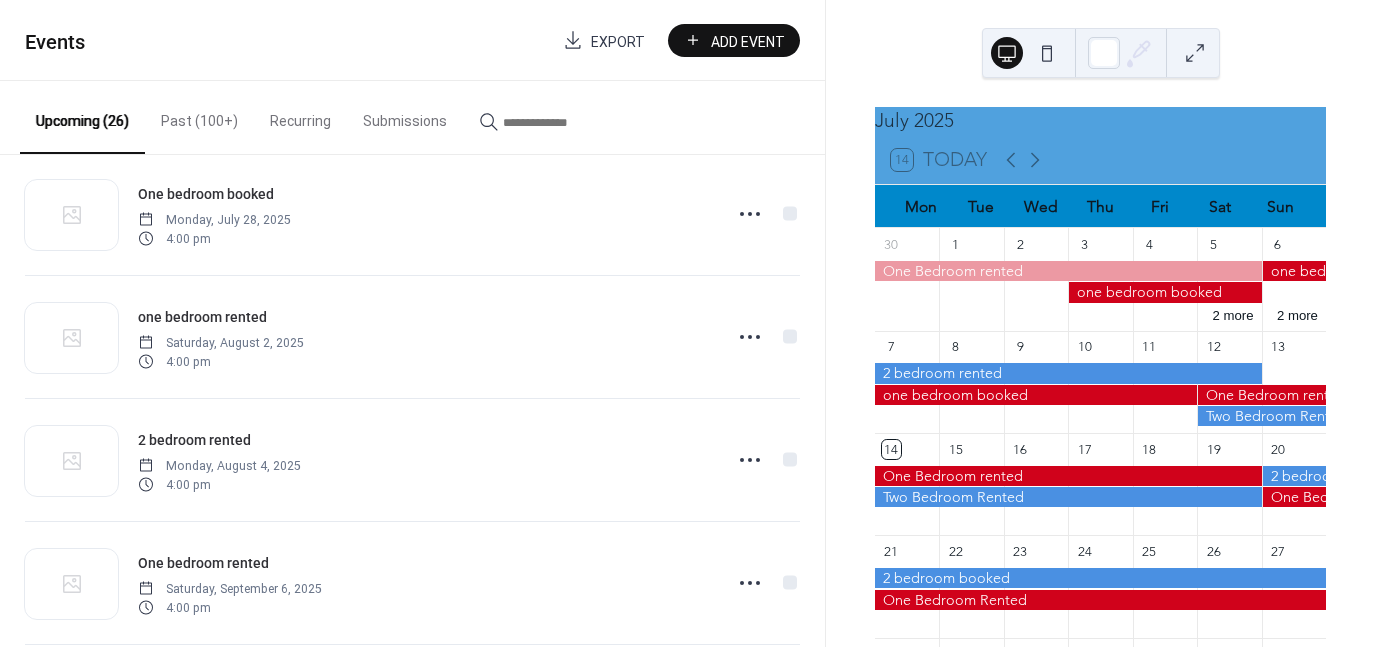 click on "[MONTH] [YEAR] [DATE] Today Mon Tue Wed Thu Fri Sat Sun 30 1 2 3 4 5 2 more 6 2 more 7 8 9 10 11 12 13 14 15 16 17 18 19 20 21 22 23 24 25 26 27 28 29 30 31 1 2 3 4 5 6 7 8 9 10" at bounding box center (1100, 323) 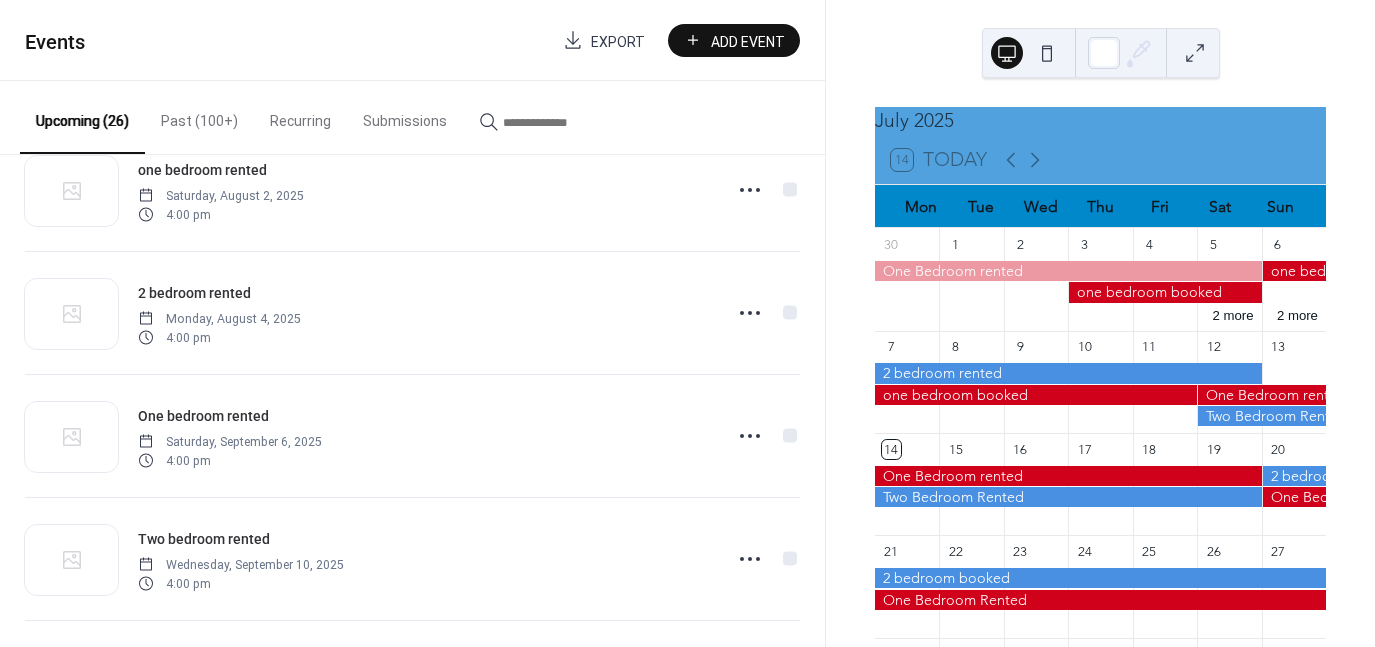 scroll, scrollTop: 532, scrollLeft: 0, axis: vertical 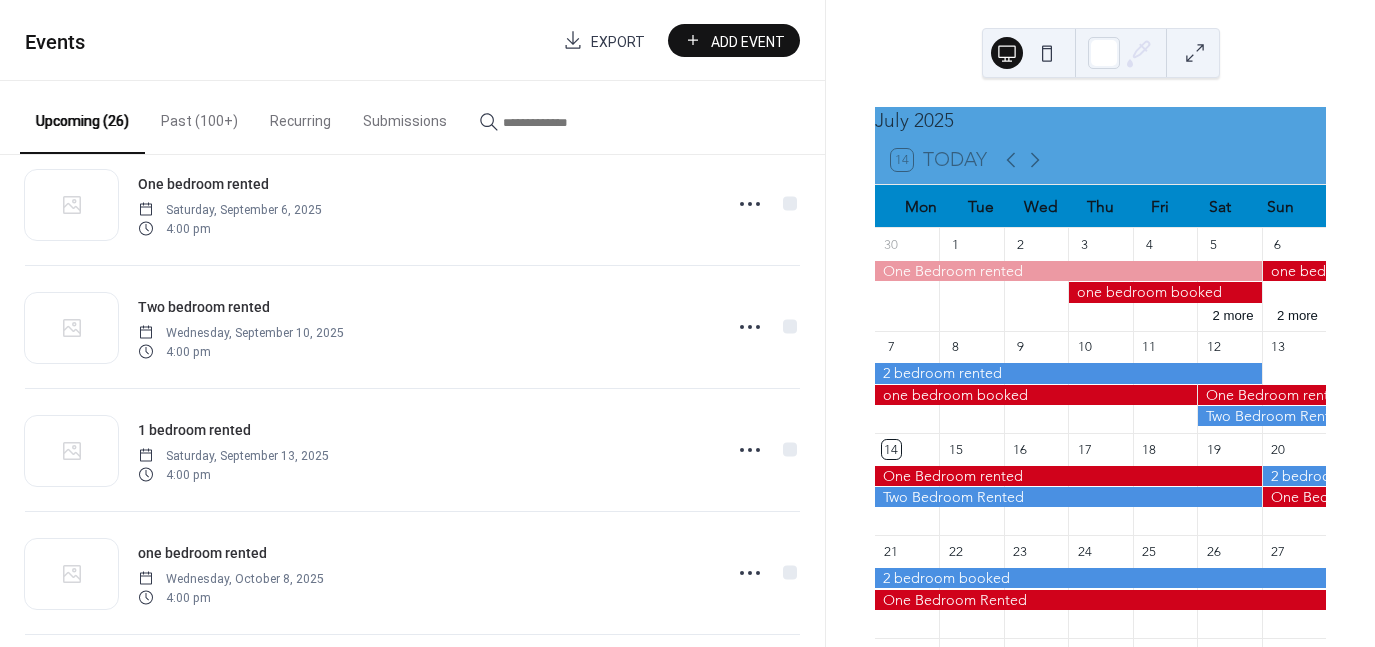 click on "Add Event" at bounding box center (748, 41) 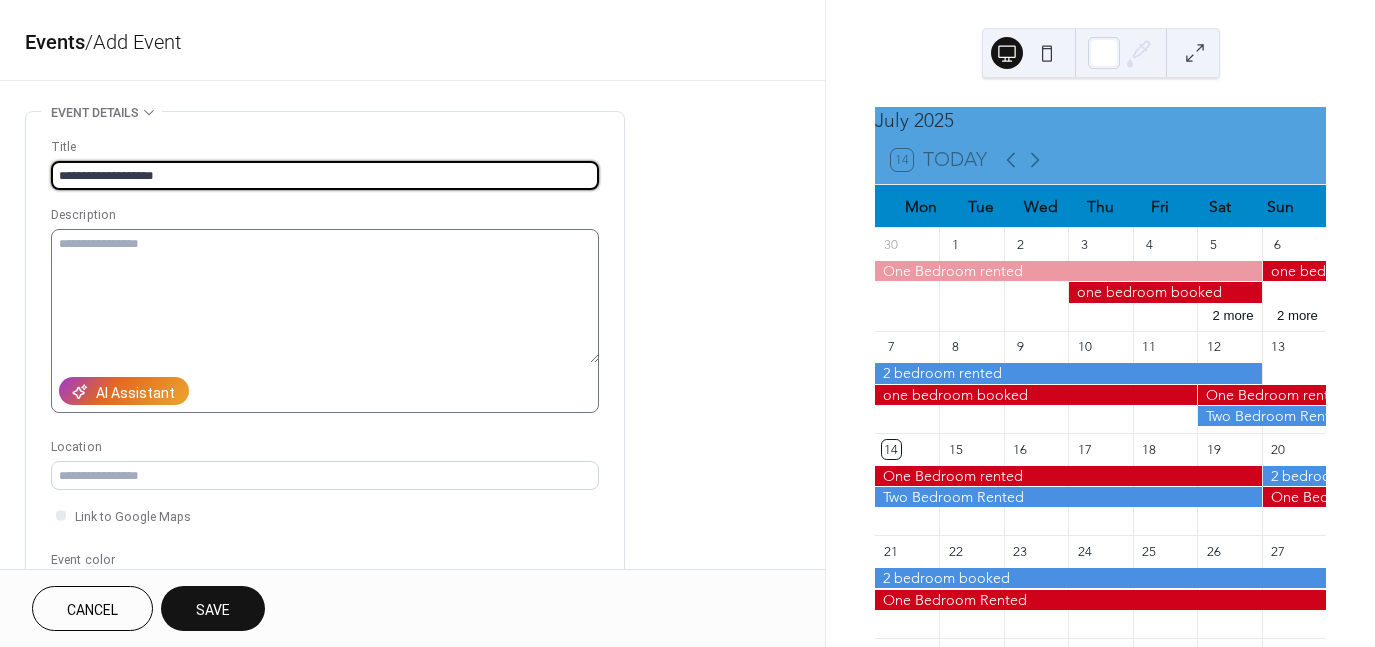 type on "**********" 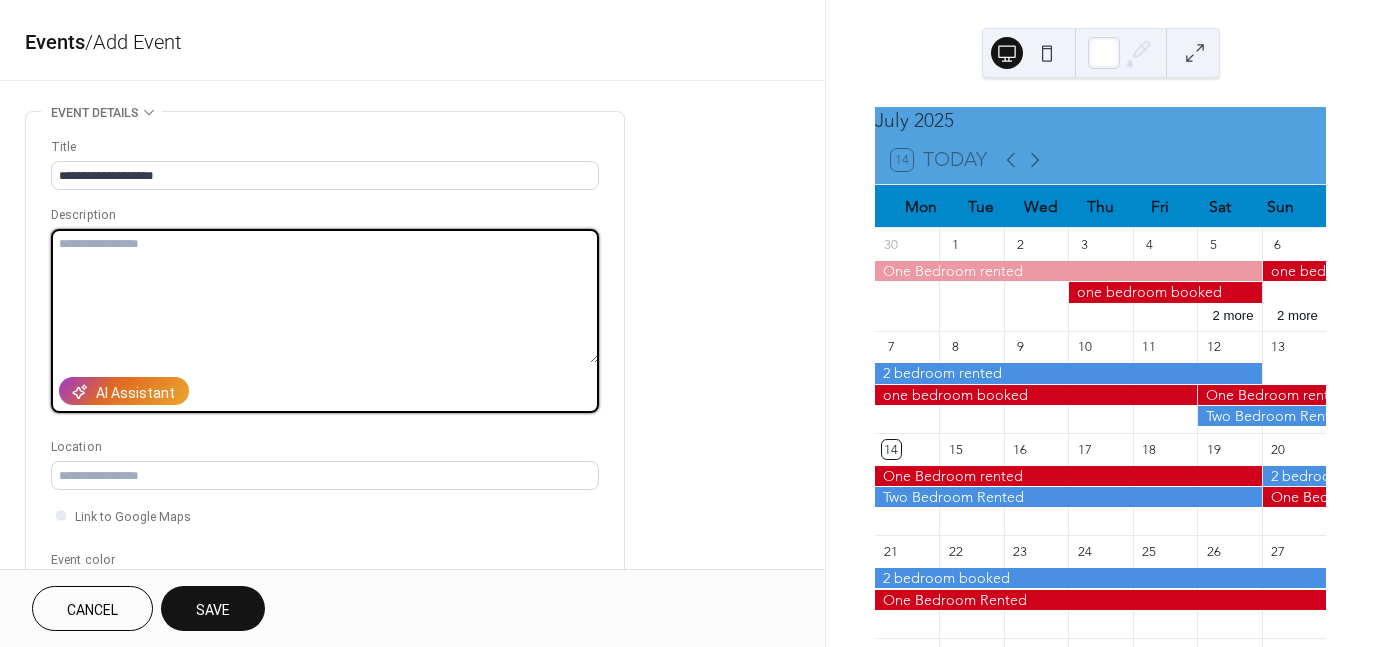 click at bounding box center (325, 296) 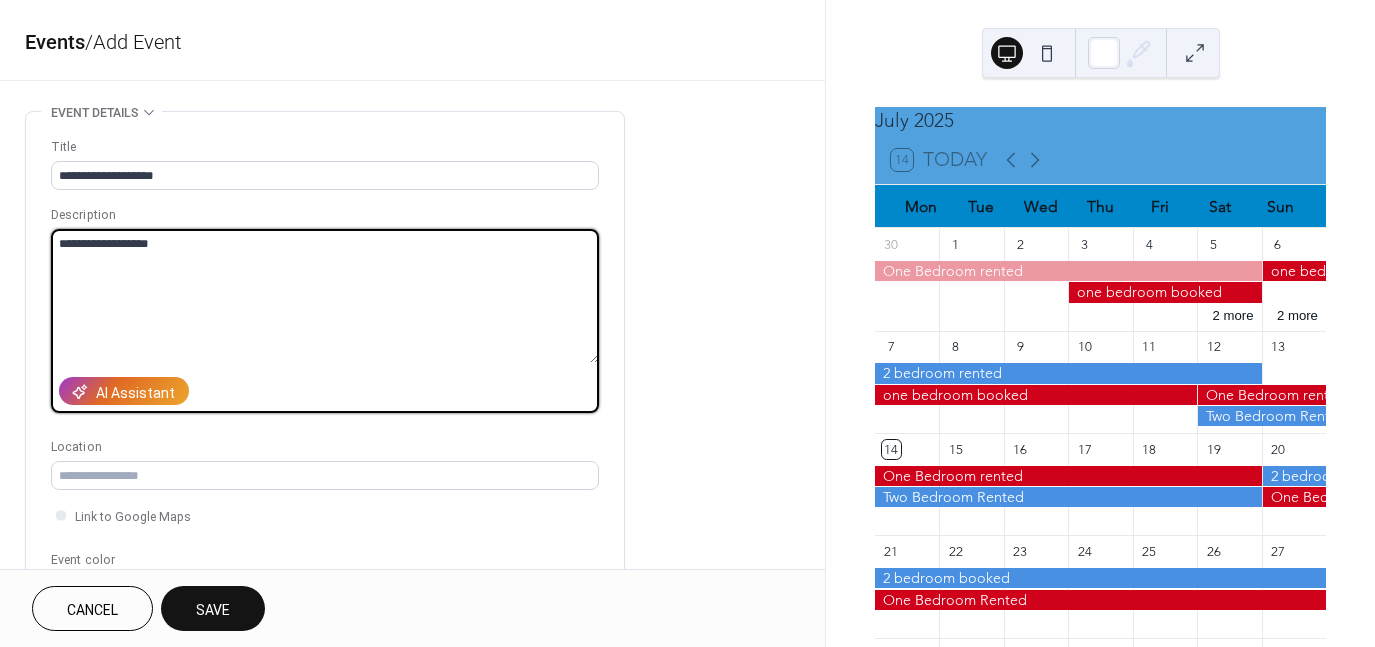 type on "**********" 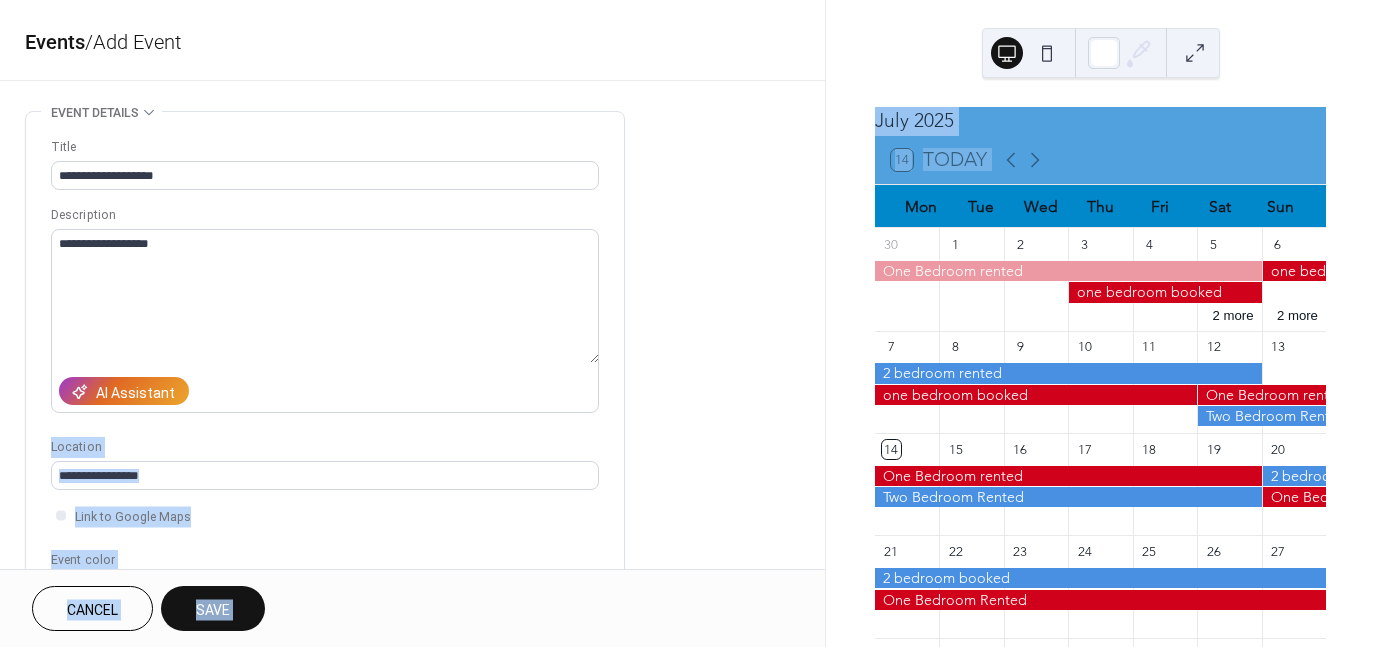 click on "**********" at bounding box center (687, 323) 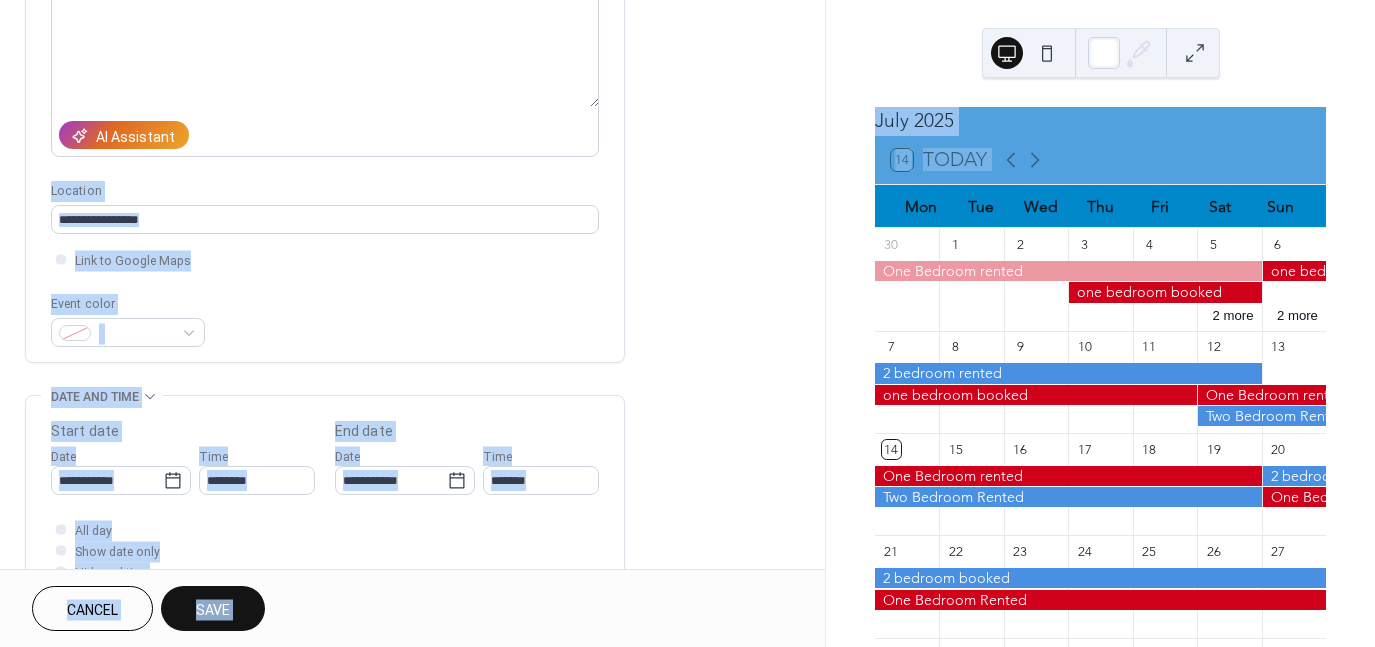 scroll, scrollTop: 279, scrollLeft: 0, axis: vertical 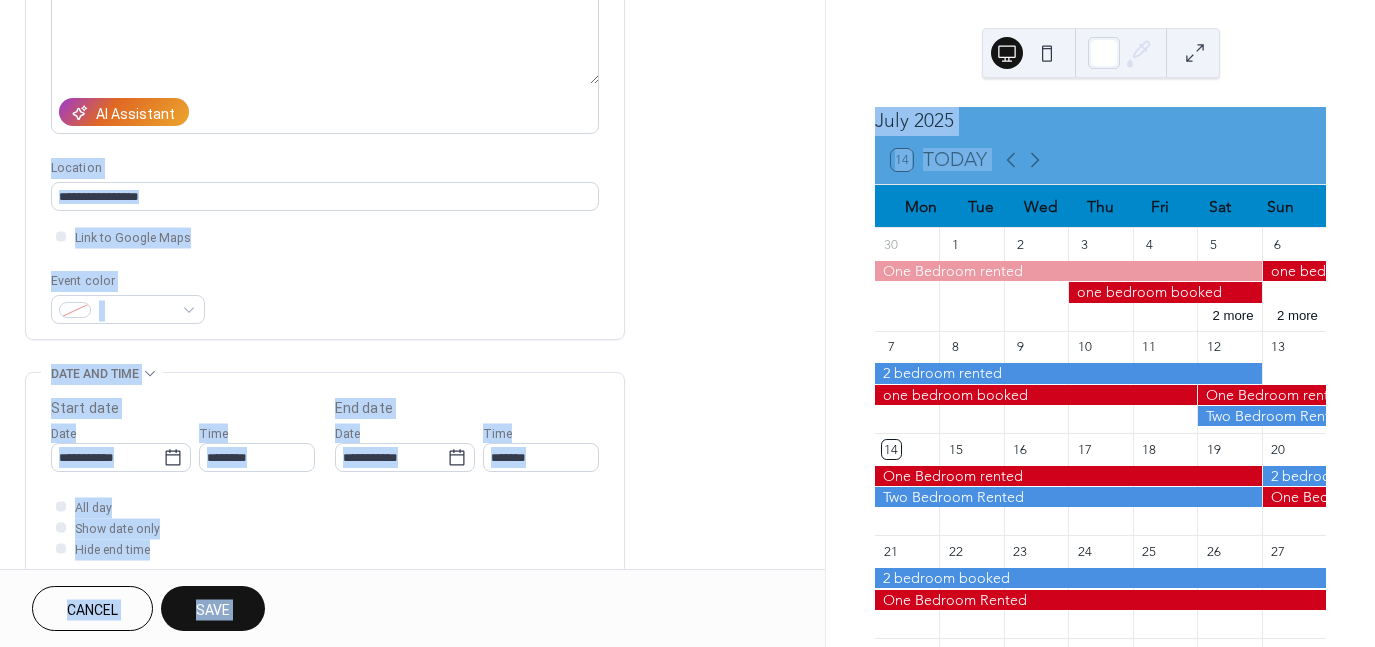 click on "**********" at bounding box center (412, 441) 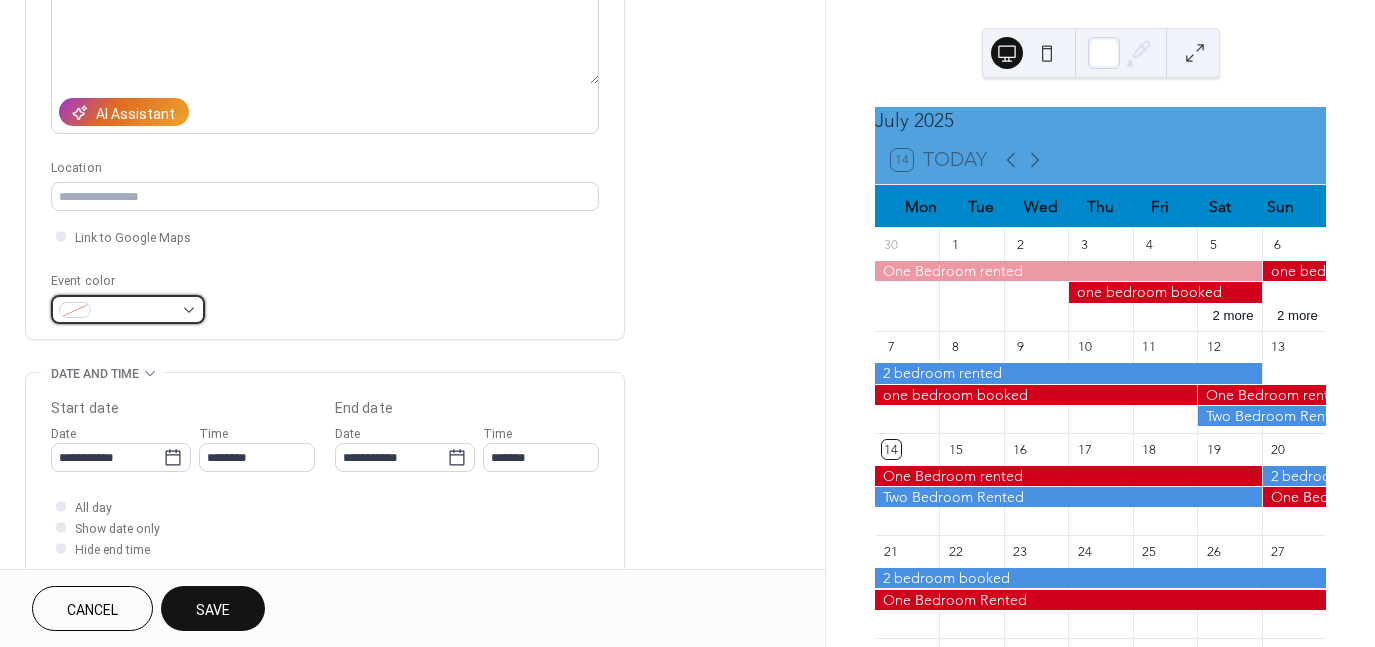 click at bounding box center (128, 309) 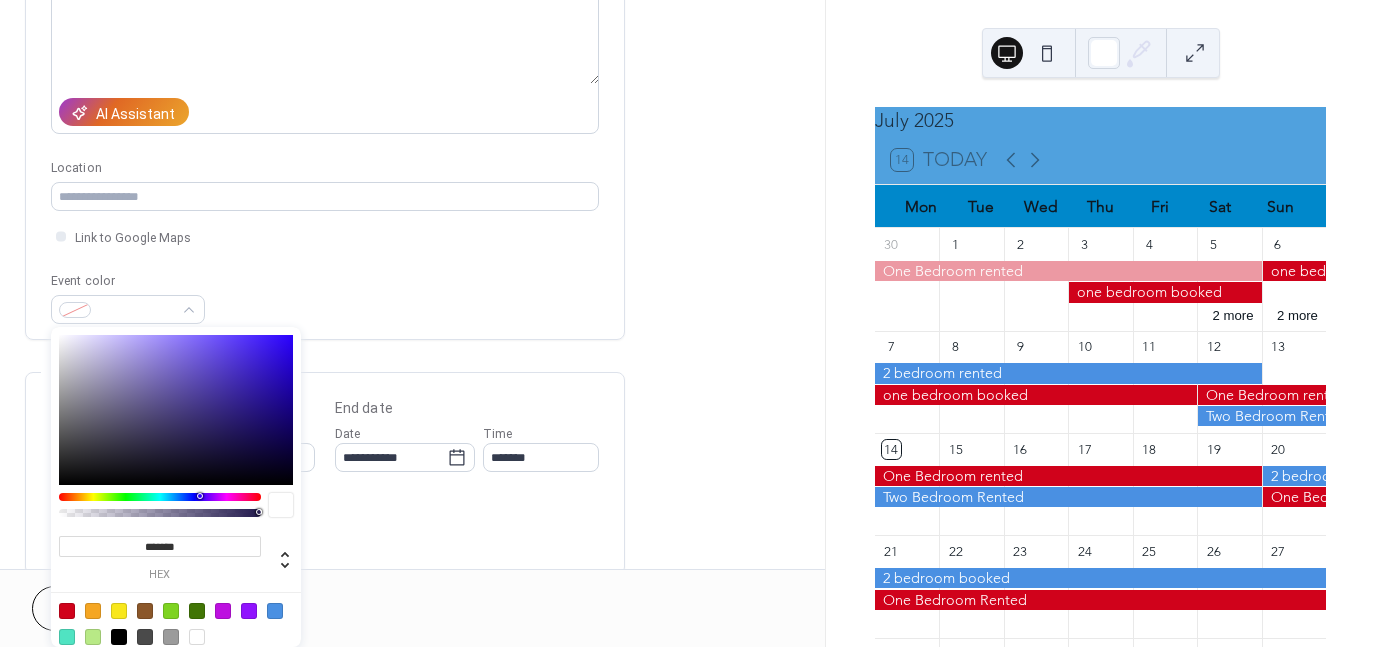 click at bounding box center [67, 611] 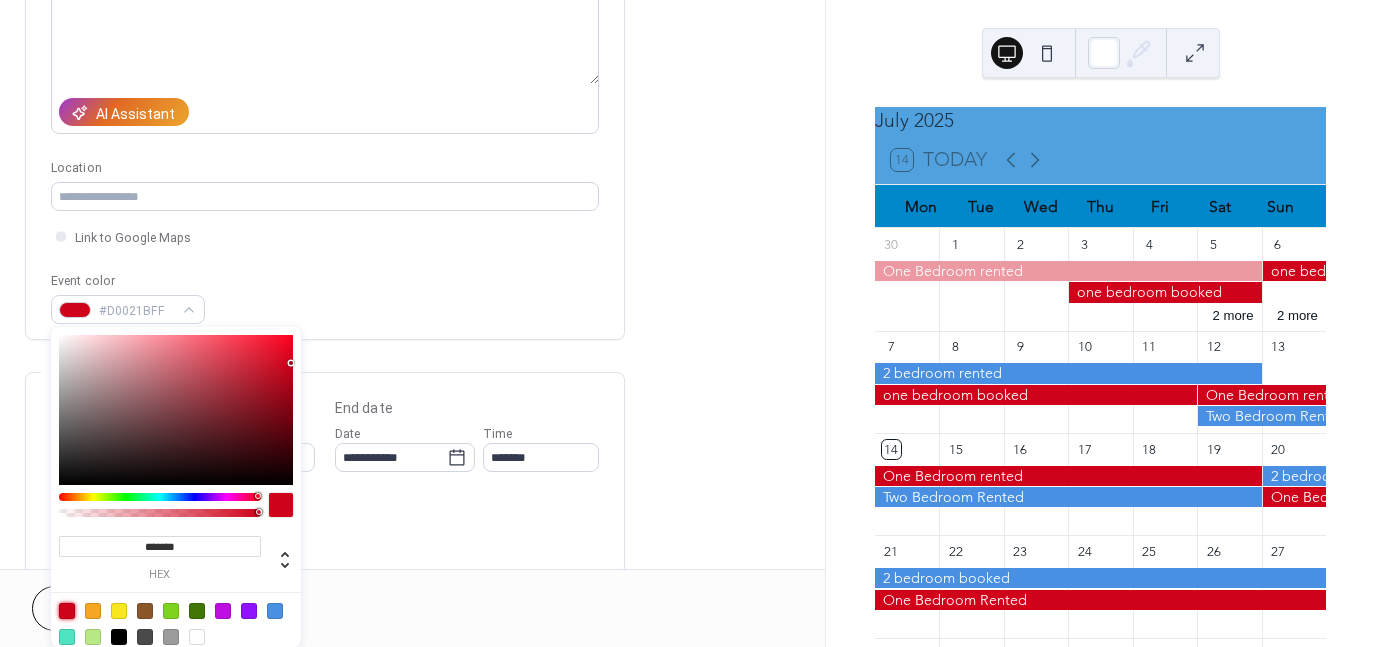 click on "**********" at bounding box center (412, 441) 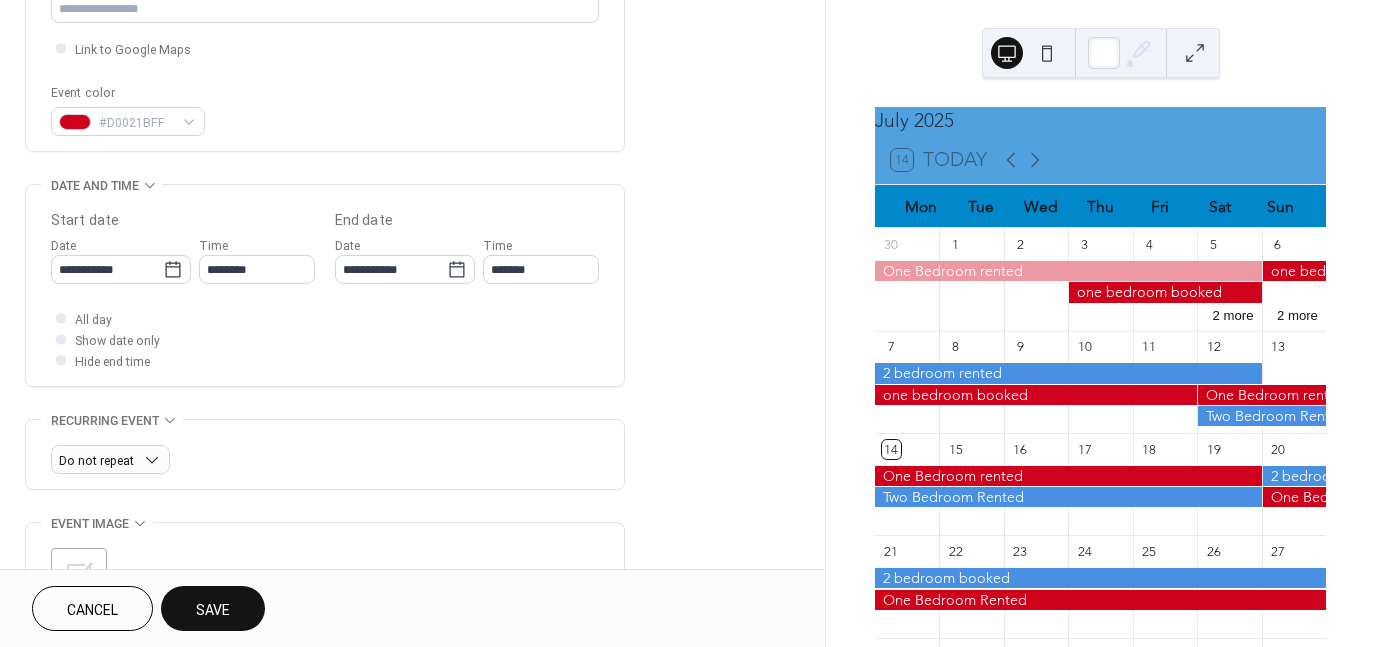 scroll, scrollTop: 474, scrollLeft: 0, axis: vertical 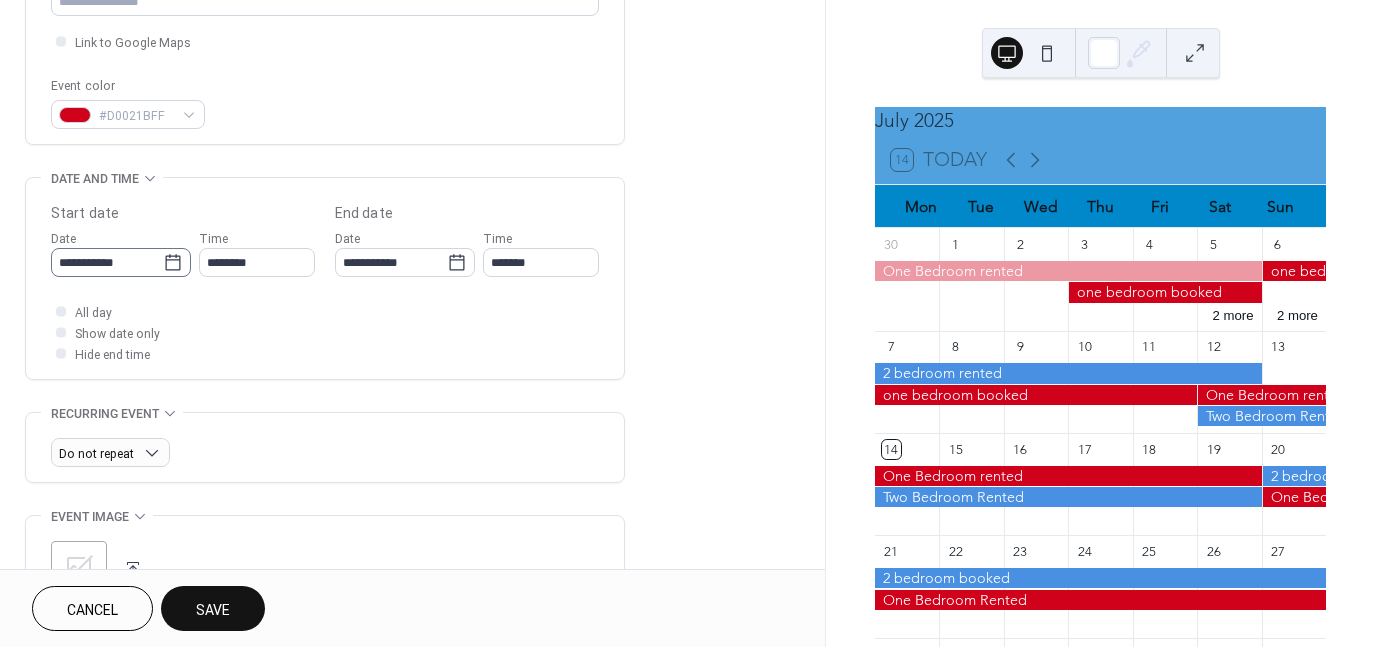 click 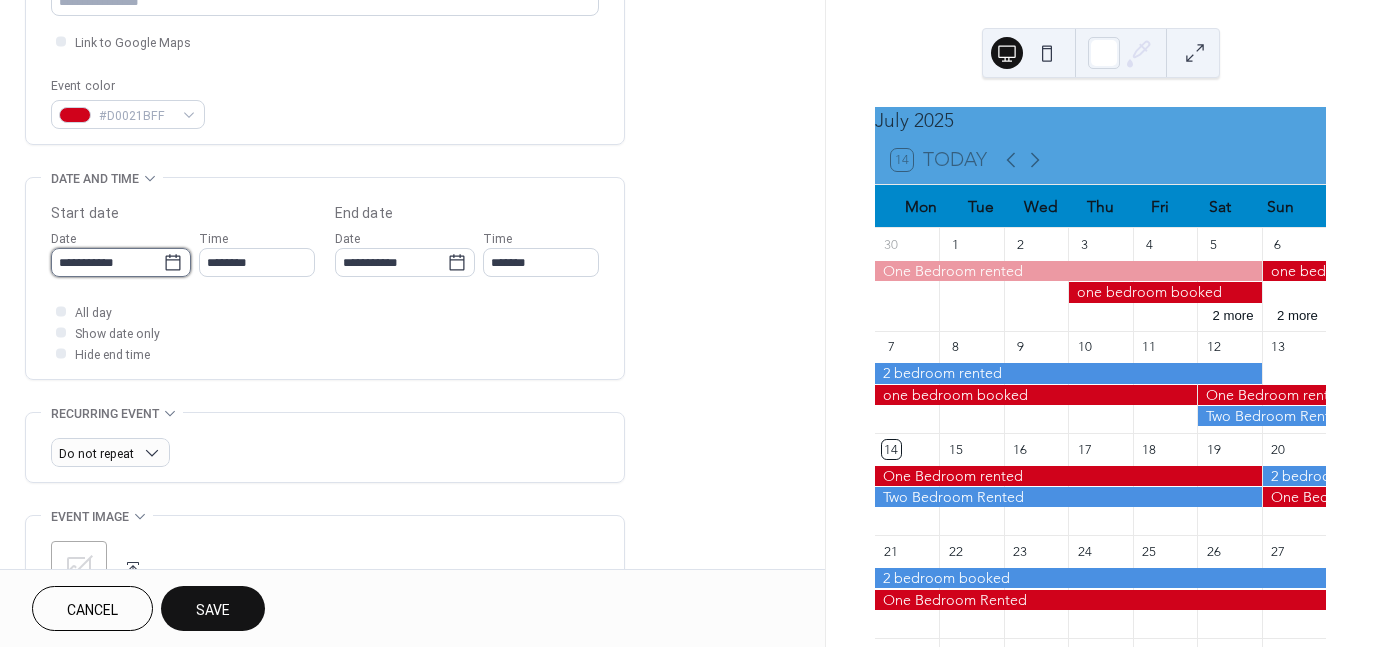 click on "**********" at bounding box center (107, 262) 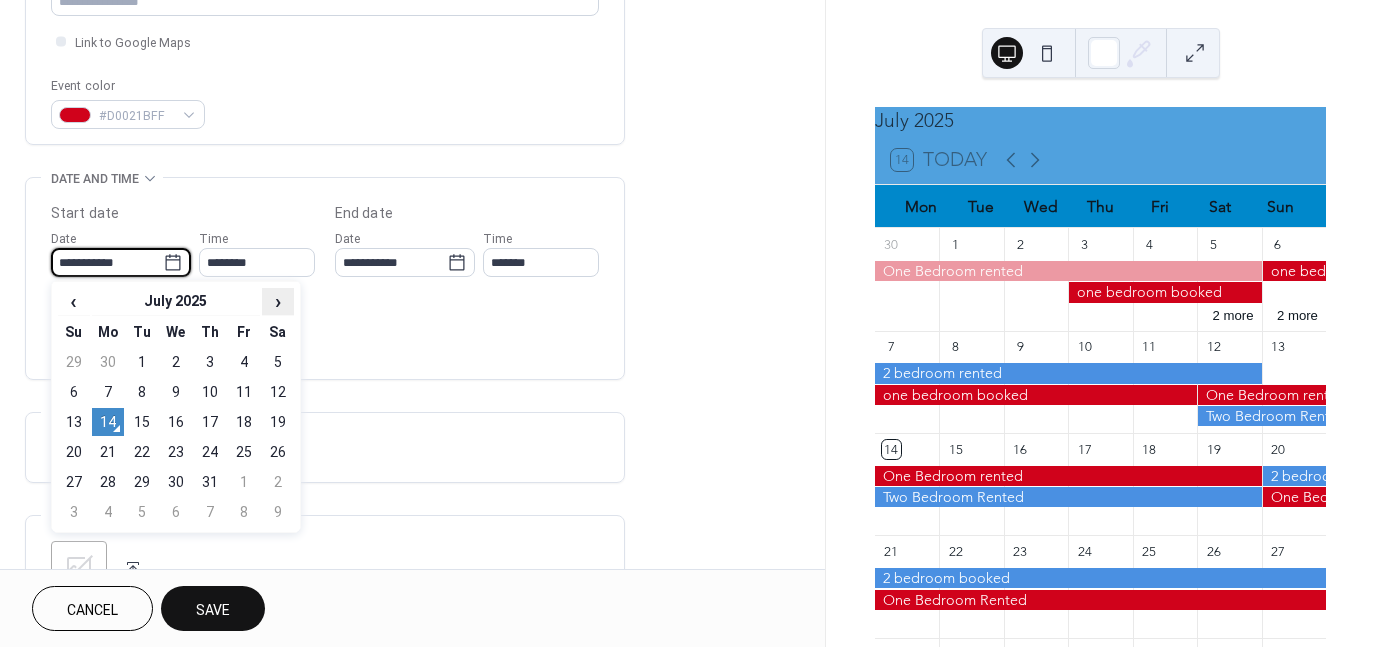 click on "›" at bounding box center [278, 301] 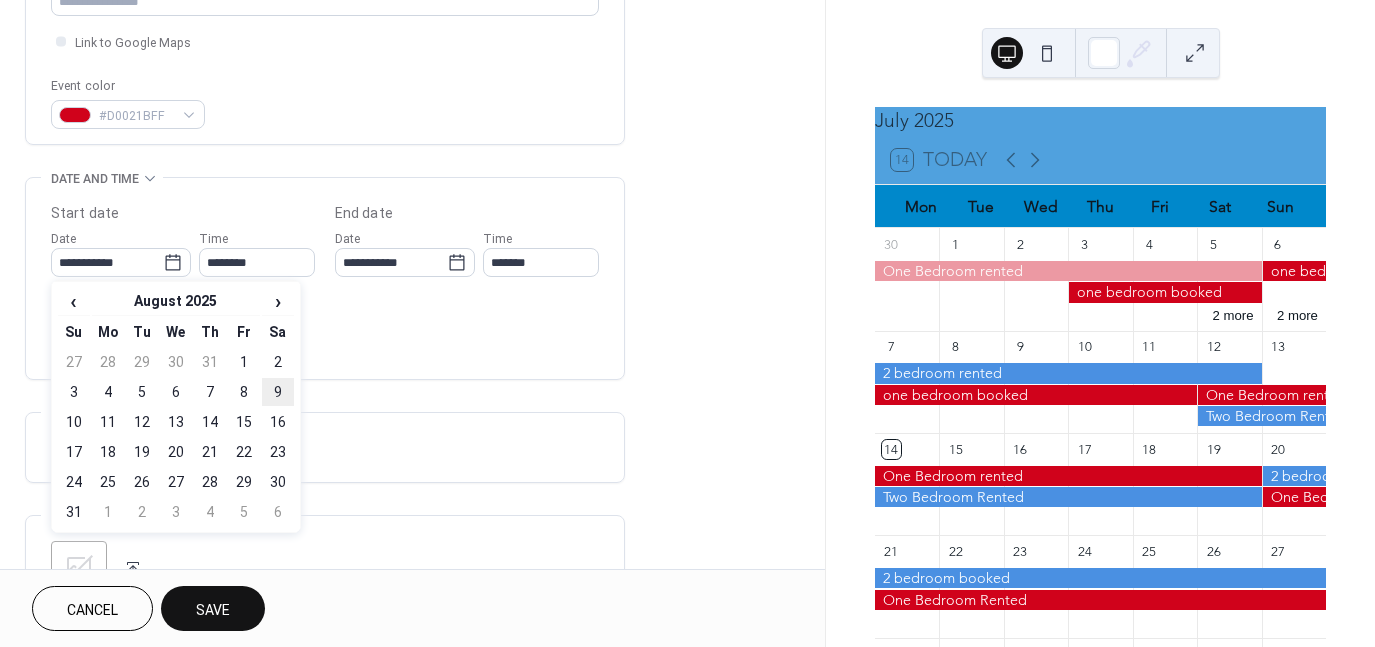 click on "9" at bounding box center (278, 392) 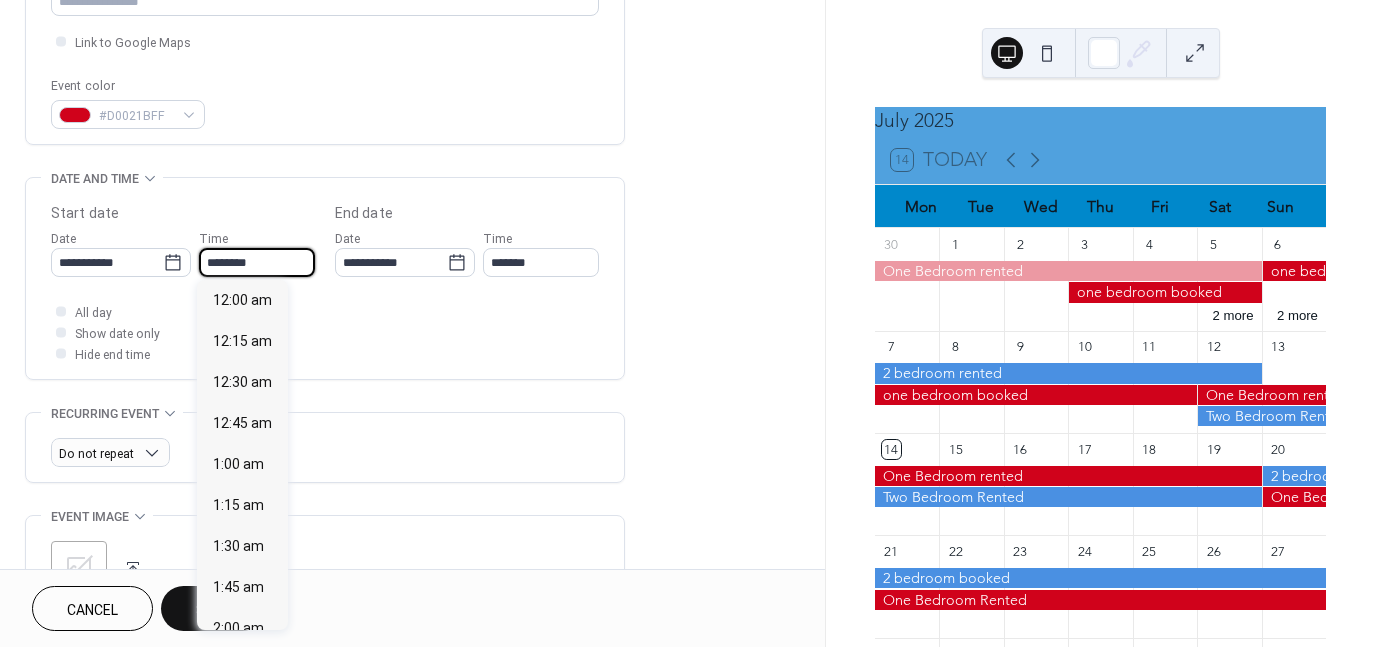 click on "********" at bounding box center (257, 262) 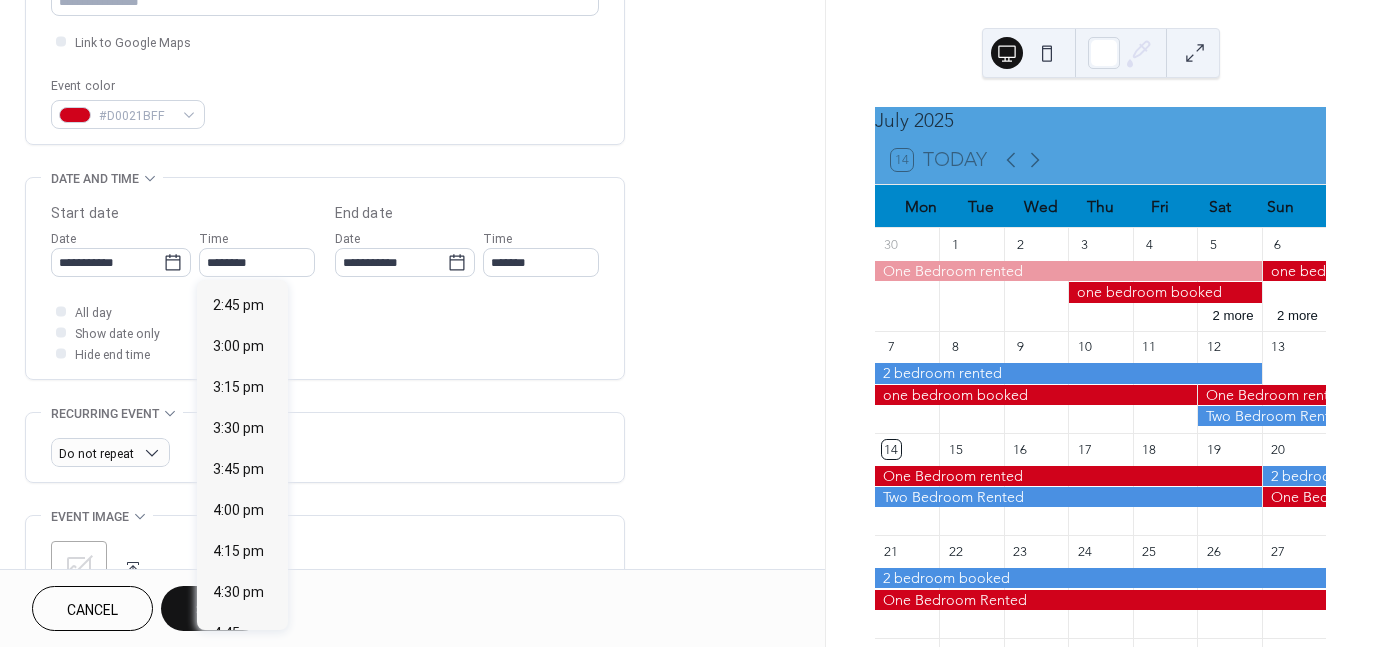scroll, scrollTop: 2450, scrollLeft: 0, axis: vertical 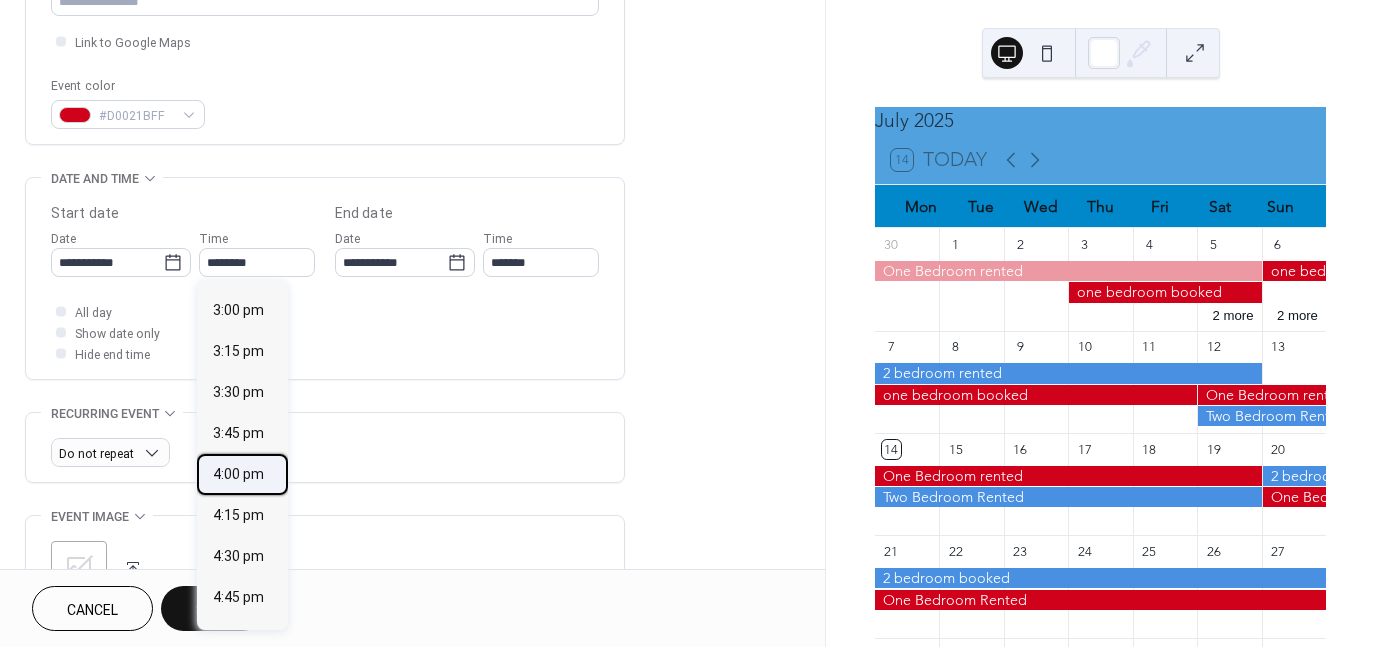 click on "4:00 pm" at bounding box center [238, 473] 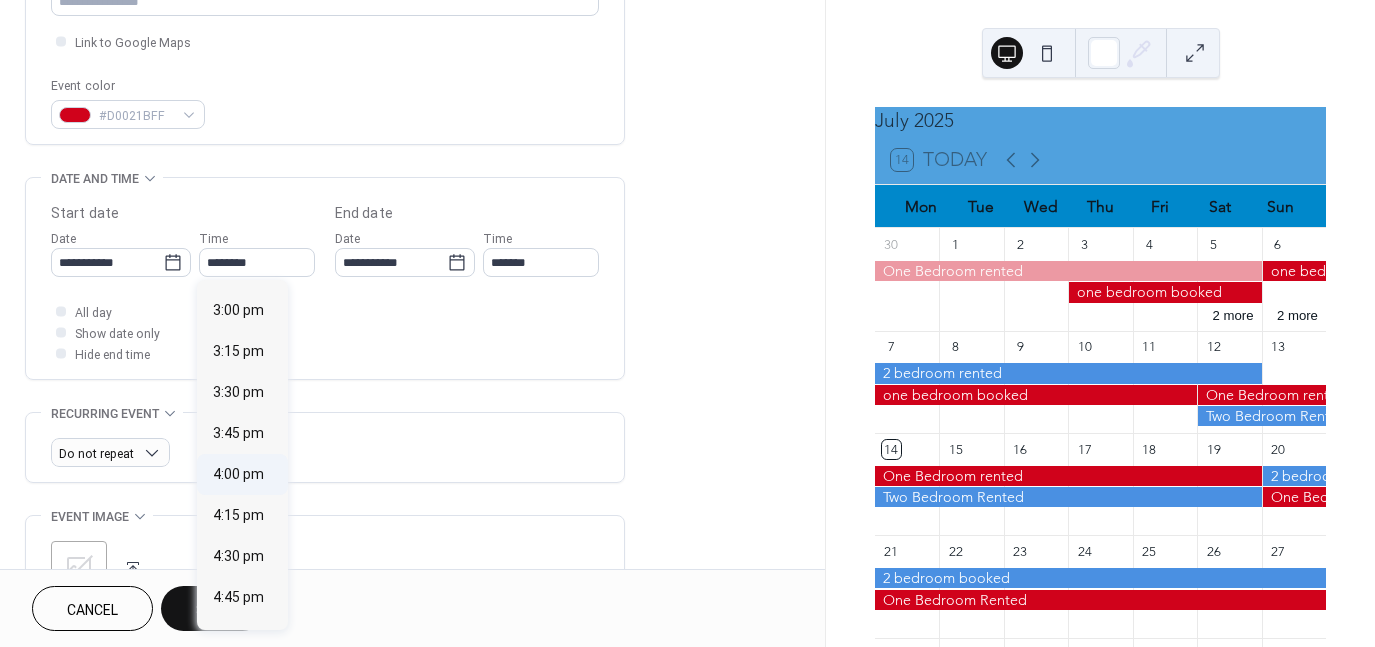 type on "*******" 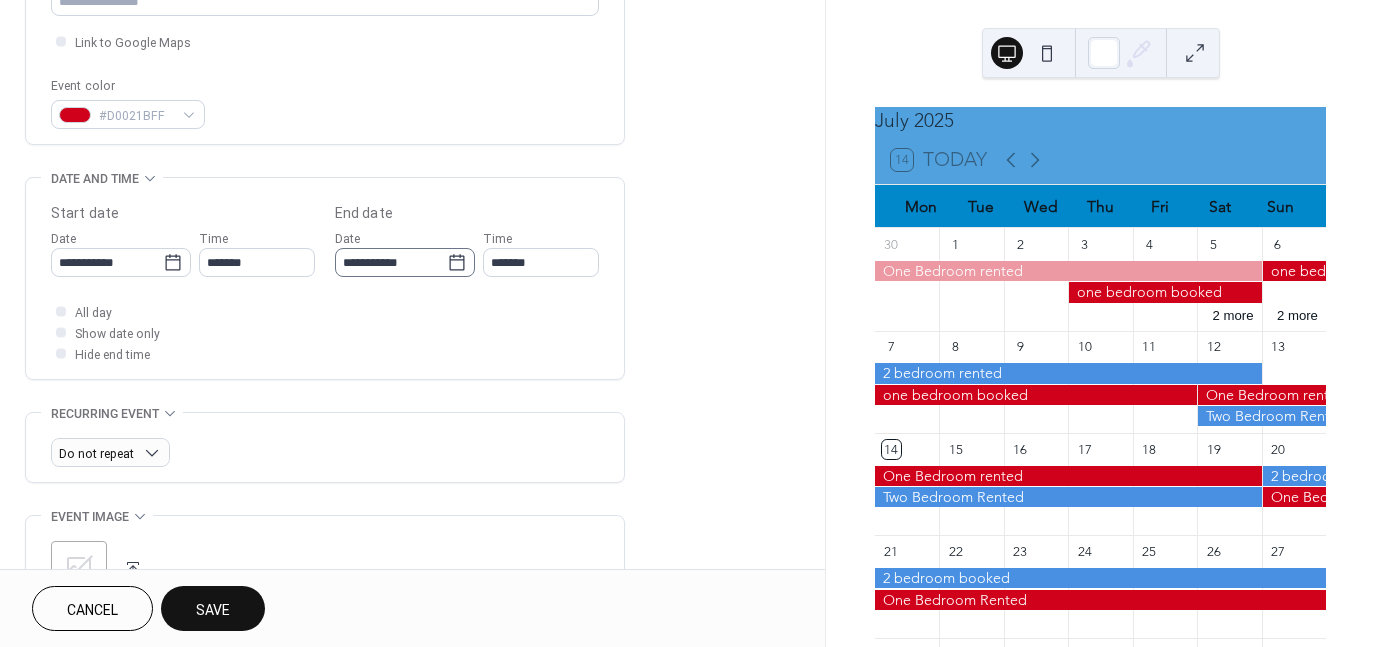click 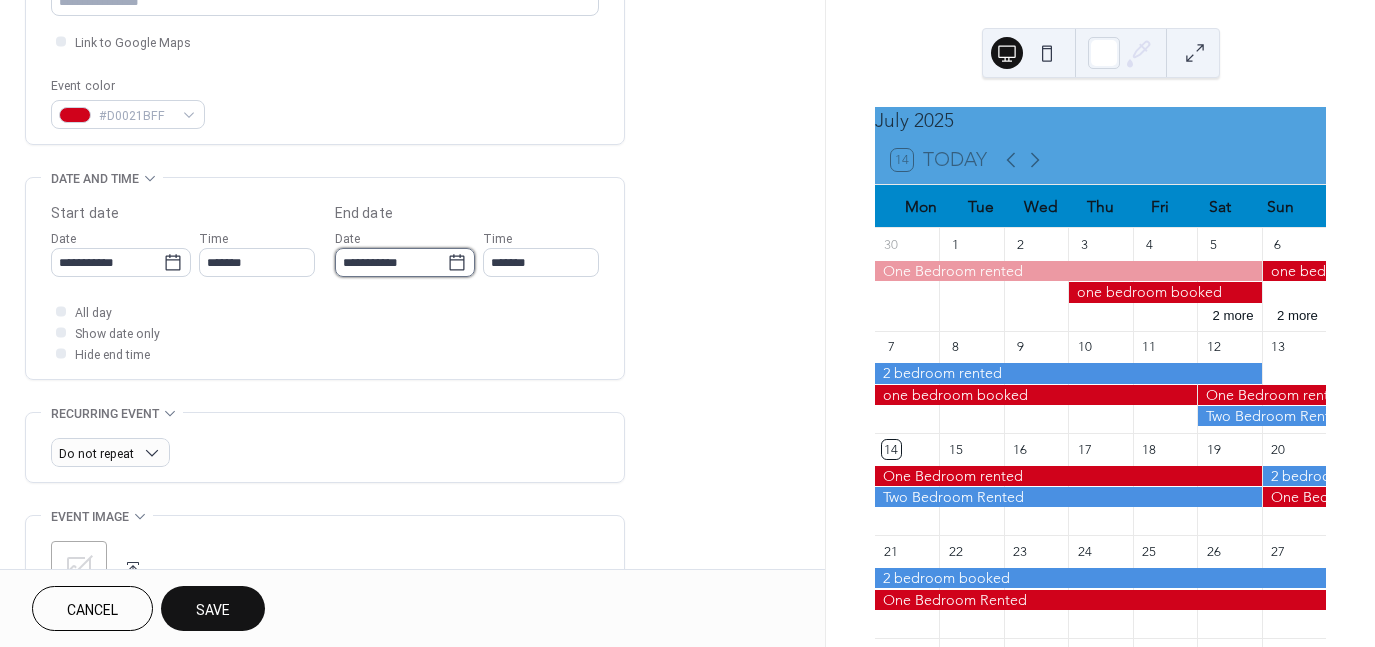 click on "**********" at bounding box center (391, 262) 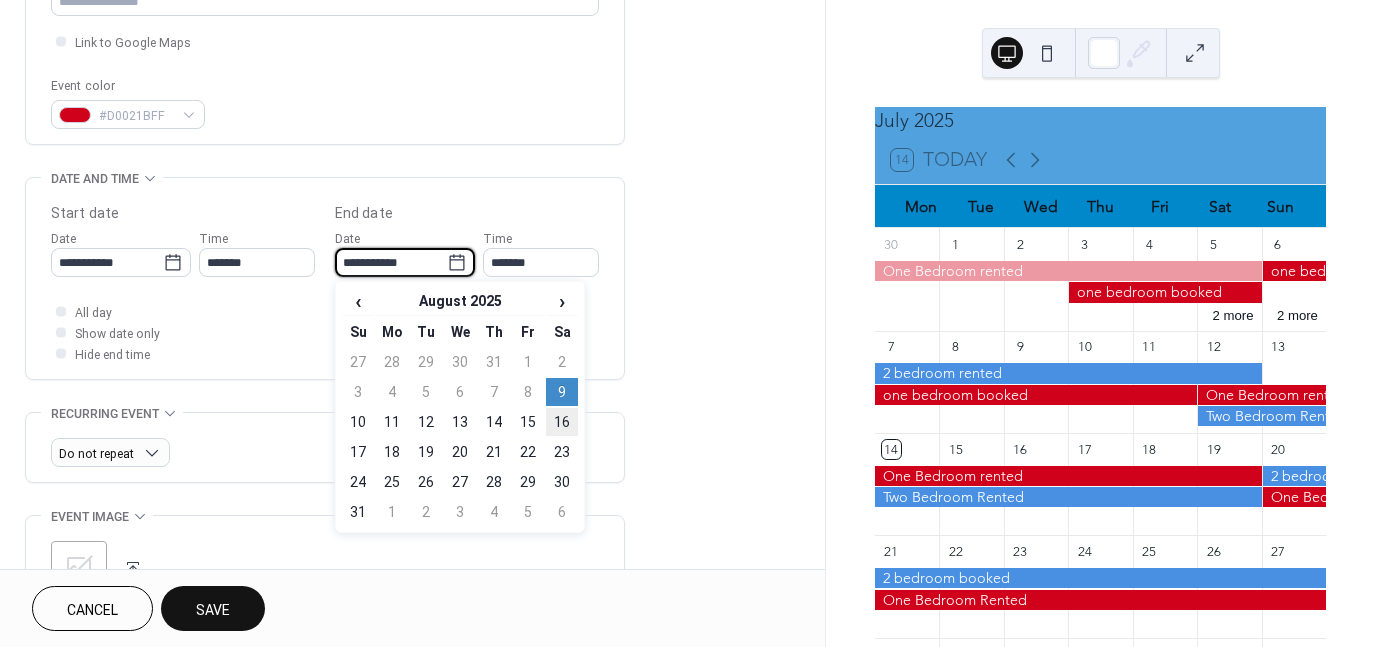 click on "16" at bounding box center (562, 422) 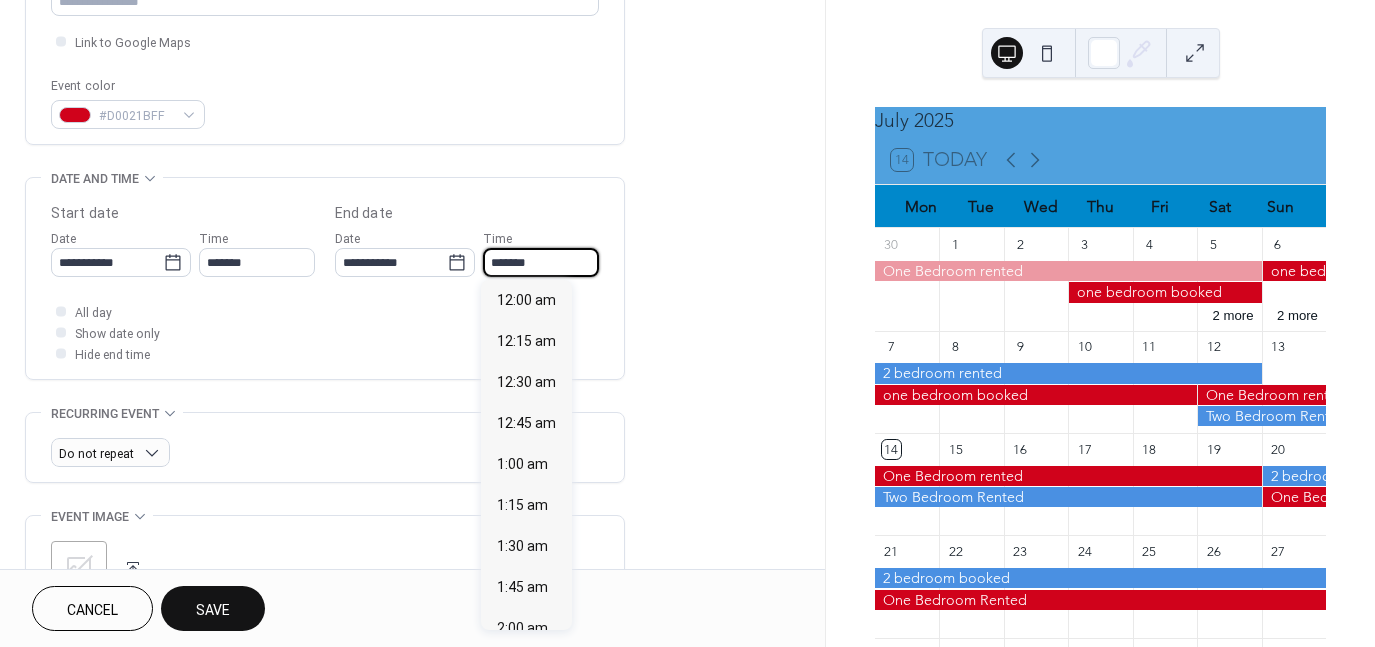 click on "*******" at bounding box center (541, 262) 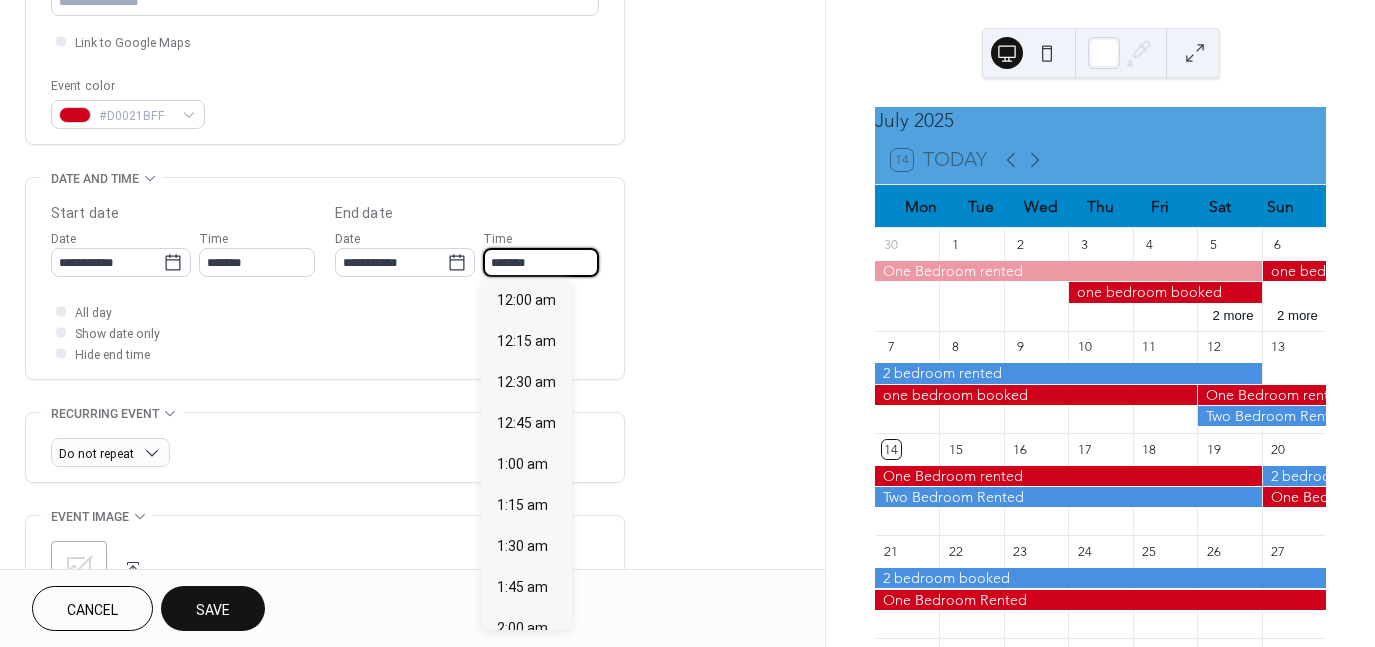 scroll, scrollTop: 2788, scrollLeft: 0, axis: vertical 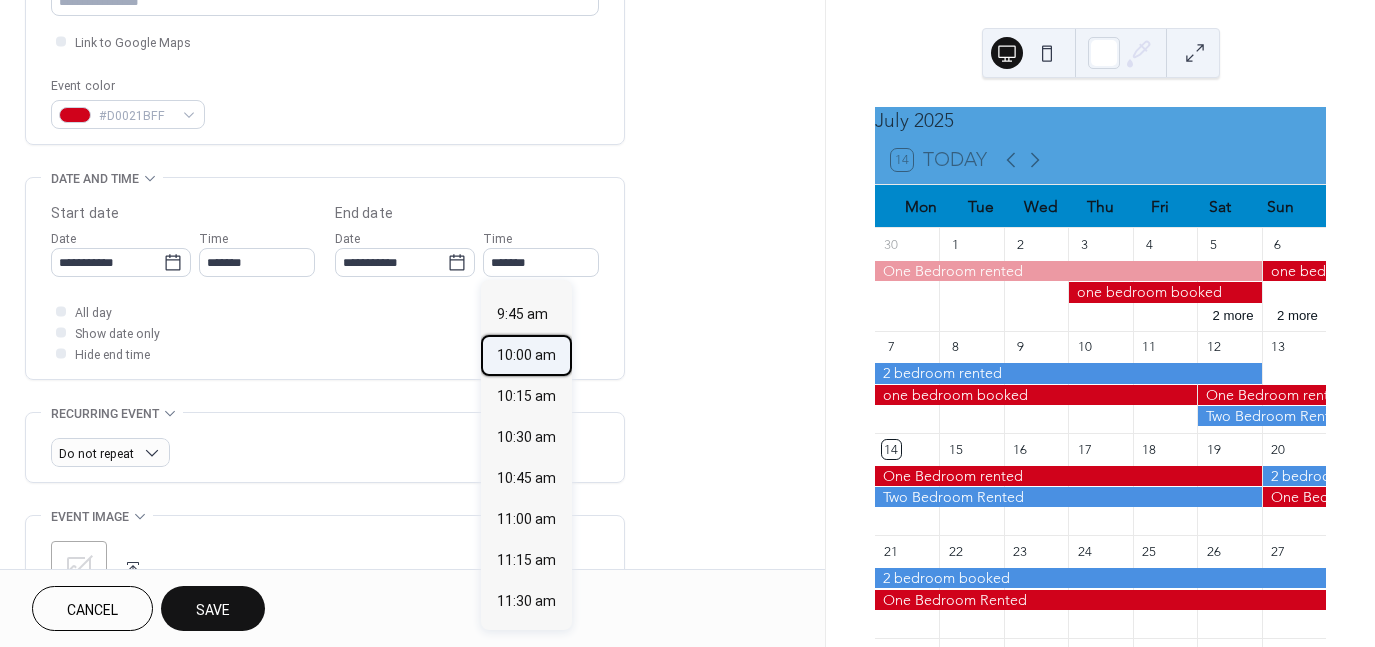 click on "10:00 am" at bounding box center [526, 354] 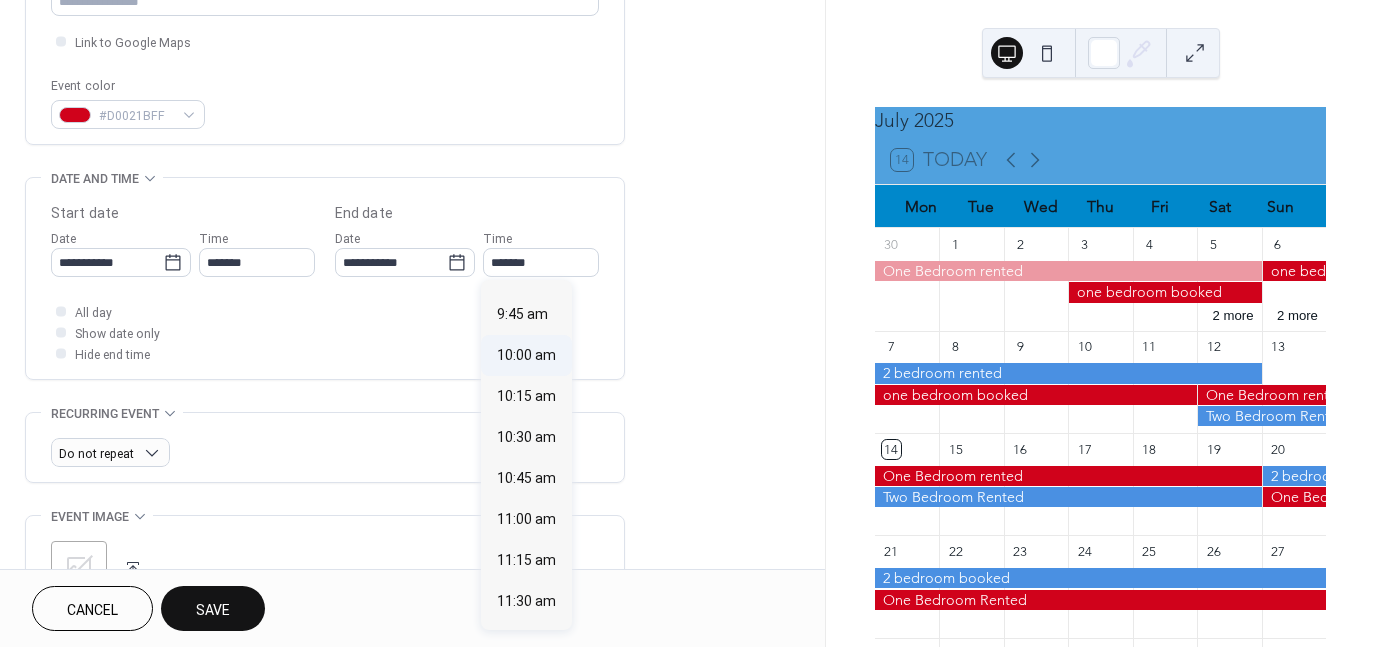 type on "********" 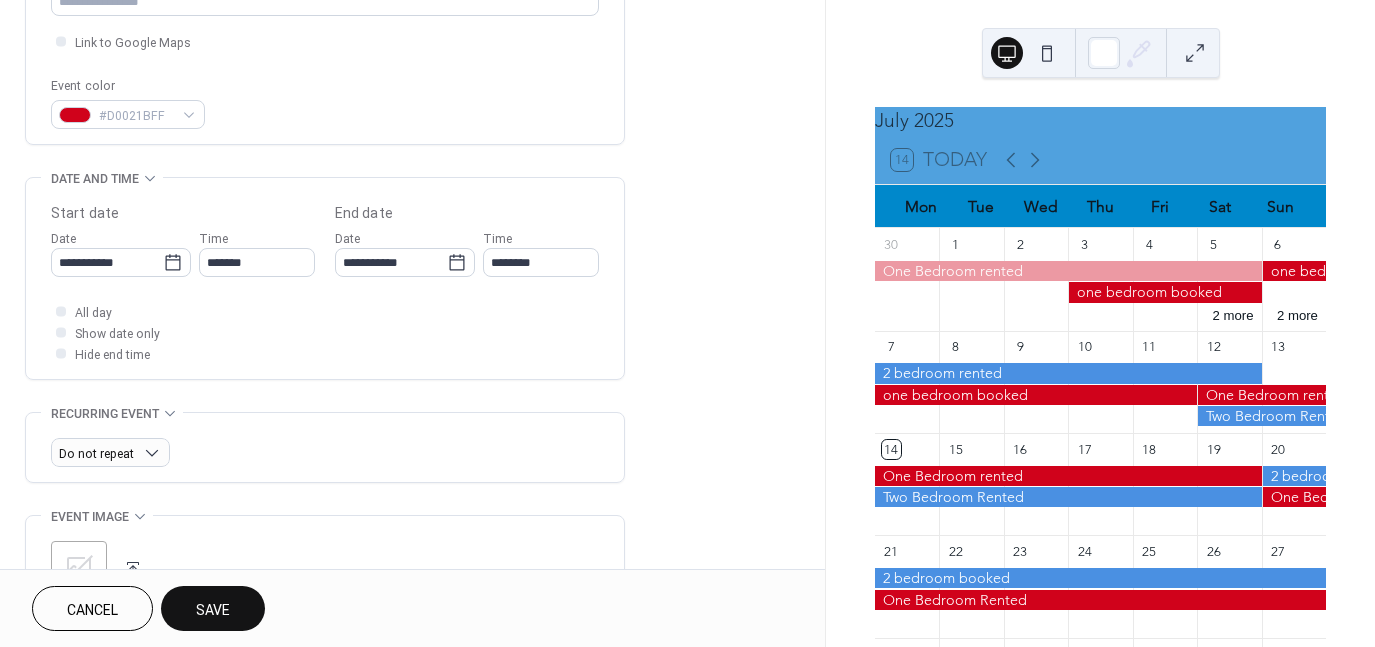 drag, startPoint x: 824, startPoint y: 372, endPoint x: 822, endPoint y: 406, distance: 34.058773 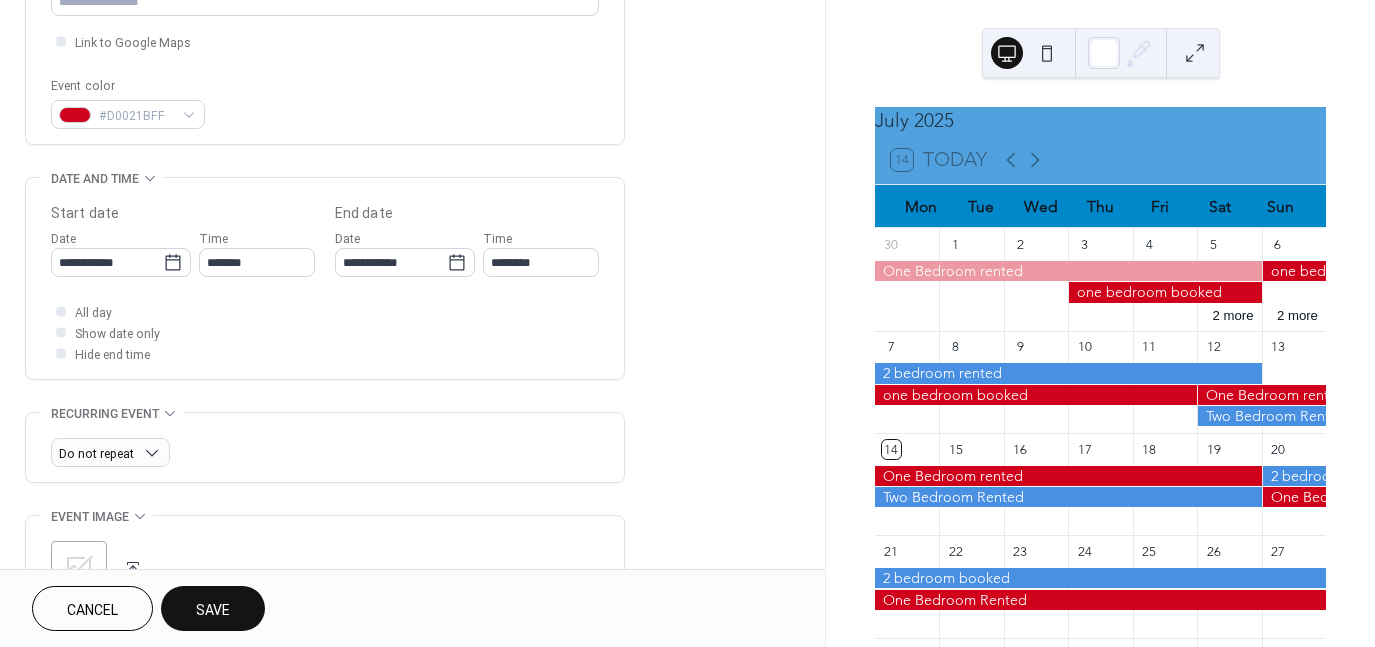 click on "**********" at bounding box center [412, 284] 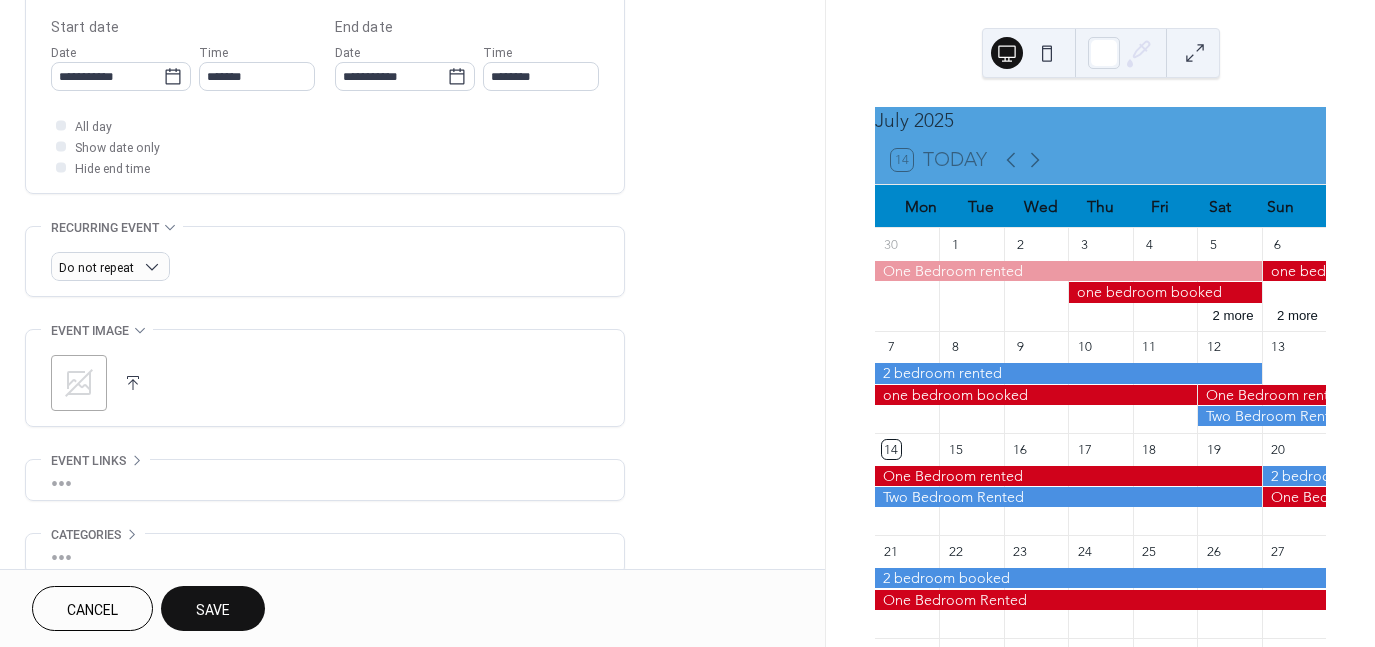 scroll, scrollTop: 756, scrollLeft: 0, axis: vertical 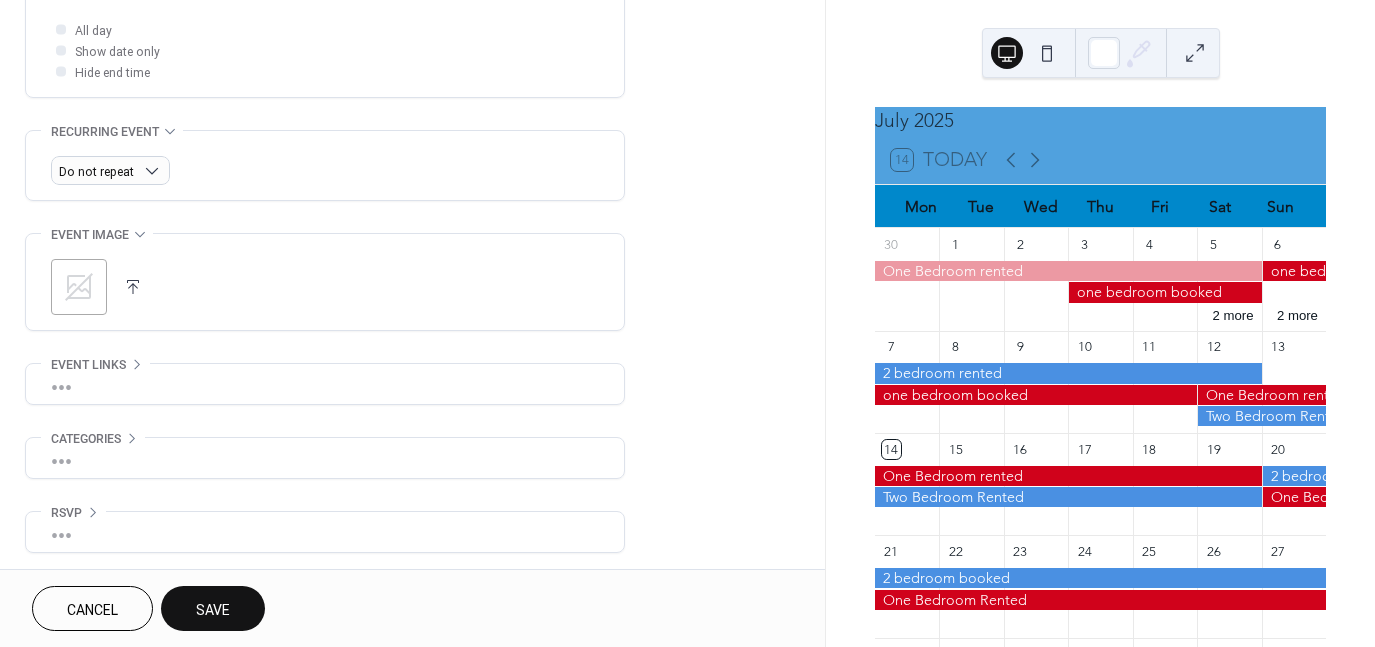 drag, startPoint x: 823, startPoint y: 472, endPoint x: 822, endPoint y: 451, distance: 21.023796 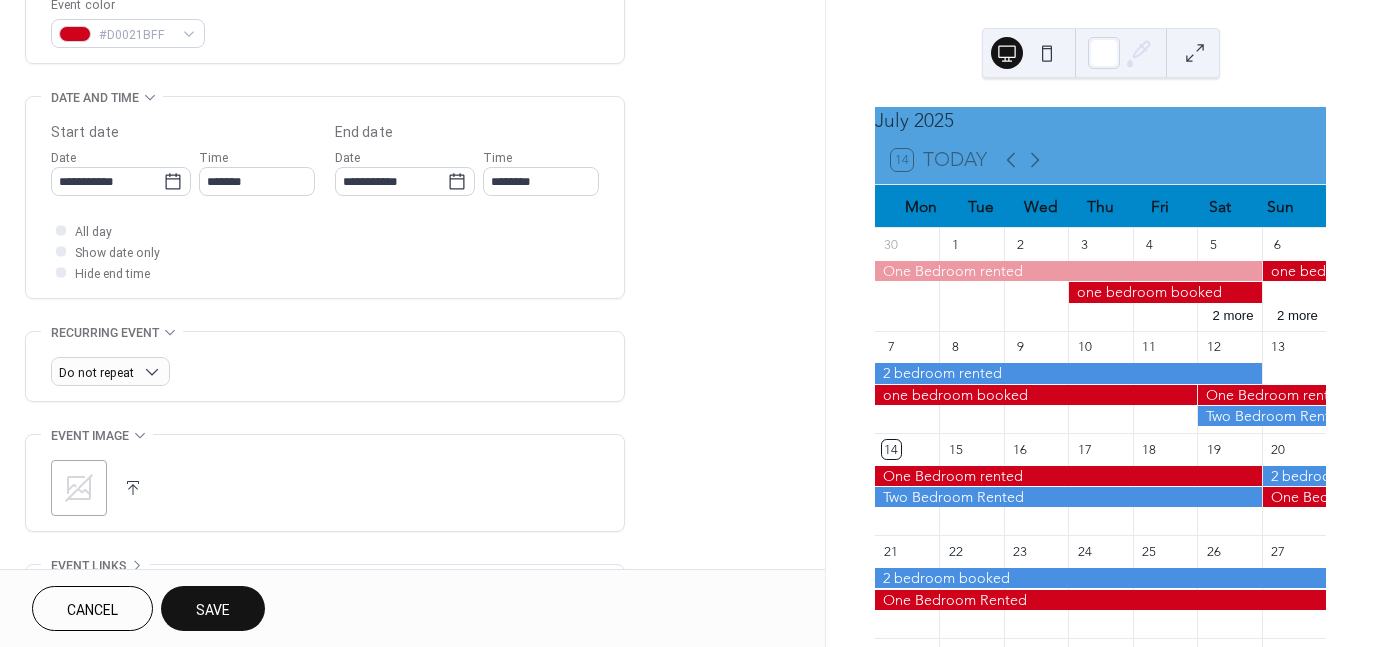scroll, scrollTop: 562, scrollLeft: 0, axis: vertical 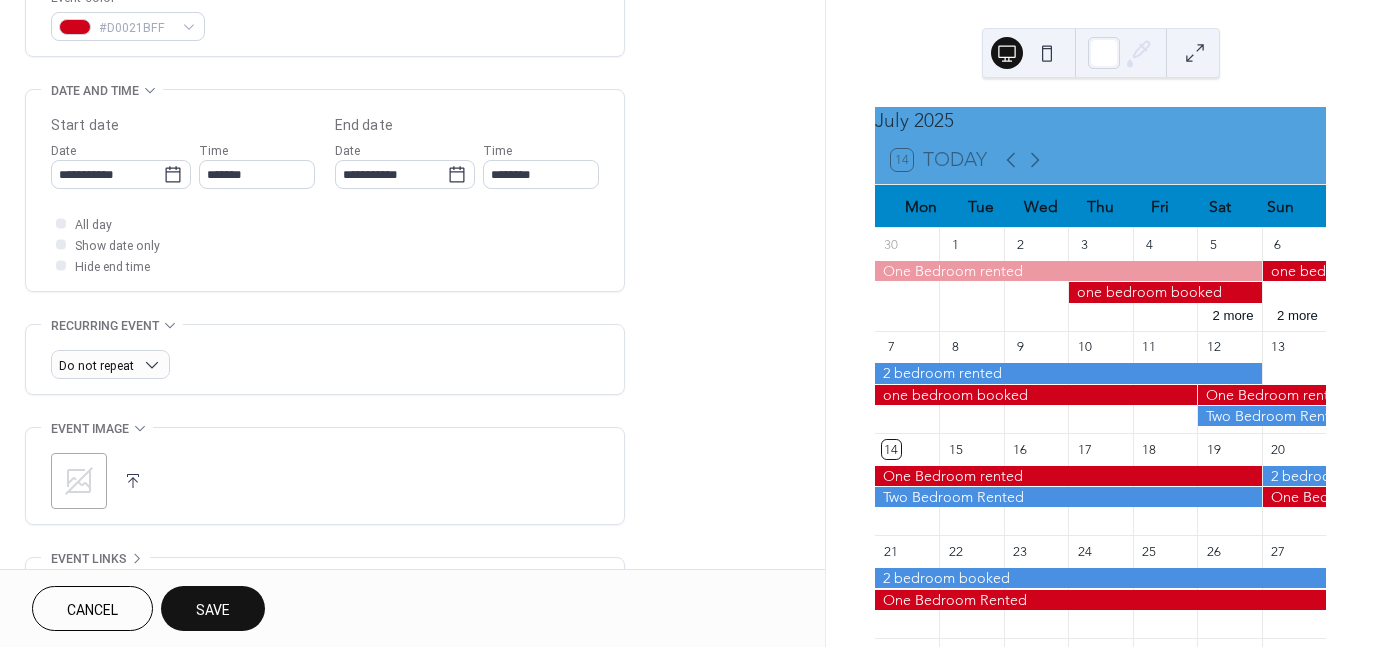 click on "Save" at bounding box center [213, 608] 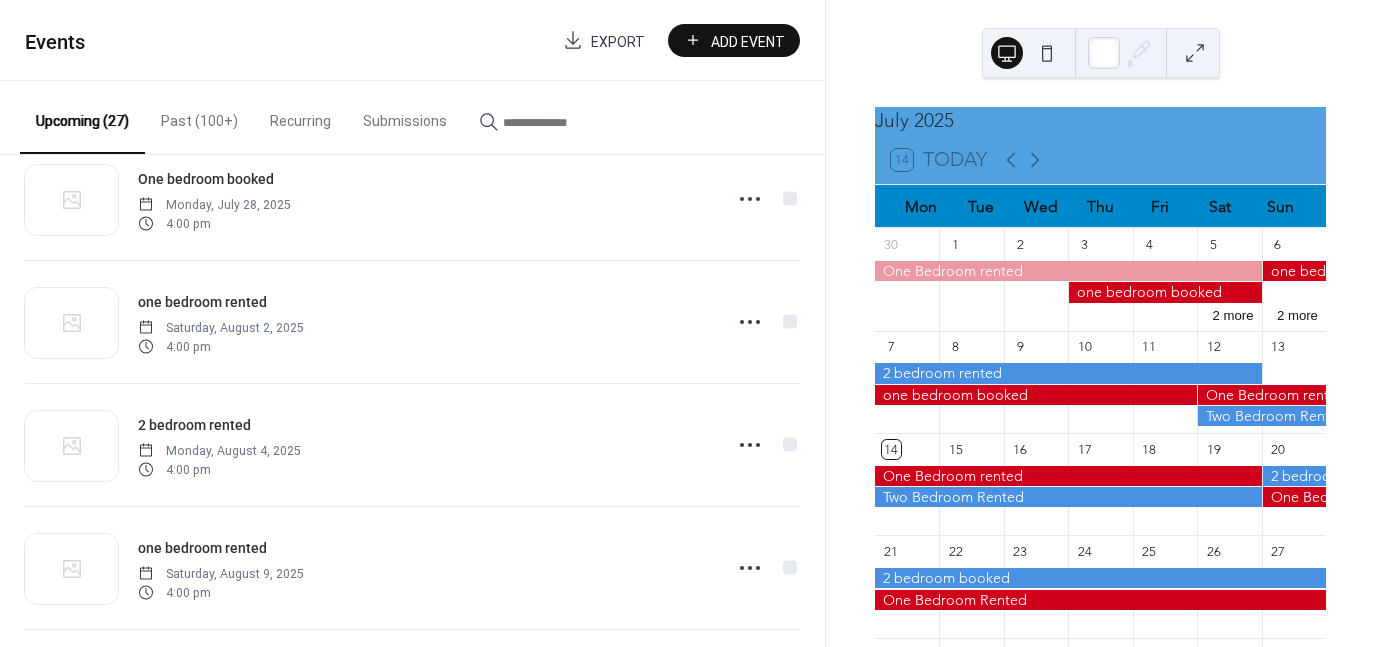 scroll, scrollTop: 405, scrollLeft: 0, axis: vertical 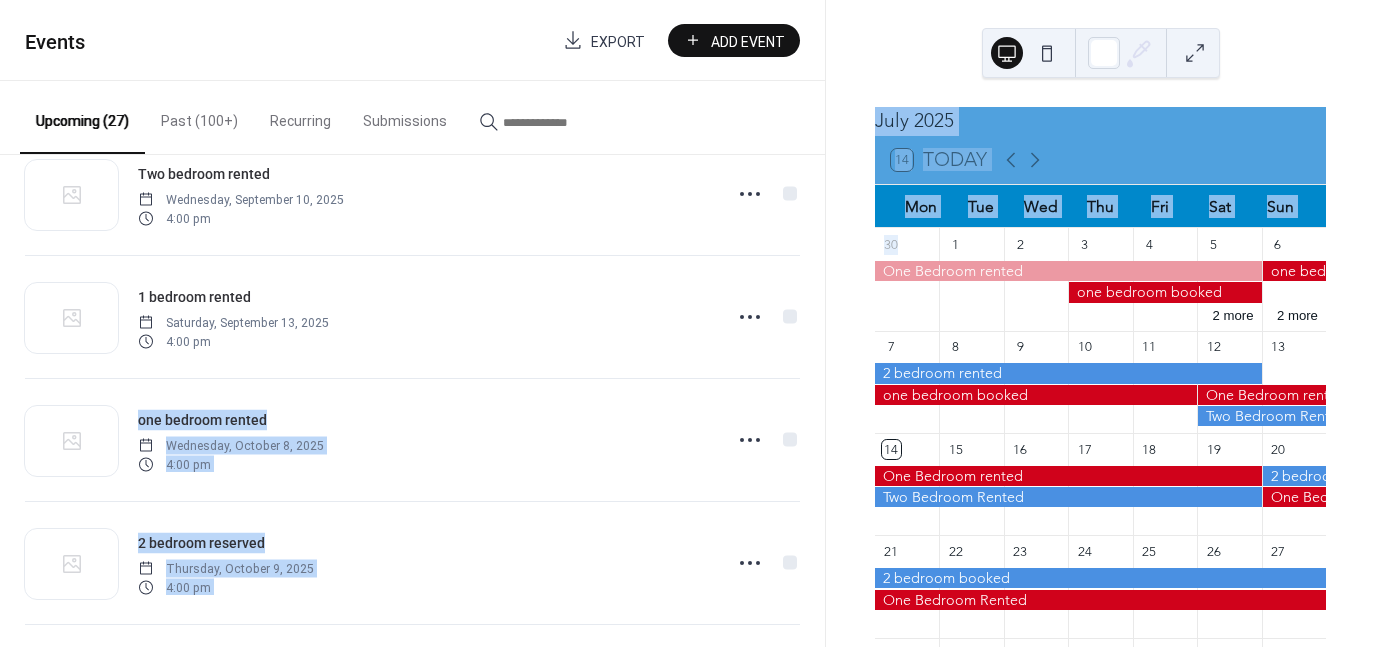 click on "Events Export Add Event Upcoming (27) Past (100+) Recurring Submissions [BOOKING] [BEDROOM] booked  [DAY], [MONTH] [DATE], [YEAR] [TIME] [BEDROOM] Rented  [DAY], [MONTH] [DATE], [YEAR] [TIME] [BOOKING] [BEDROOM] rented  [DAY], [MONTH] [DATE], [YEAR] [TIME] [BEDROOM] booked  [DAY], [MONTH] [DATE], [YEAR] [TIME] [BEDROOM] rented [DAY], [MONTH] [DATE], [YEAR] [TIME] [BEDROOM] rented  [DAY], [MONTH] [DATE], [YEAR] [TIME] [BEDROOM] rented  [DAY], [MONTH] [DATE], [YEAR] [TIME] [BEDROOM] rented  [DAY], [MONTH] [DATE], [YEAR] [TIME] [BEDROOM] reserved [DAY], [MONTH] [DATE], [YEAR] [TIME] [BEDROOM] booke  [DAY], [MONTH] [DATE], [YEAR] [TIME] [BEDROOM] rented [DAY], [MONTH] [DATE], [YEAR] [TIME] [BEDROOM] booked  [DAY], [MONTH] [DATE], [YEAR] [TIME] [BEDROOM] rented [DAY], [MONTH] [DATE], [YEAR] [TIME] [BEDROOM] rented  [DAY], [MONTH] [DATE], [YEAR] [TIME] [BEDROOM] rented  [DAY], [MONTH] [DATE], [YEAR] [TIME] [BEDROOM] reserved 1" at bounding box center [687, 323] 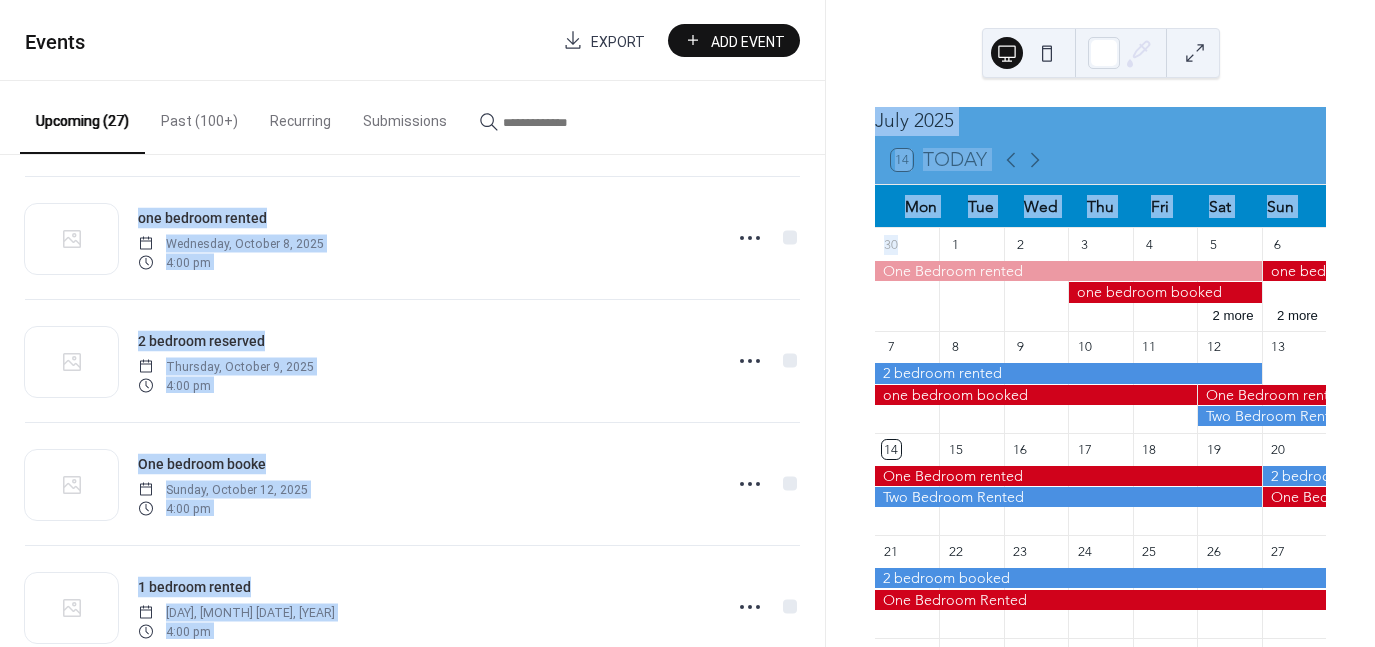 scroll, scrollTop: 1255, scrollLeft: 0, axis: vertical 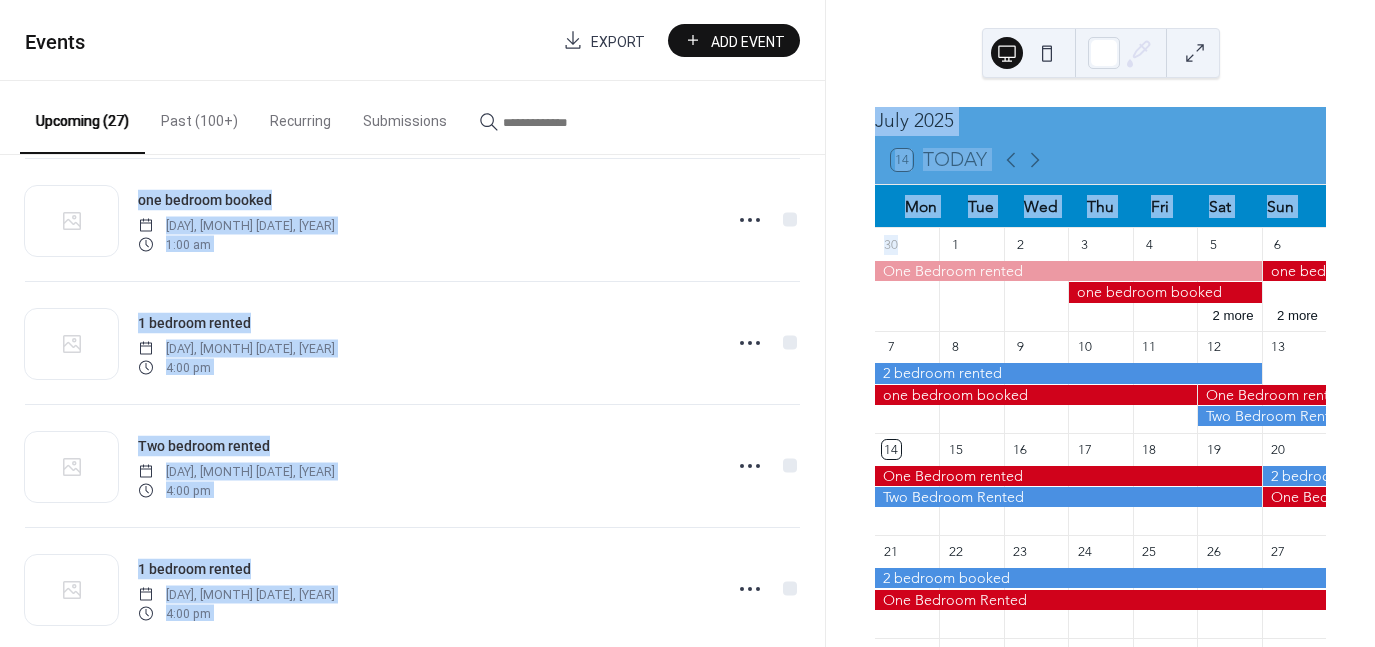click on "[MONTH] [YEAR] [DATE] Today Mon Tue Wed Thu Fri Sat Sun 30 1 2 3 4 5 2 more 6 2 more 7 8 9 10 11 12 13 14 15 16 17 18 19 20 21 22 23 24 25 26 27 28 29 30 31 1 2 3 4 5 6 7 8 9 10" at bounding box center (1100, 323) 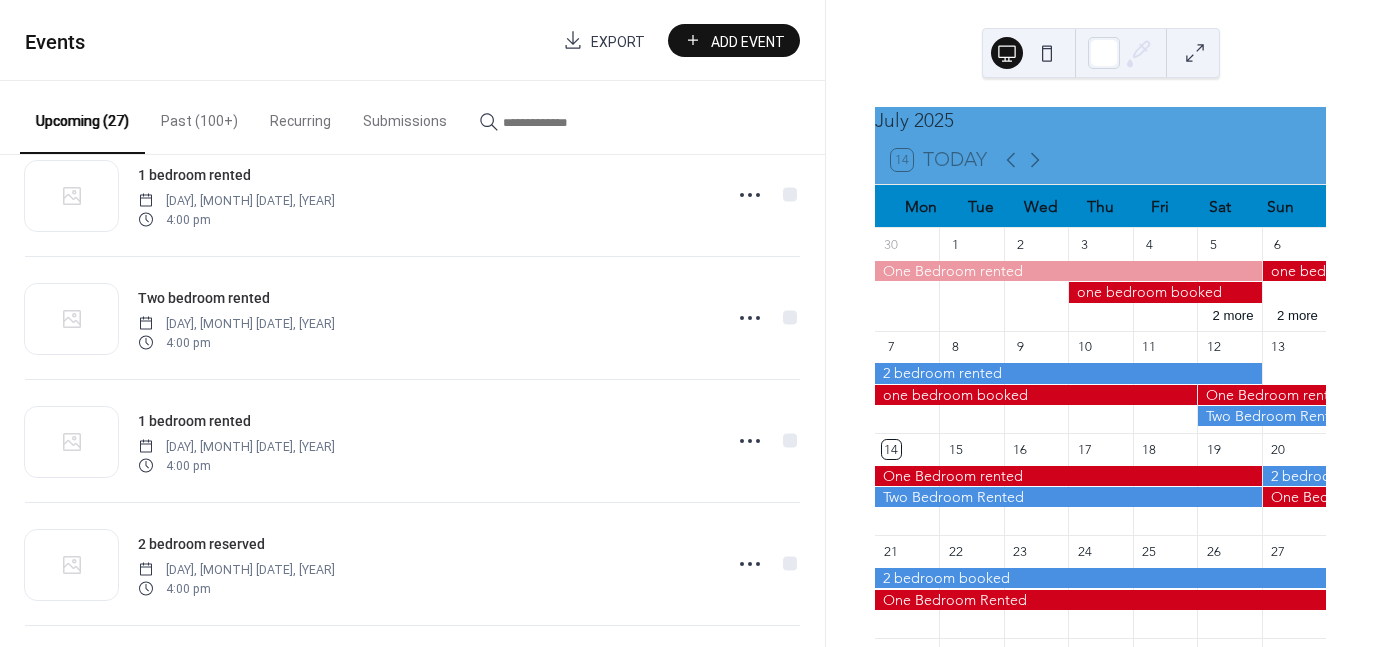 scroll, scrollTop: 1962, scrollLeft: 0, axis: vertical 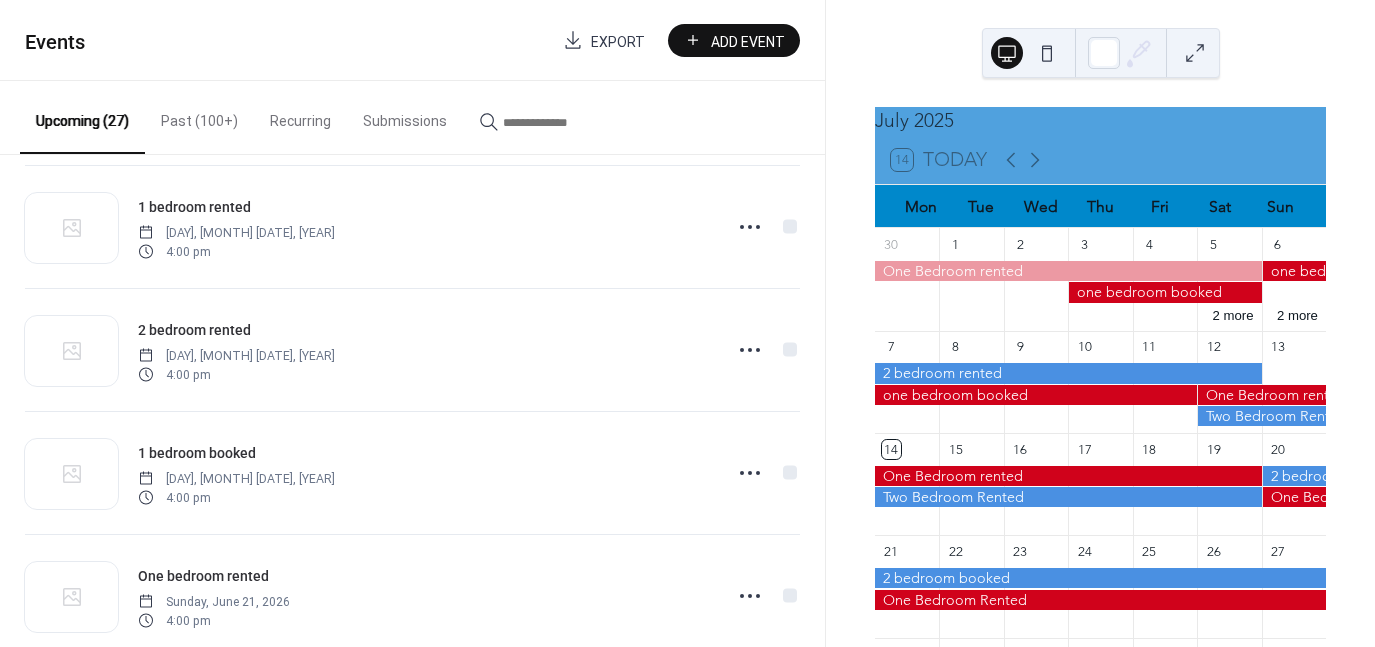 drag, startPoint x: 825, startPoint y: 555, endPoint x: 822, endPoint y: 569, distance: 14.3178215 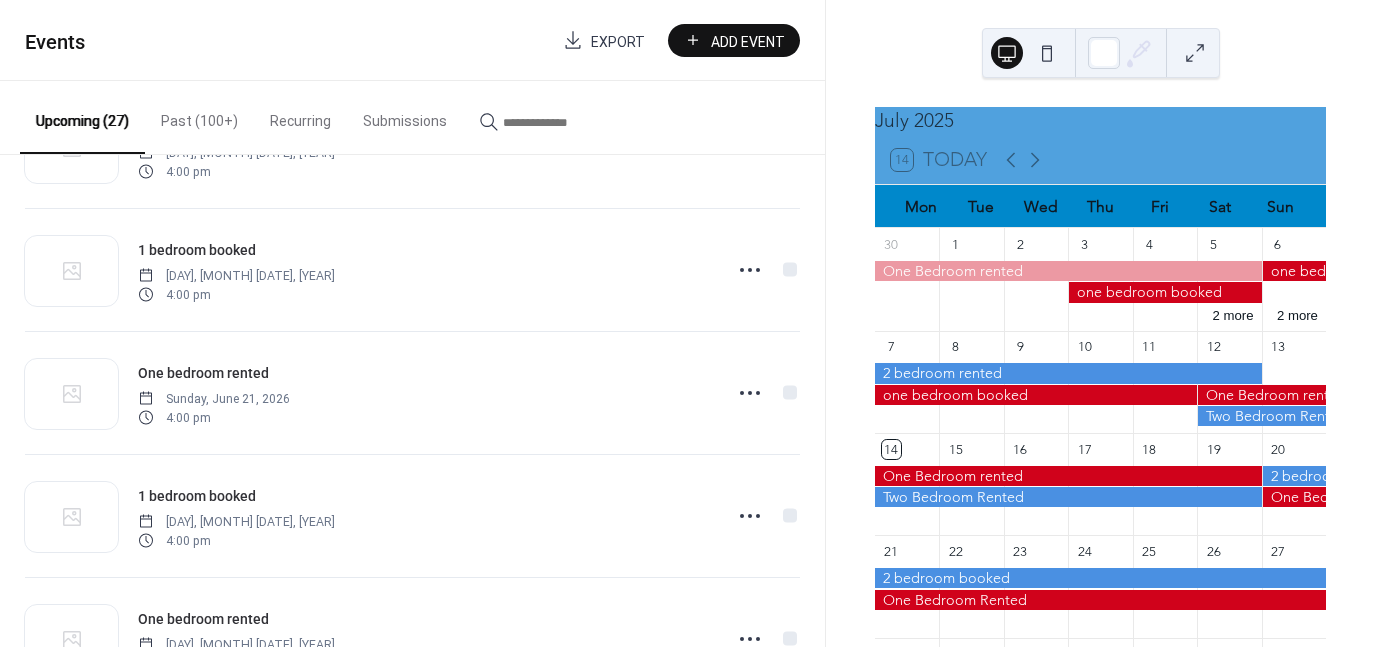 scroll, scrollTop: 2881, scrollLeft: 0, axis: vertical 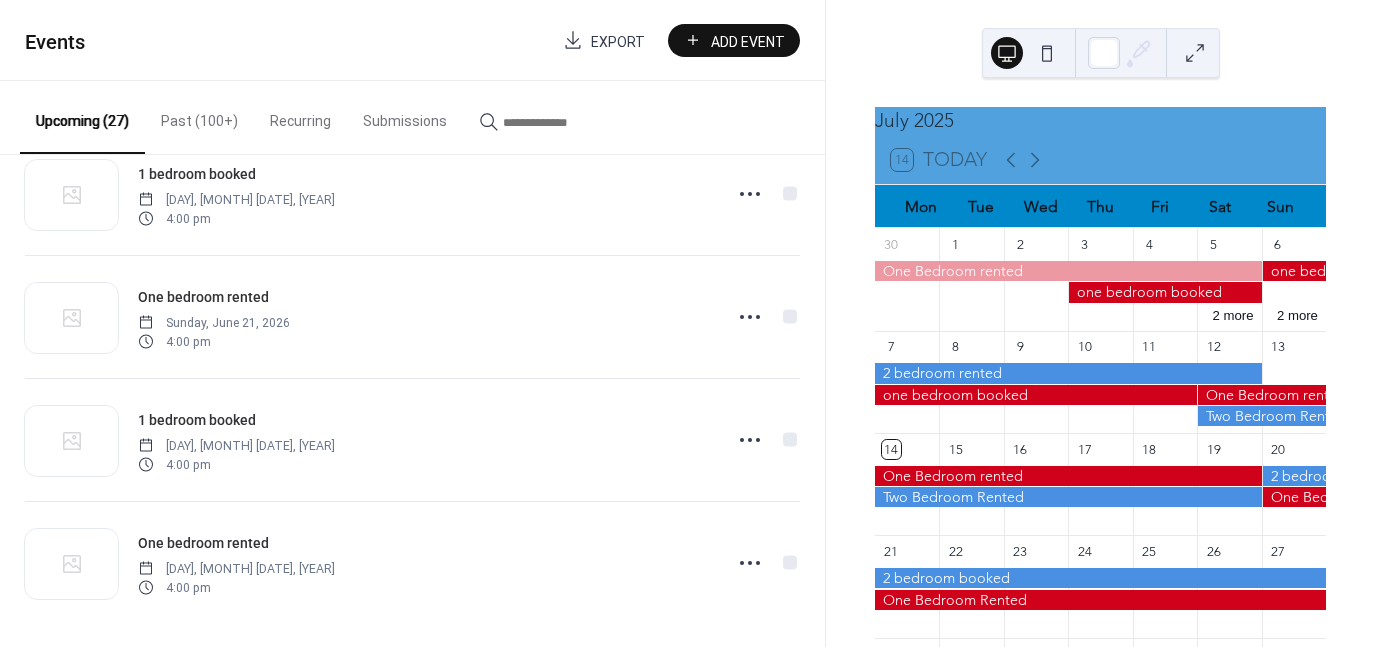 drag, startPoint x: 824, startPoint y: 593, endPoint x: 822, endPoint y: 617, distance: 24.083189 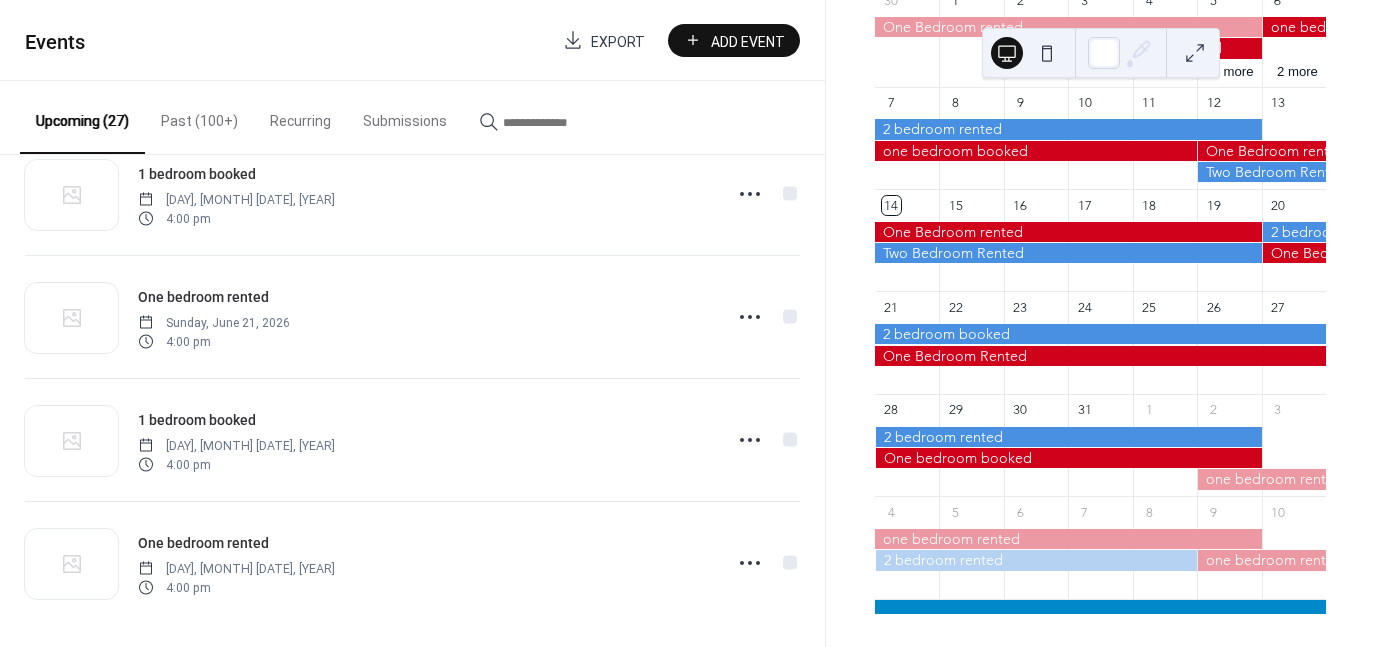 scroll, scrollTop: 255, scrollLeft: 0, axis: vertical 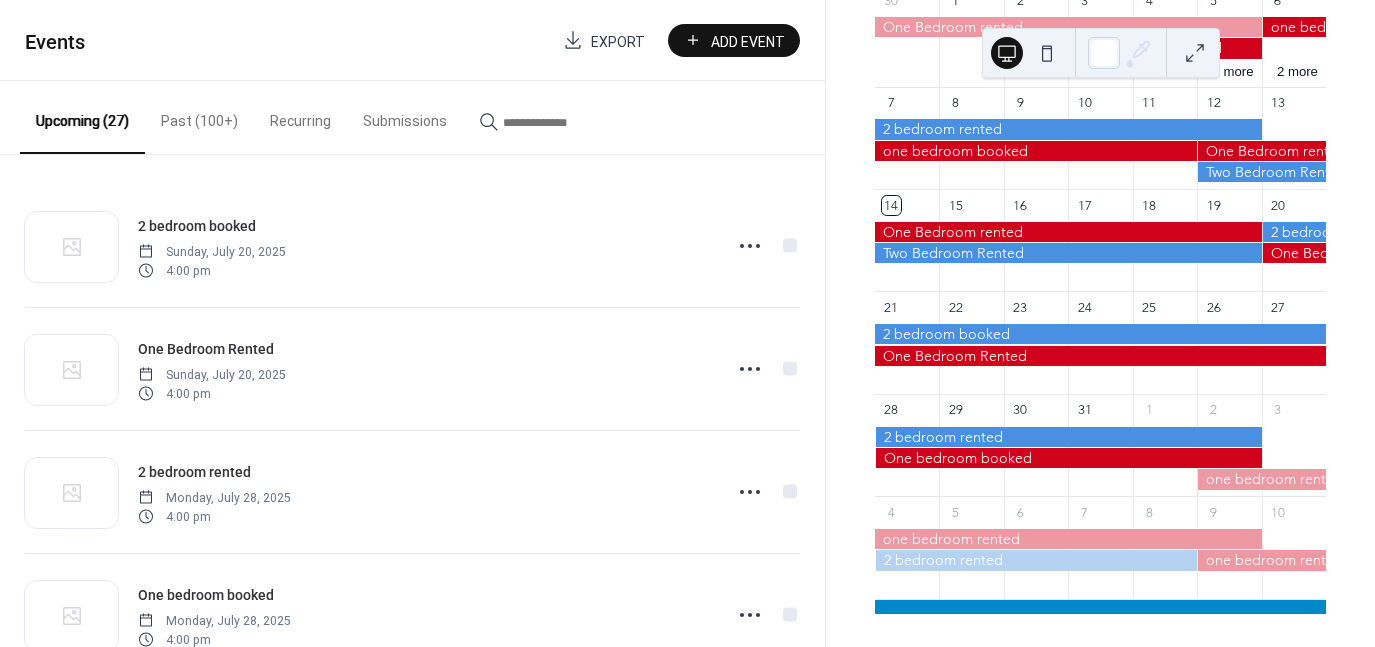 click on "[MONTH] [YEAR] [DATE] Today Mon Tue Wed Thu Fri Sat Sun 30 1 2 3 4 5 2 more 6 2 more 7 8 9 10 11 12 13 14 15 16 17 18 19 20 21 22 23 24 25 26 27 28 29 30 31 1 2 3 4 5 6 7 8 9 10" at bounding box center [1100, 323] 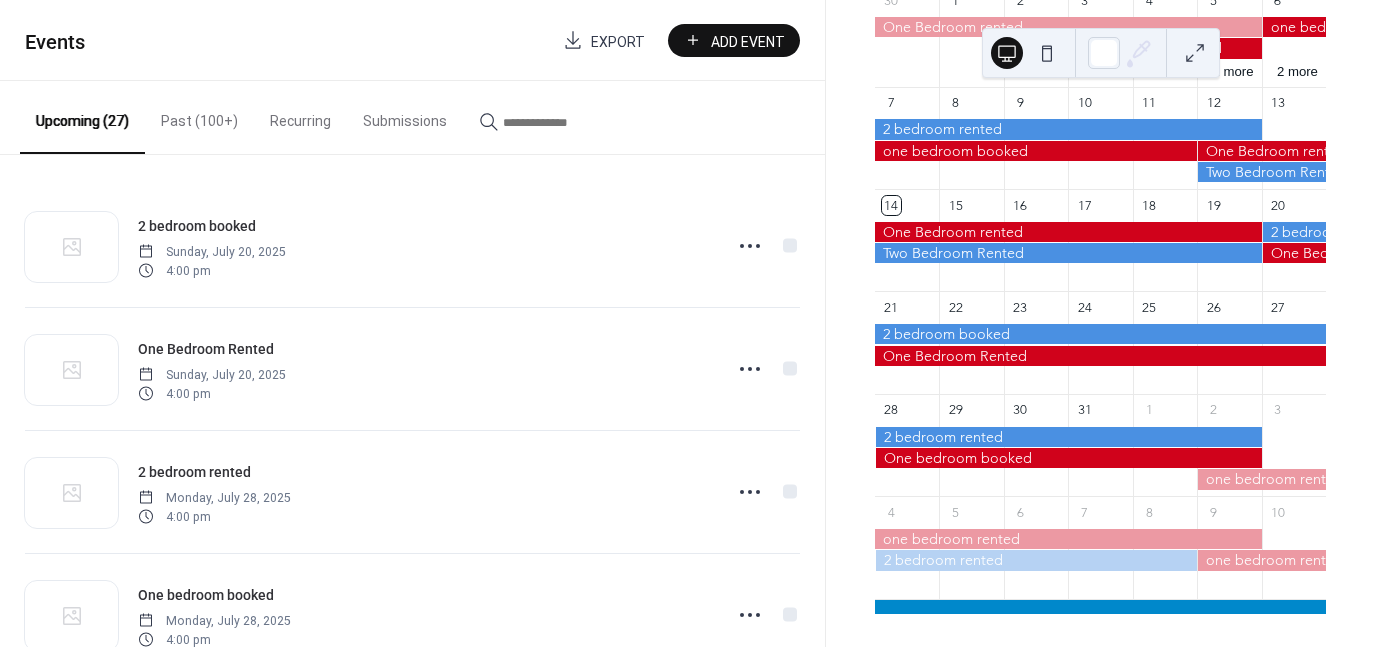 scroll, scrollTop: 247, scrollLeft: 0, axis: vertical 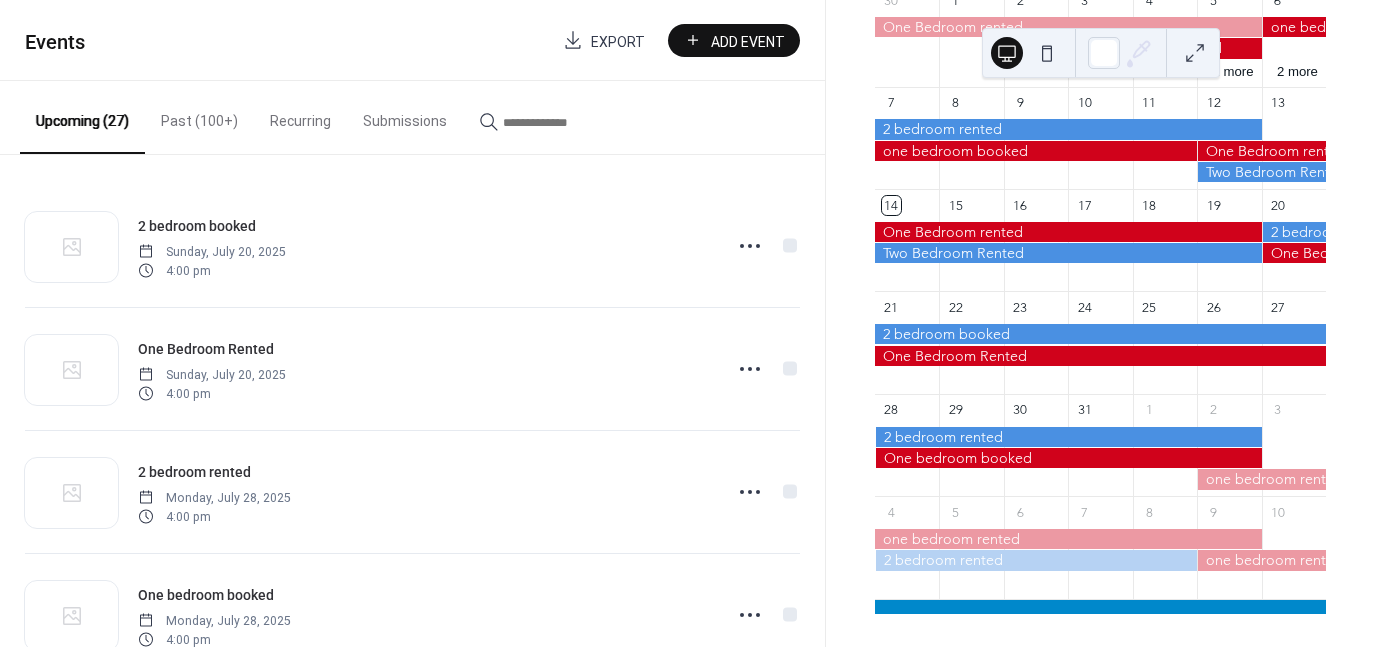 click on "[BOOKING] [BEDROOM] booked  [DAY], [MONTH] [DATE], [YEAR] [TIME] [BEDROOM] Rented  [DAY], [MONTH] [DATE], [YEAR] [TIME] [BOOKING] [BEDROOM] rented  [DAY], [MONTH] [DATE], [YEAR] [TIME] [BEDROOM] booked  [DAY], [MONTH] [DATE], [YEAR] [TIME] [BEDROOM] rented [DAY], [MONTH] [DATE], [YEAR] [TIME] [BEDROOM] rented  [DAY], [MONTH] [DATE], [YEAR] [TIME] [BEDROOM] rented  [DAY], [MONTH] [DATE], [YEAR] [TIME] [BEDROOM] rented  [DAY], [MONTH] [DATE], [YEAR] [TIME] [BEDROOM] rented  [DAY], [MONTH] [DATE], [YEAR] [TIME] [BEDROOM] reserved [DAY], [MONTH] [DATE], [YEAR] [TIME] [BEDROOM] booke  [DAY], [MONTH] [DATE], [YEAR] [TIME] [BEDROOM] rented [DAY], [MONTH] [DATE], [YEAR] [TIME] [BEDROOM] booked  [DAY], [MONTH] [DATE], [YEAR] [TIME] [BEDROOM] rented [DAY], [MONTH] [DATE], [YEAR] [TIME] [BEDROOM] booked  [DAY], [MONTH] [DATE], [YEAR] [TIME] [BEDROOM] rented [DAY], [MONTH] [DATE], [YEAR] [TIME] [BEDROOM] rented [DAY], [MONTH] [DATE], [YEAR] [TIME] [BEDROOM] reserved [DAY], [MONTH] [DATE], [YEAR] [TIME] [BEDROOM] reserved [DAY], [MONTH] [DATE], [YEAR] [TIME]" at bounding box center [412, 401] 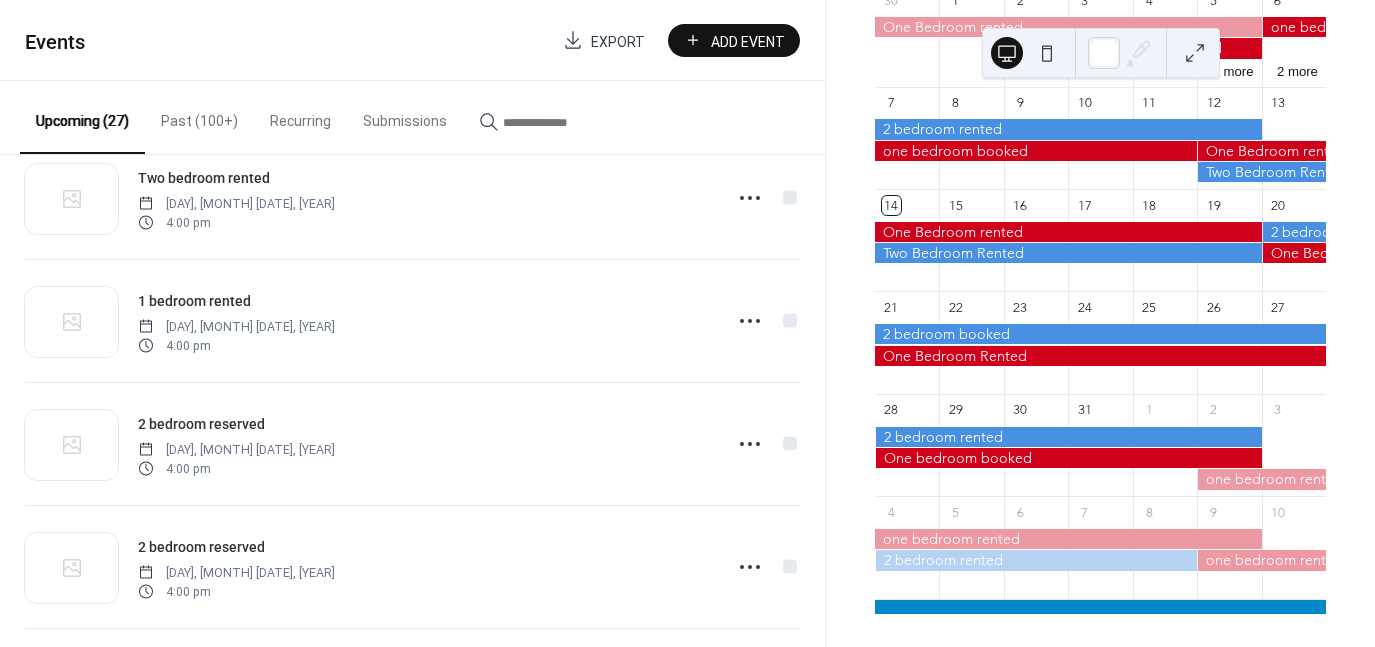 scroll, scrollTop: 2006, scrollLeft: 0, axis: vertical 